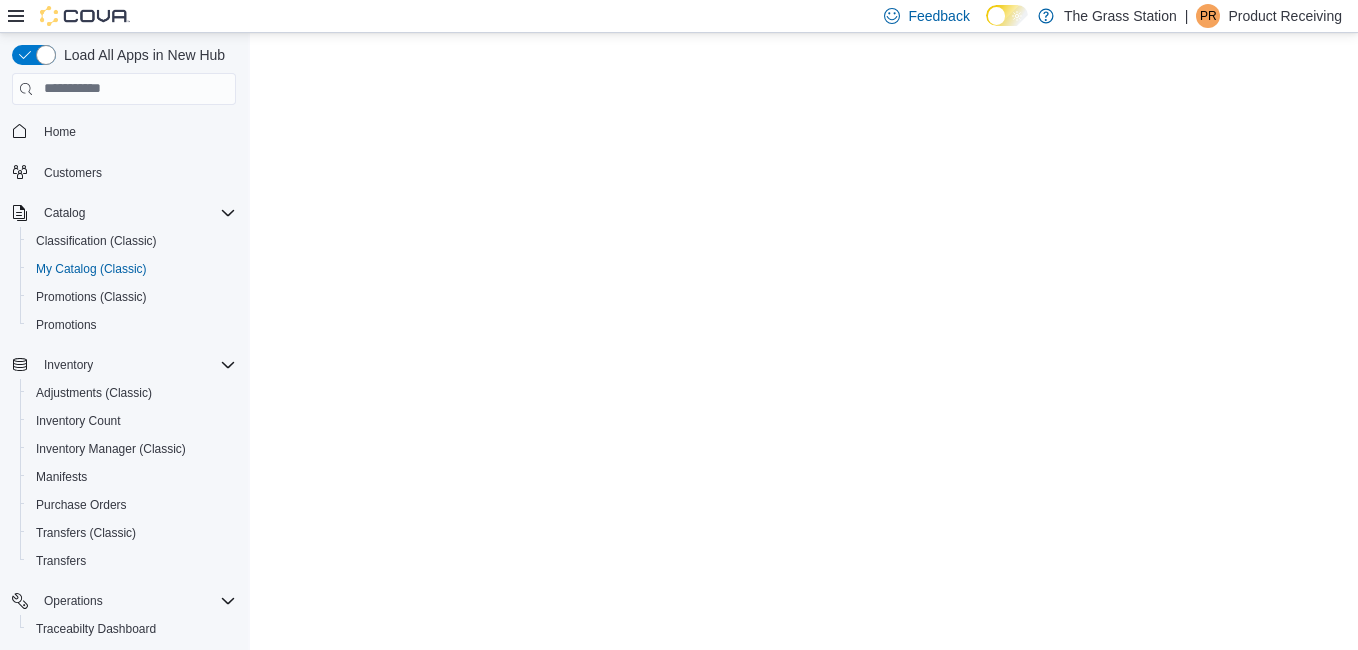 scroll, scrollTop: 0, scrollLeft: 0, axis: both 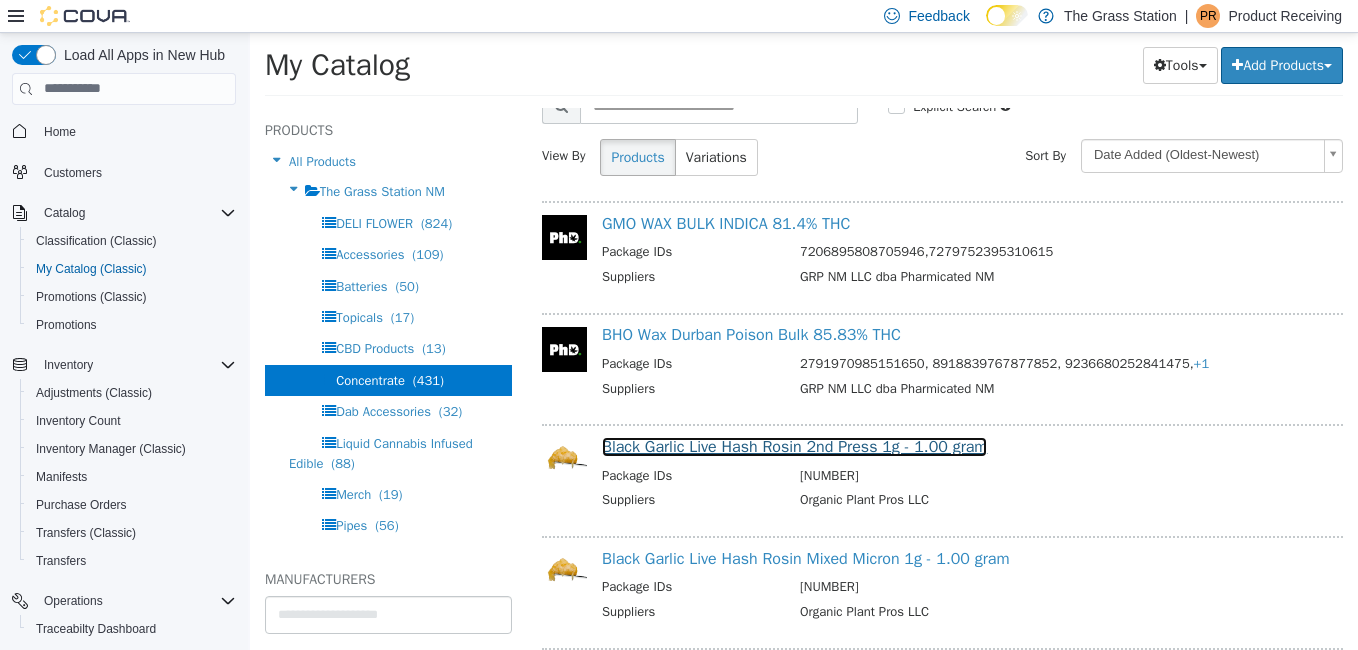 click on "Black Garlic Live Hash Rosin 2nd Press 1g - 1.00 gram" at bounding box center [794, 446] 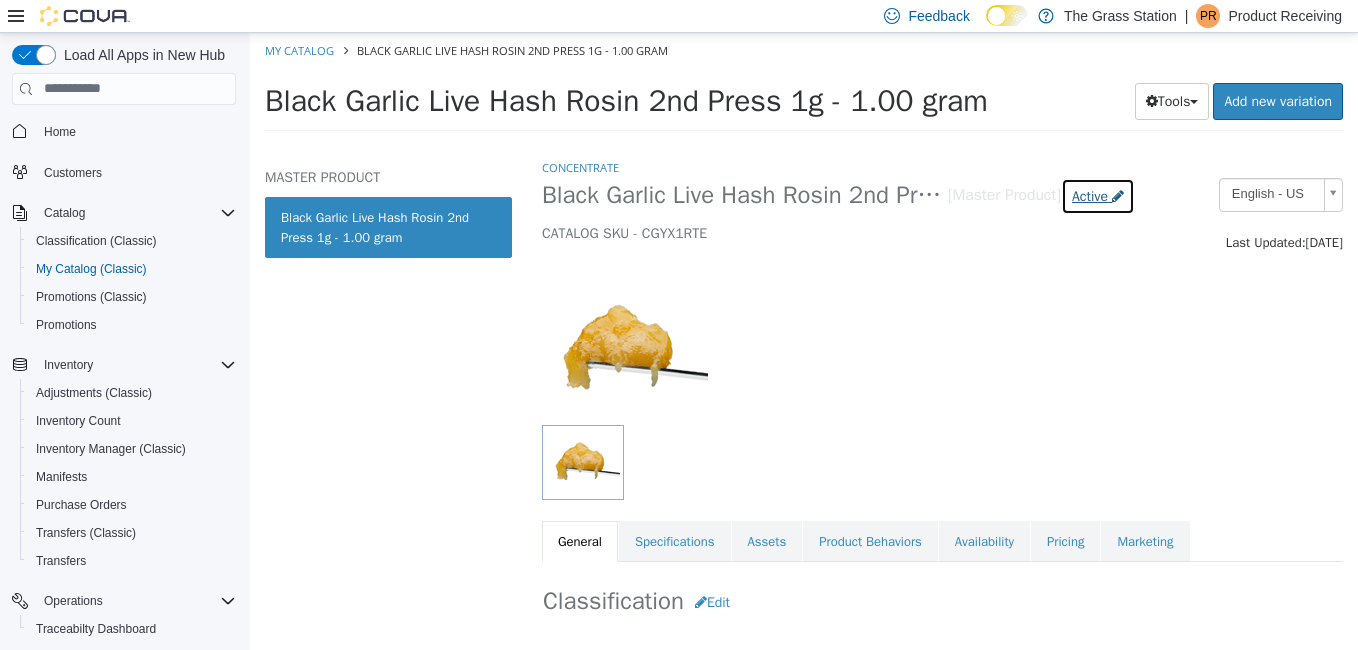 click on "Active" at bounding box center [1090, 195] 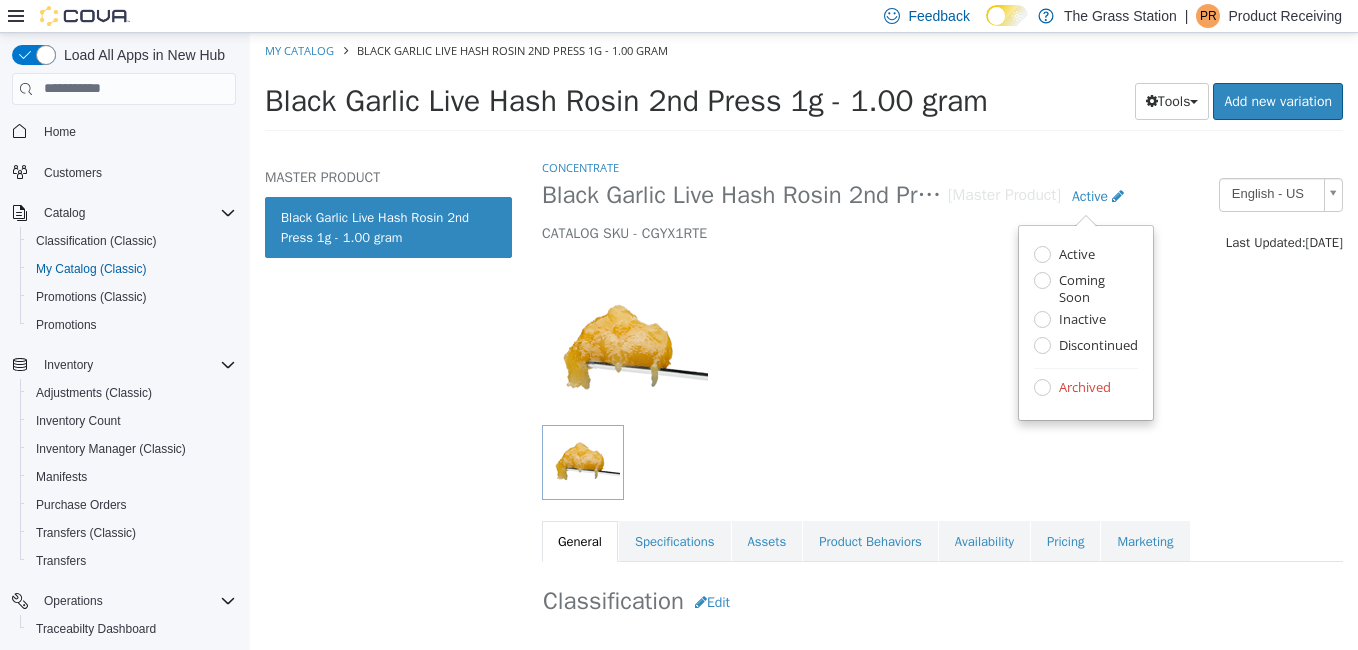 click on "Archived" at bounding box center (1082, 388) 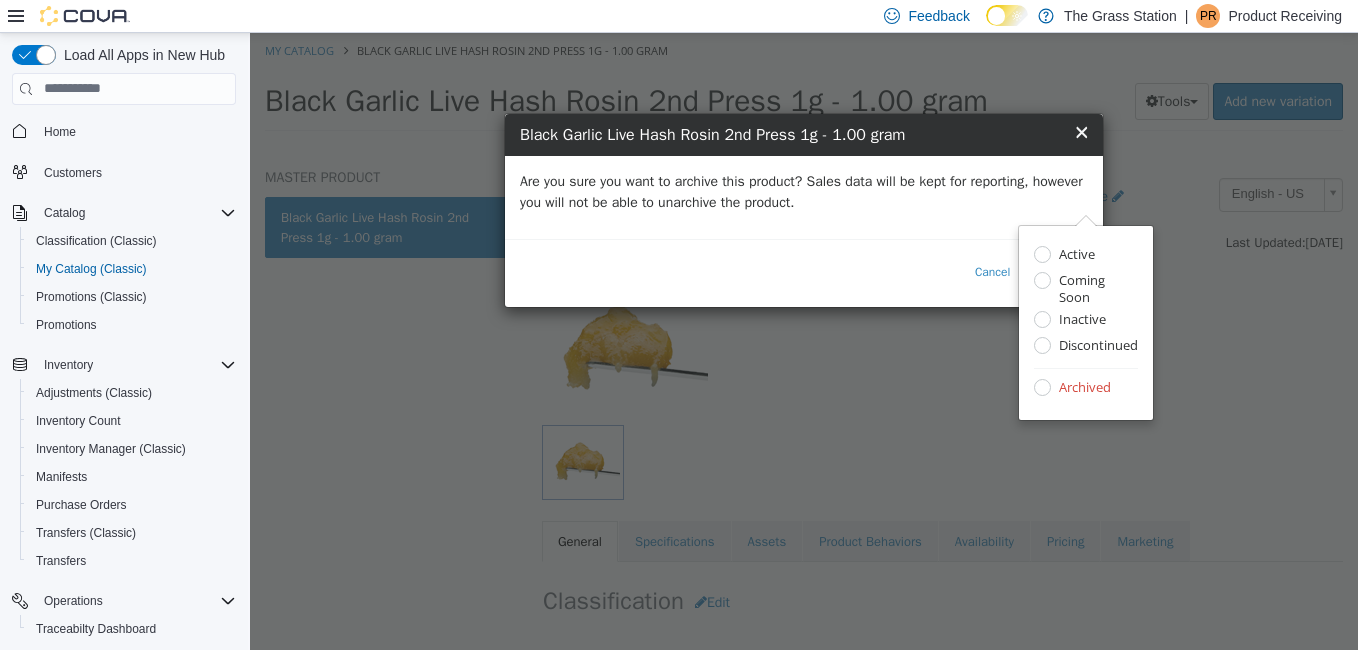 click on "Are you sure you want to archive this product? Sales data will be kept for reporting, however you will not be able to unarchive the product." at bounding box center [804, 191] 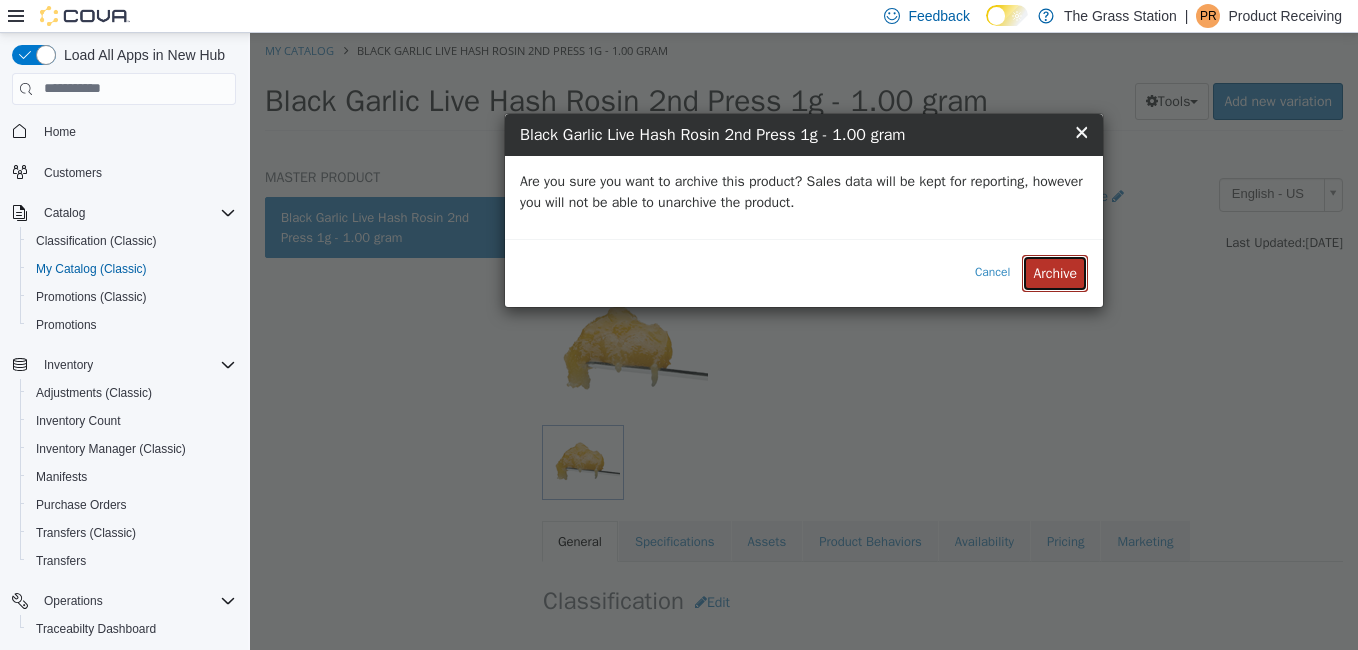 click on "Archive" at bounding box center (1055, 272) 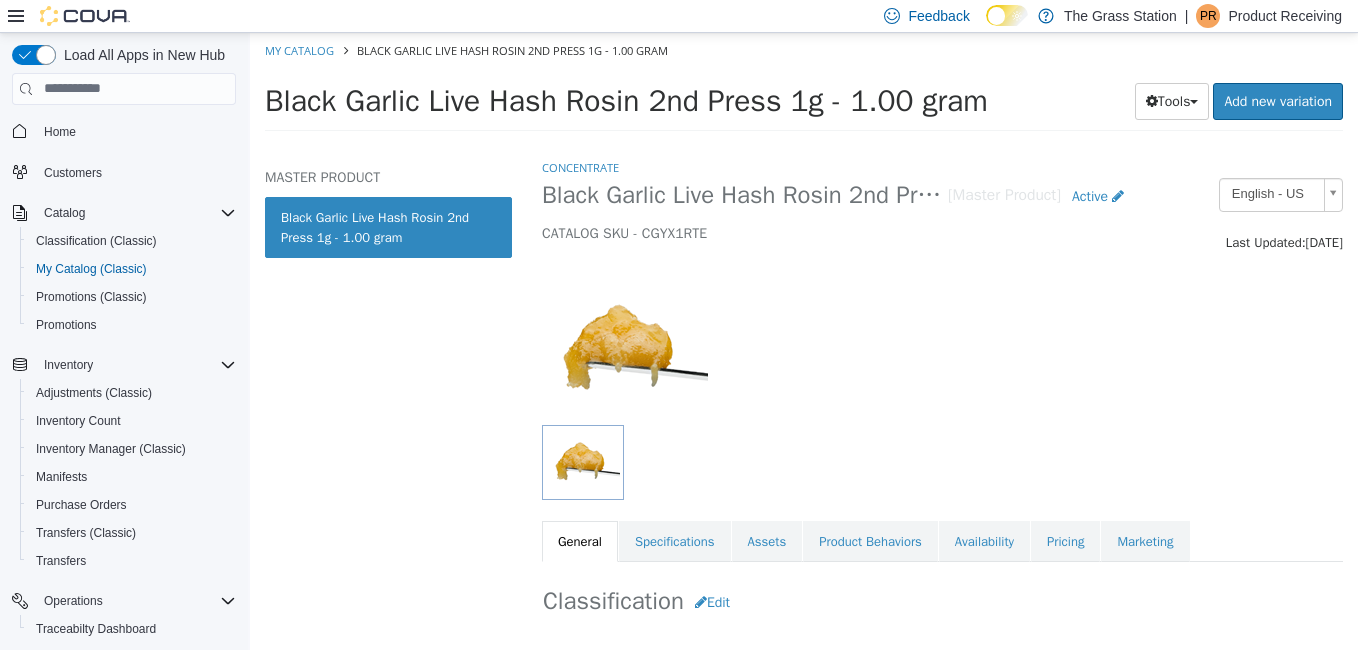 select on "**********" 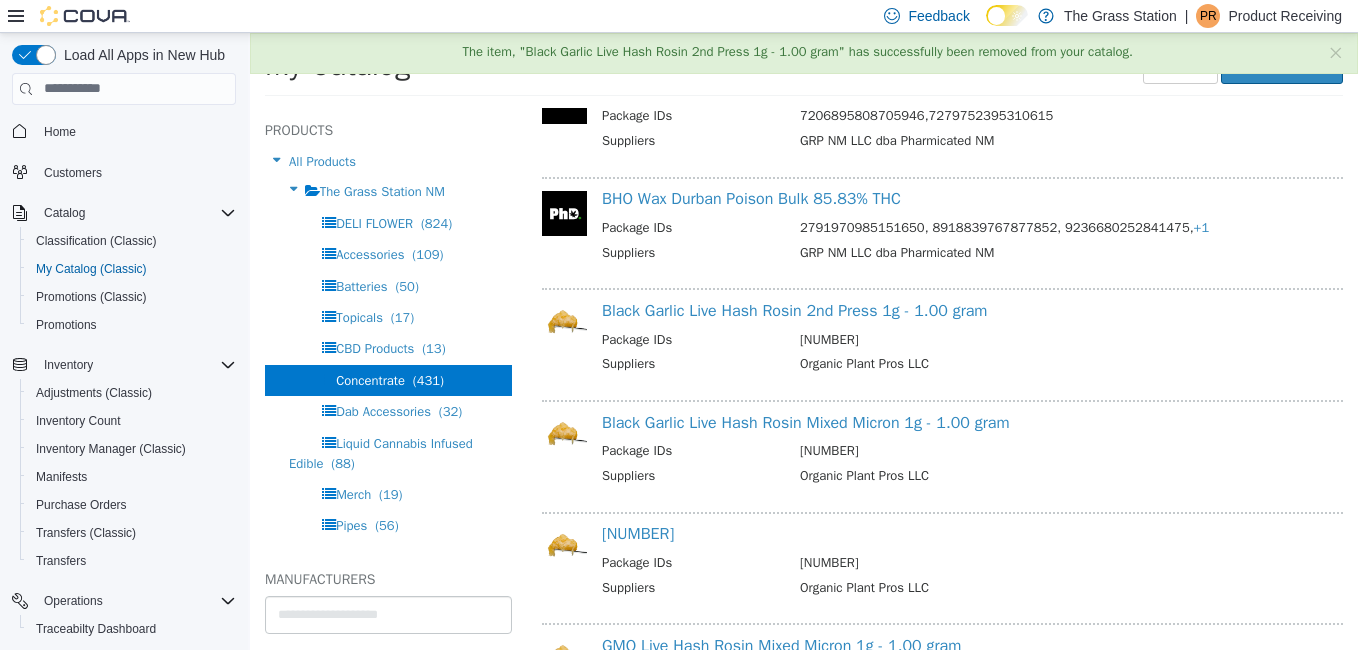 scroll, scrollTop: 214, scrollLeft: 0, axis: vertical 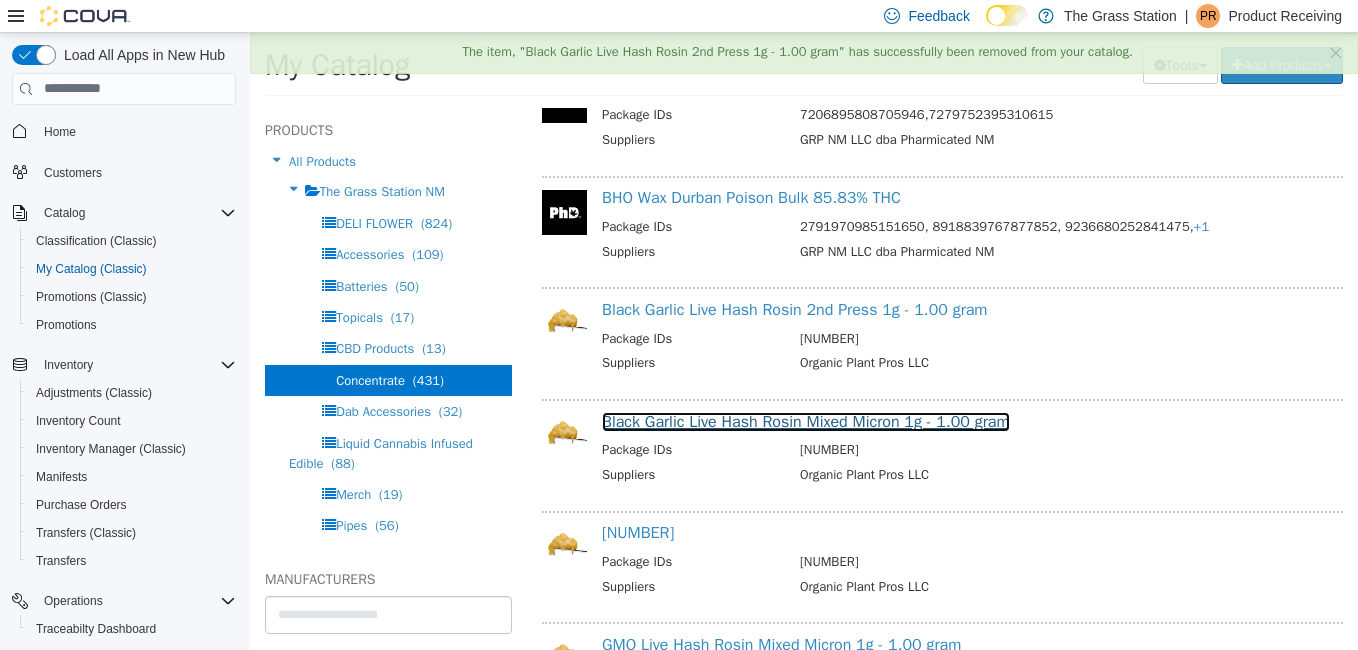 click on "Black Garlic Live Hash Rosin Mixed Micron 1g - 1.00 gram" at bounding box center (806, 421) 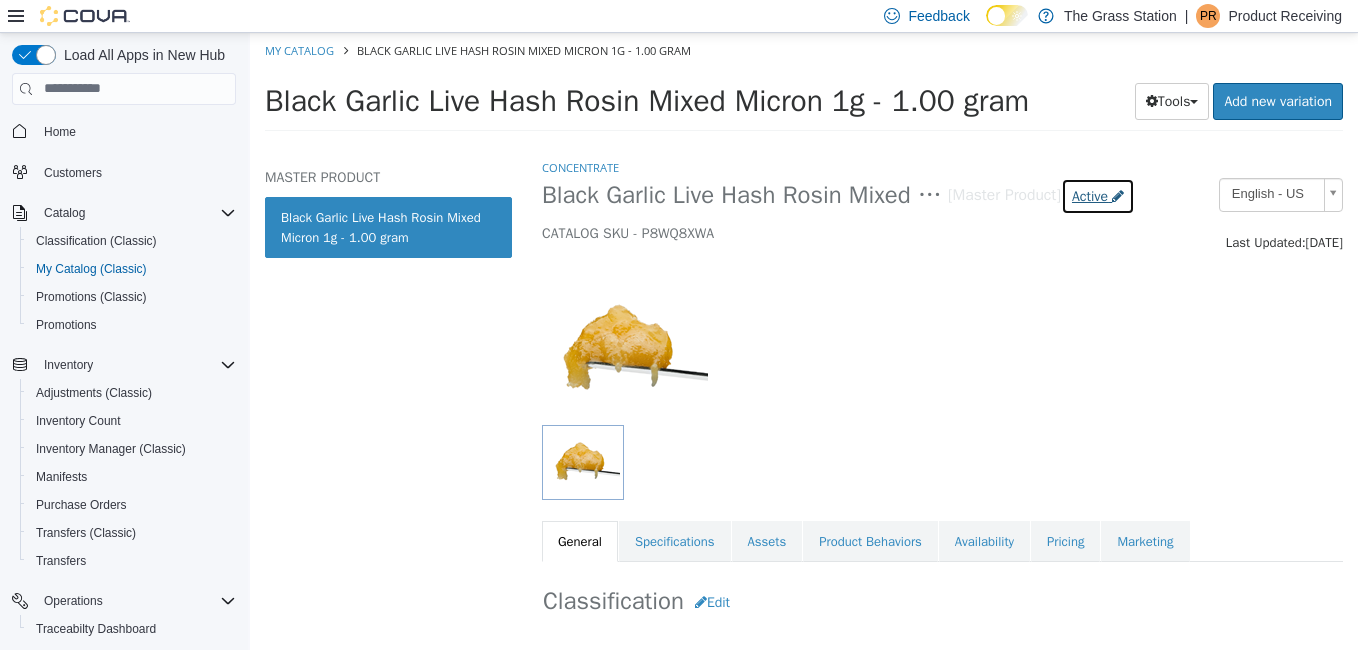 click on "Active" at bounding box center (1090, 195) 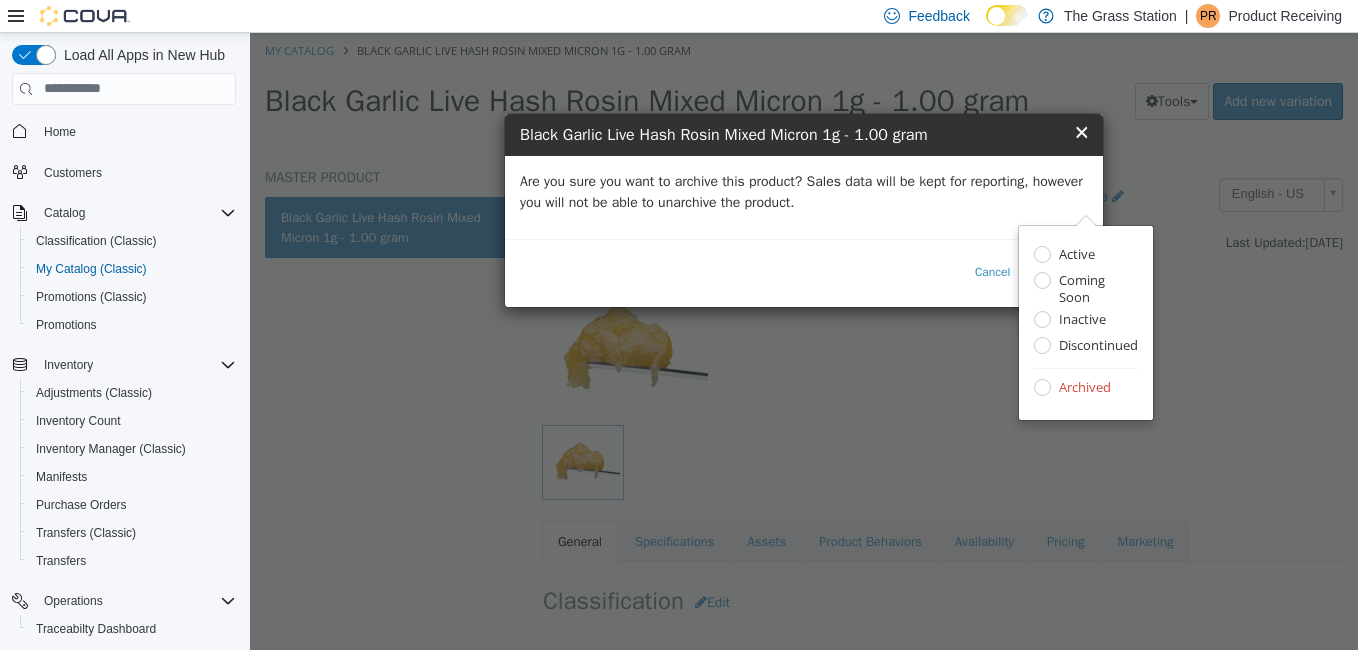 click on "Are you sure you want to archive this product? Sales data will be kept for reporting, however you will not be able to unarchive the product." at bounding box center (804, 191) 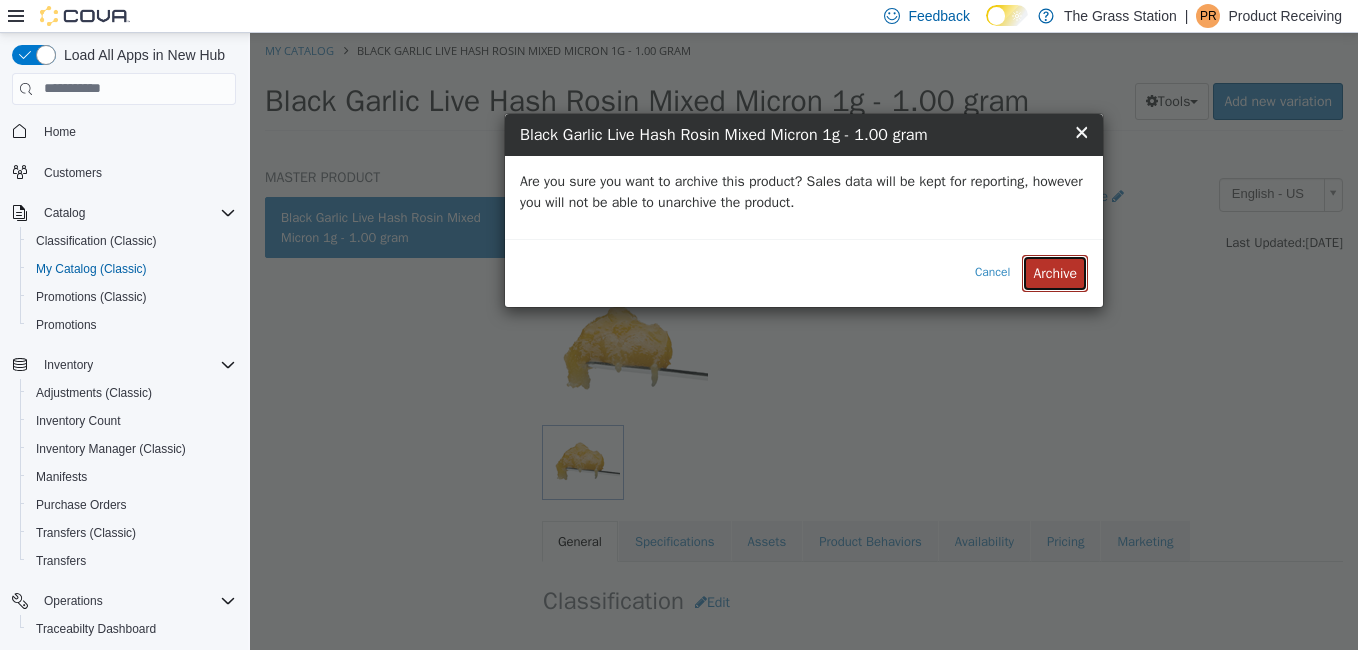 click on "Archive" at bounding box center [1055, 272] 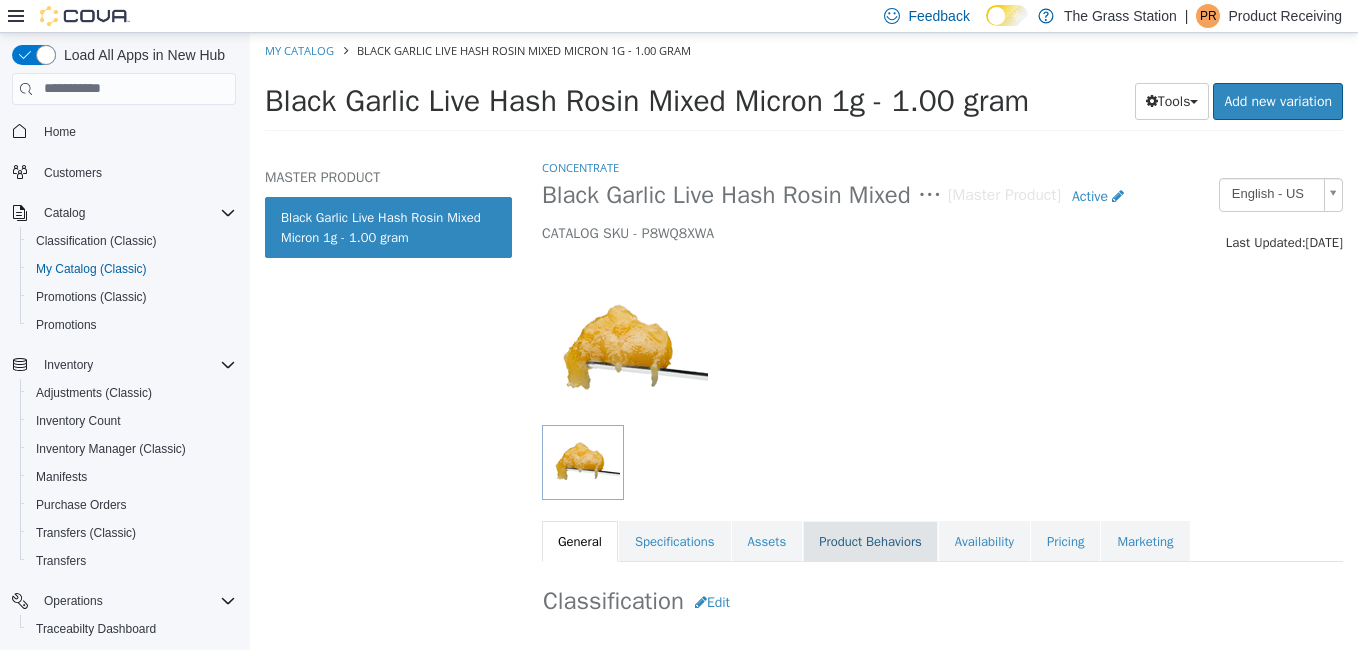 select on "**********" 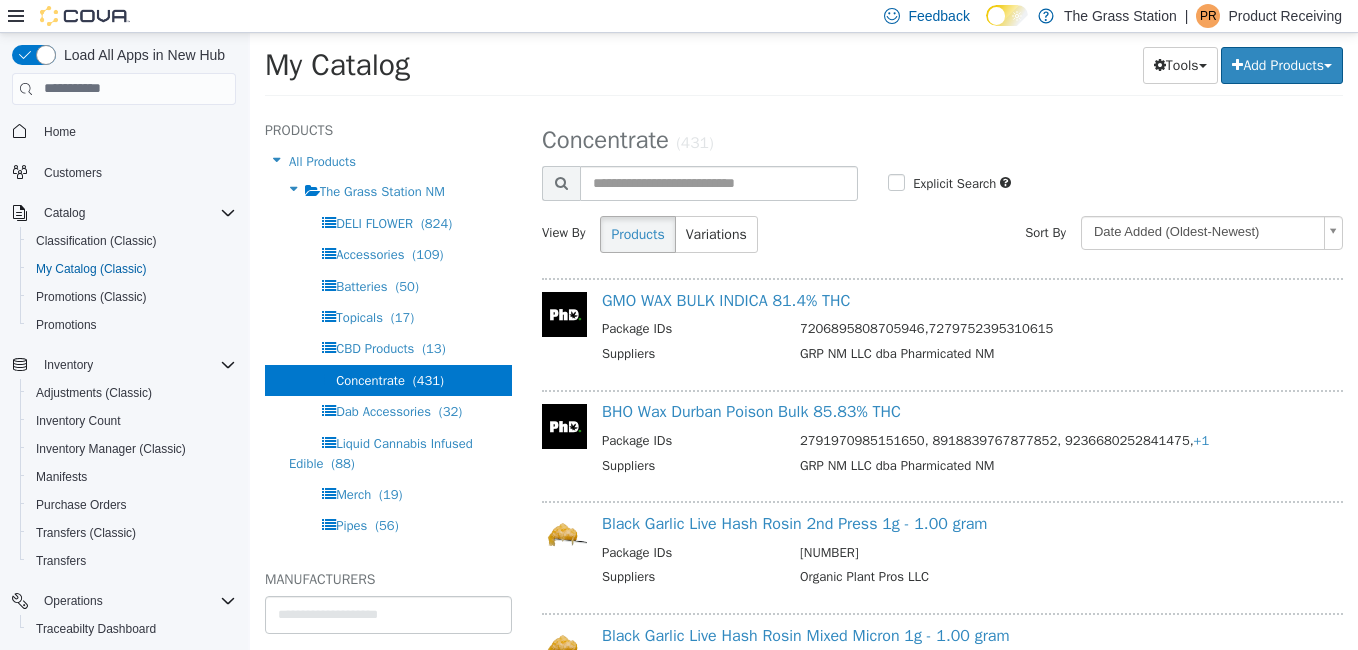 click on "BHO Wax Durban Poison Bulk 85.83% THC
Package IDs 2791970985151650, 8918839767877852, 9236680252841475,  +1
Suppliers GRP NM LLC dba Pharmicated NM" at bounding box center [942, 445] 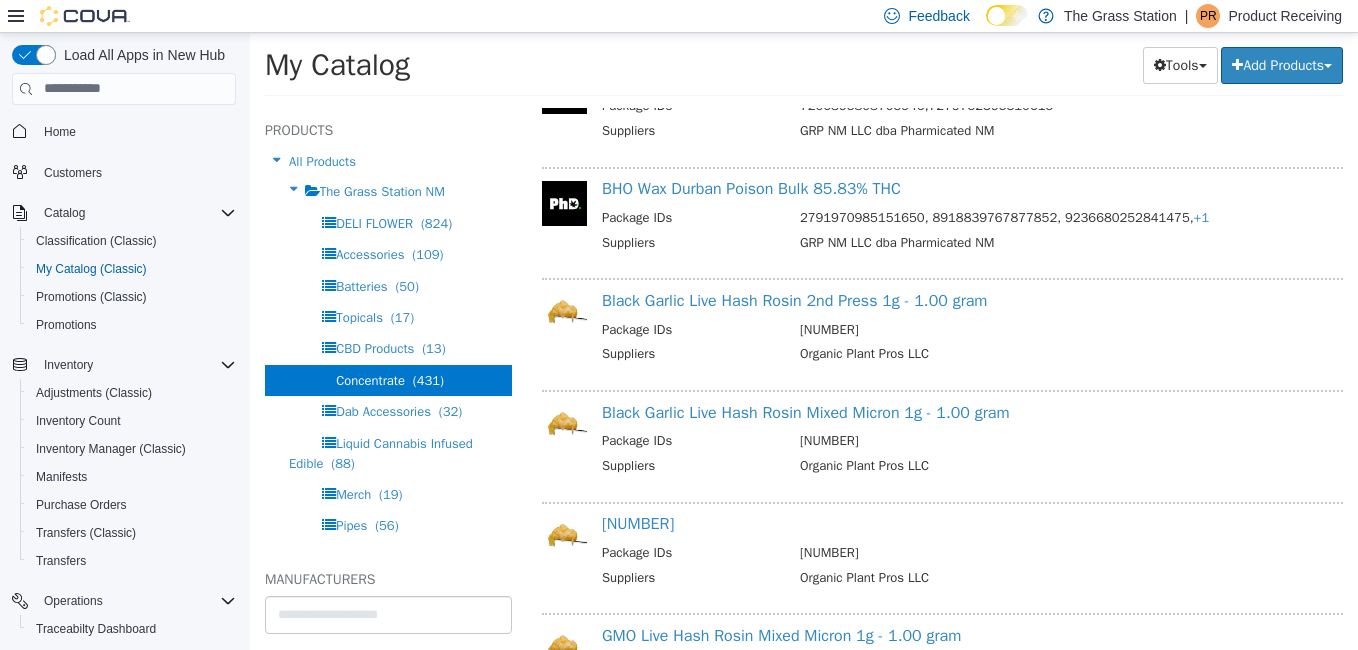 scroll, scrollTop: 226, scrollLeft: 0, axis: vertical 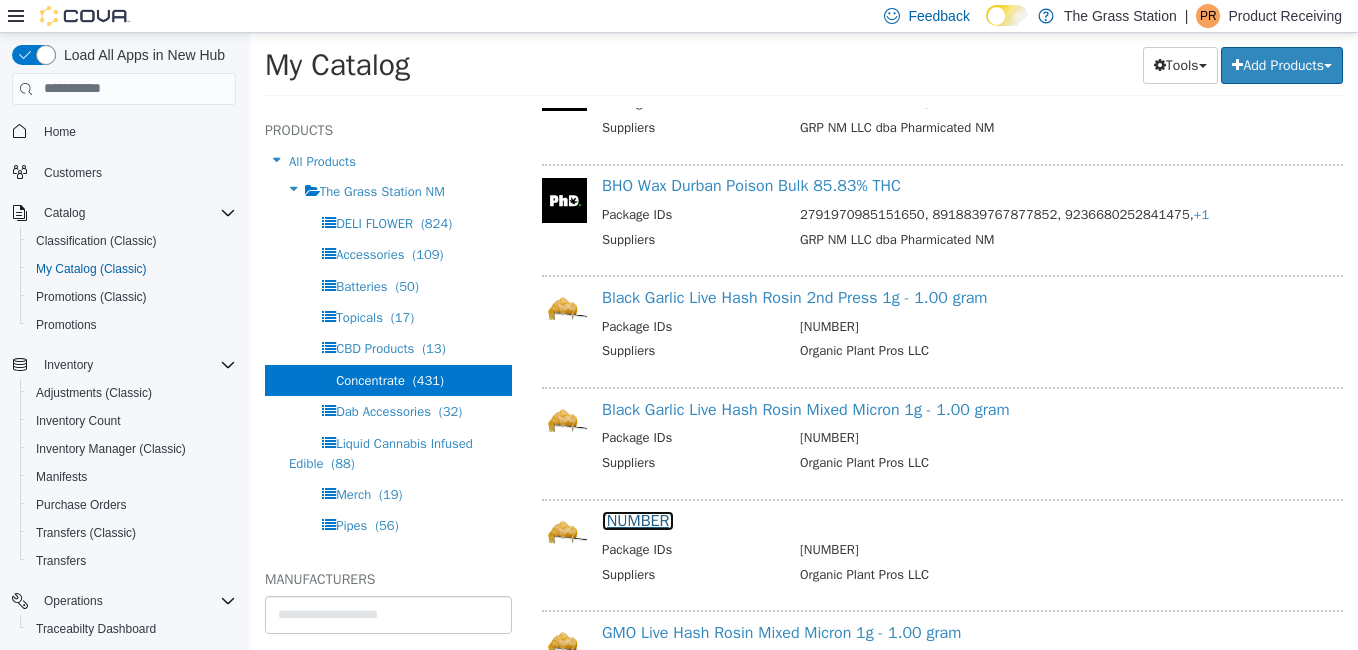click on "GMO 90 and 120u Live Hash Rosin 1g - 1.00 gram" at bounding box center [638, 520] 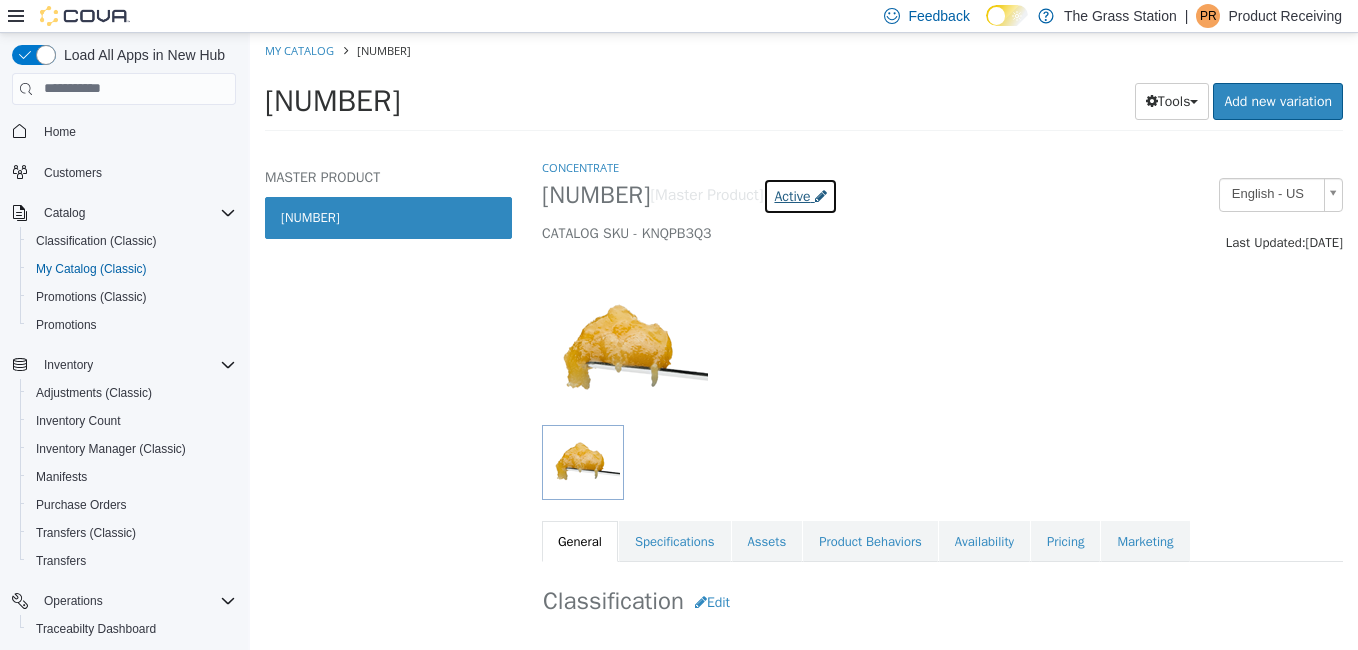 click on "Active" at bounding box center [792, 195] 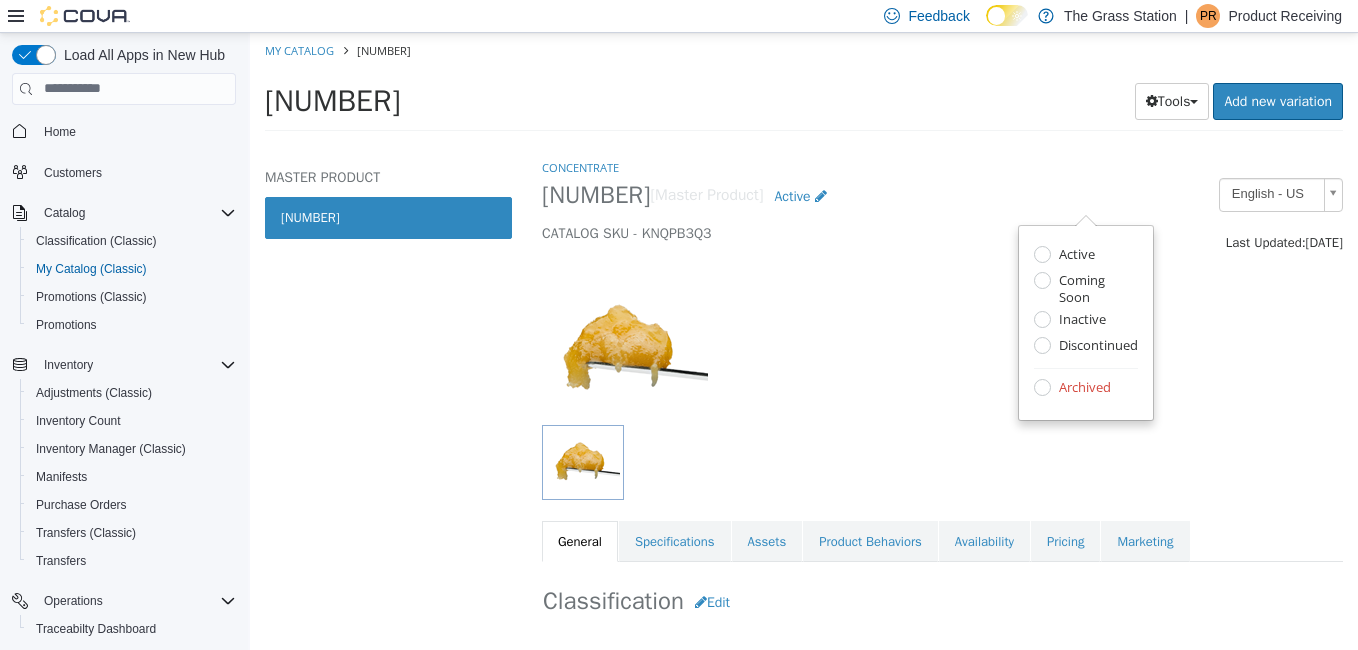 click on "Archived" at bounding box center [1086, 388] 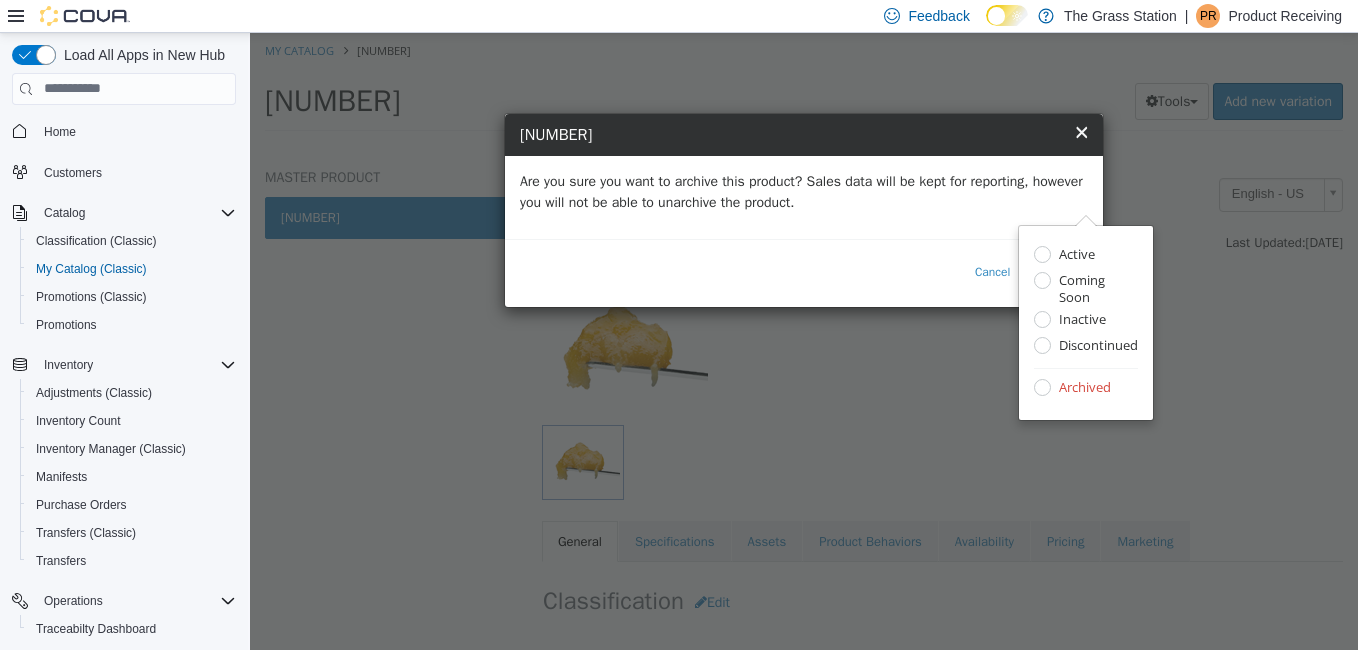 click on "Are you sure you want to archive this product? Sales data will be kept for reporting, however you will not be able to unarchive the product." at bounding box center [804, 191] 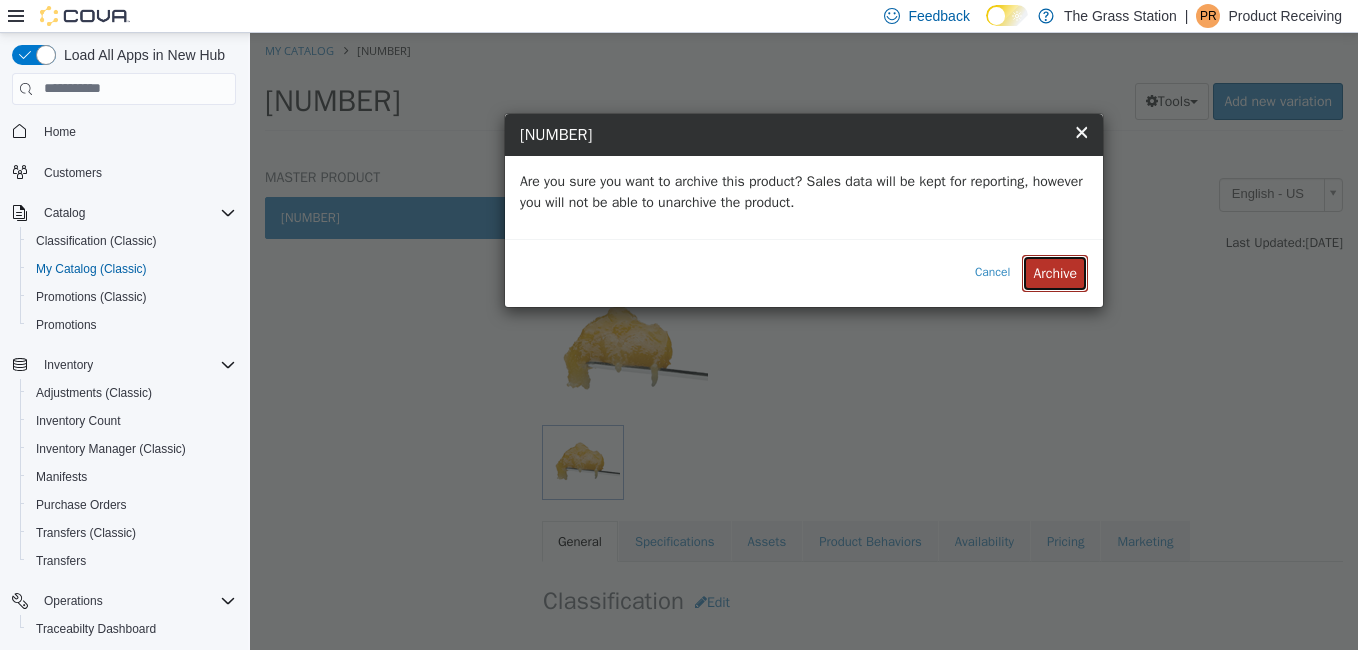 click on "Archive" at bounding box center (1055, 272) 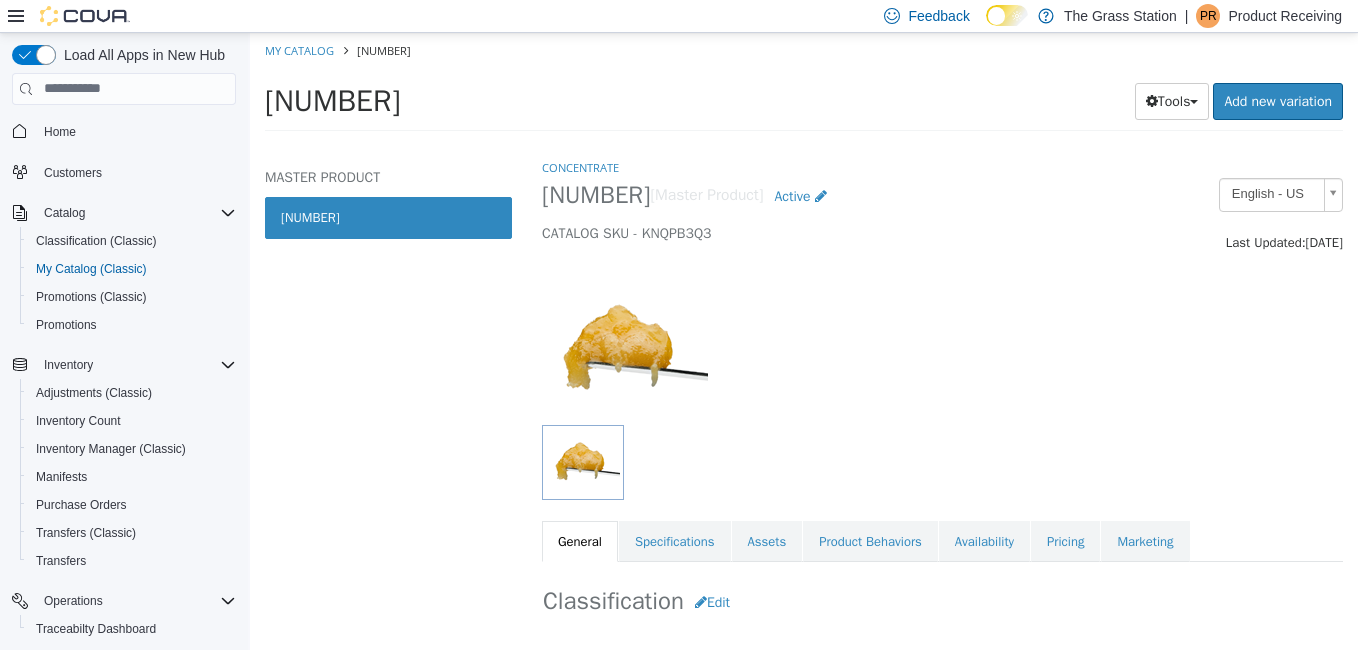select on "**********" 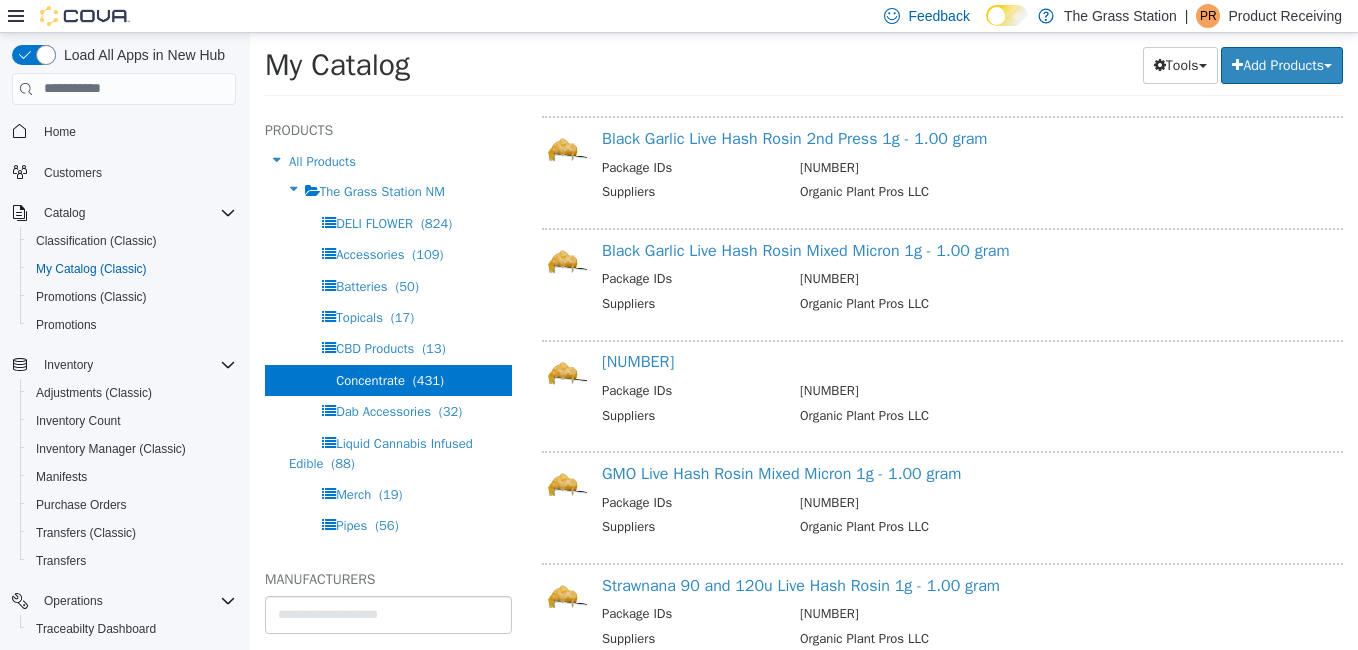 scroll, scrollTop: 389, scrollLeft: 0, axis: vertical 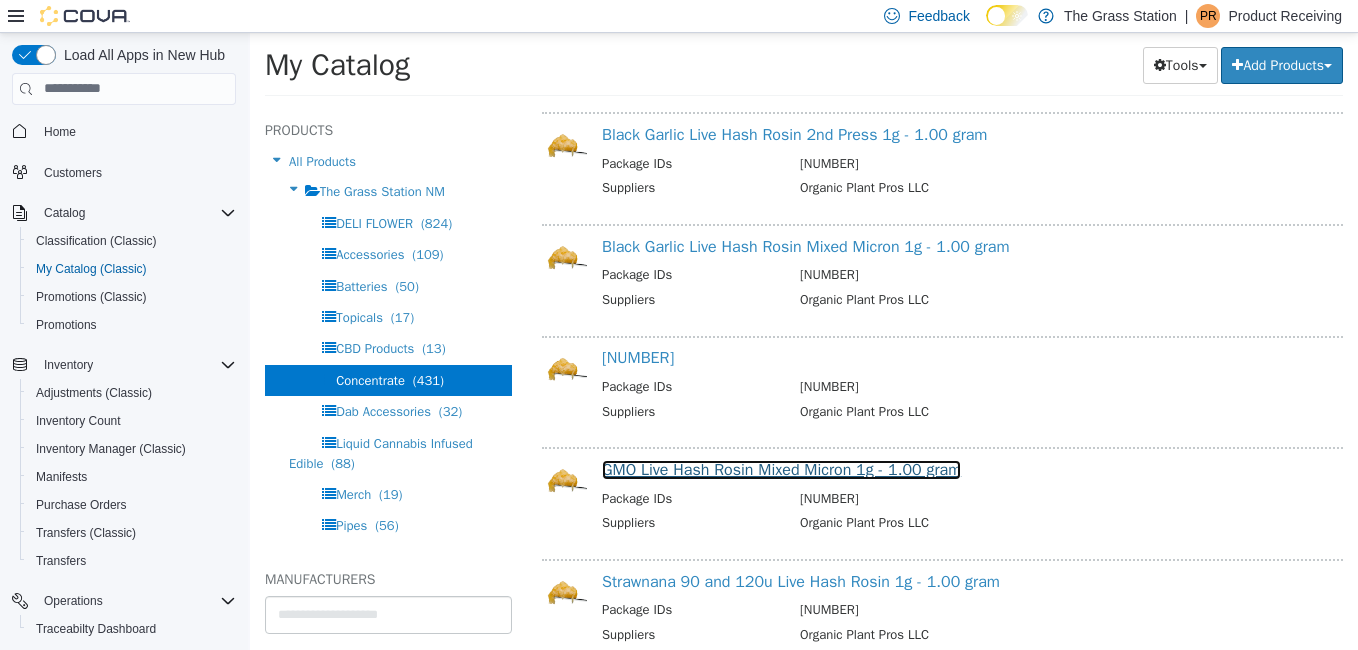 click on "GMO Live Hash Rosin Mixed Micron 1g - 1.00 gram" at bounding box center (781, 469) 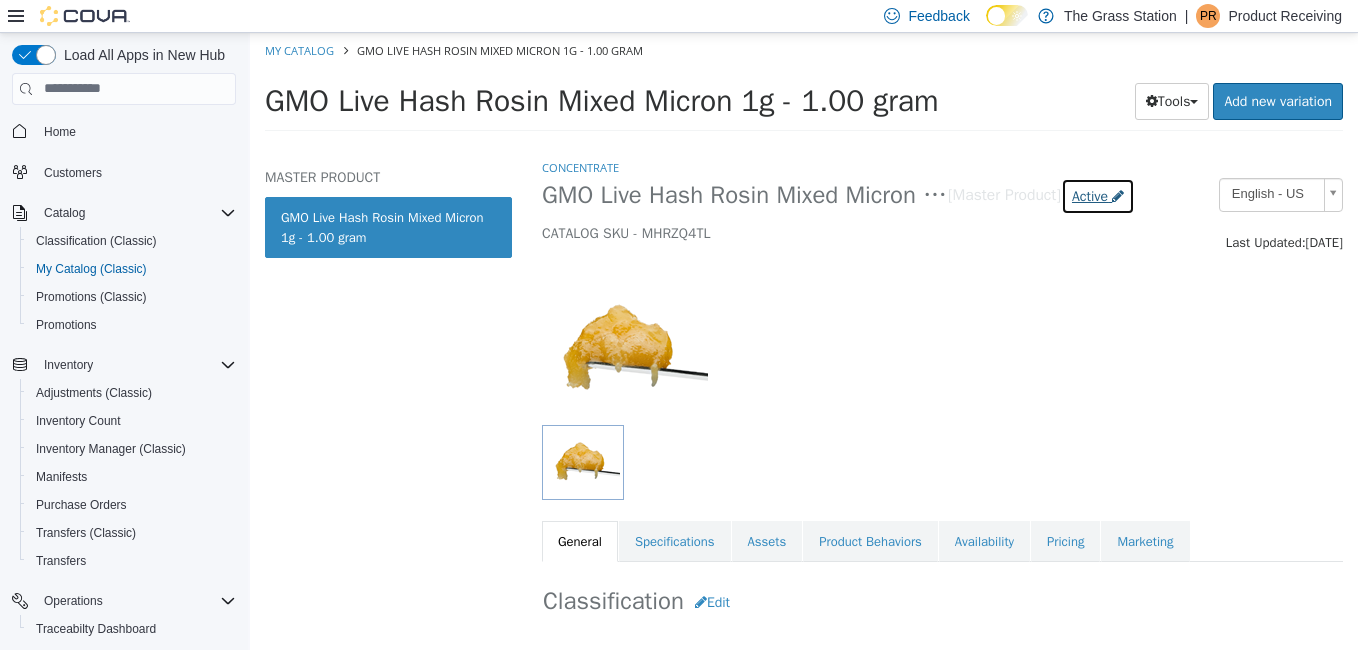 click on "Active" at bounding box center (1090, 195) 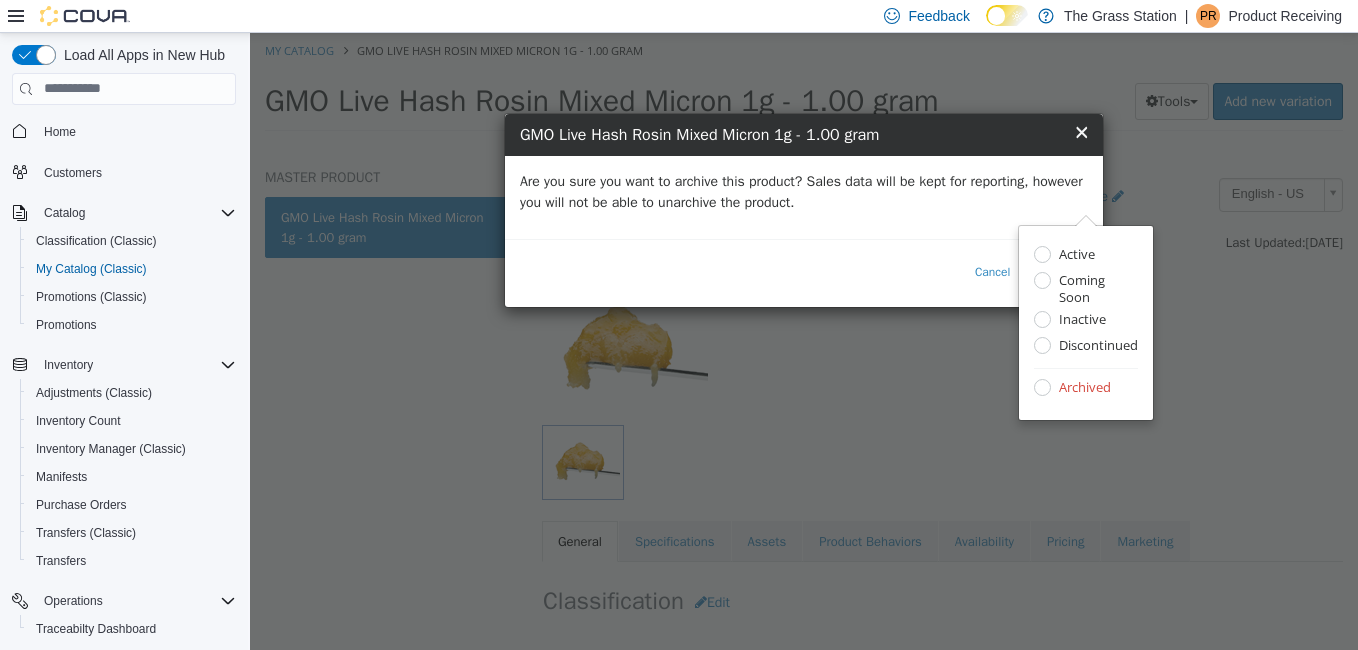 click on "Are you sure you want to archive this product? Sales data will be kept for reporting, however you will not be able to unarchive the product." at bounding box center (804, 191) 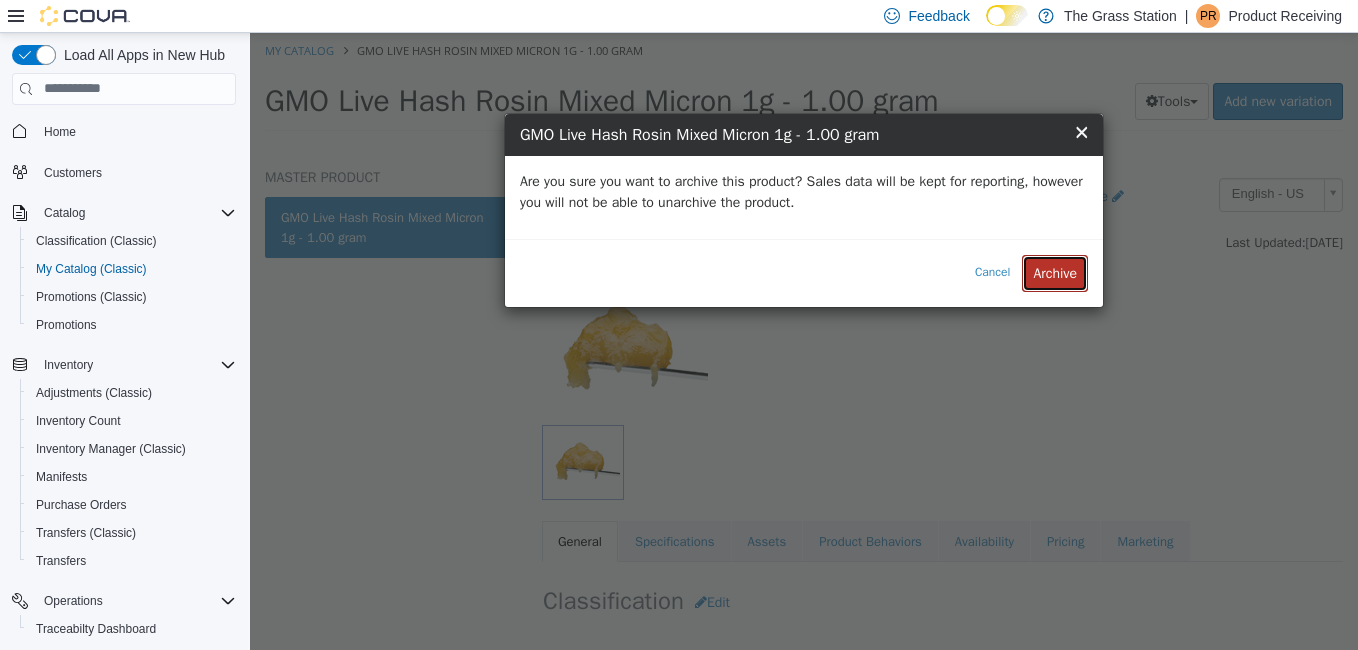 click on "Archive" at bounding box center (1055, 272) 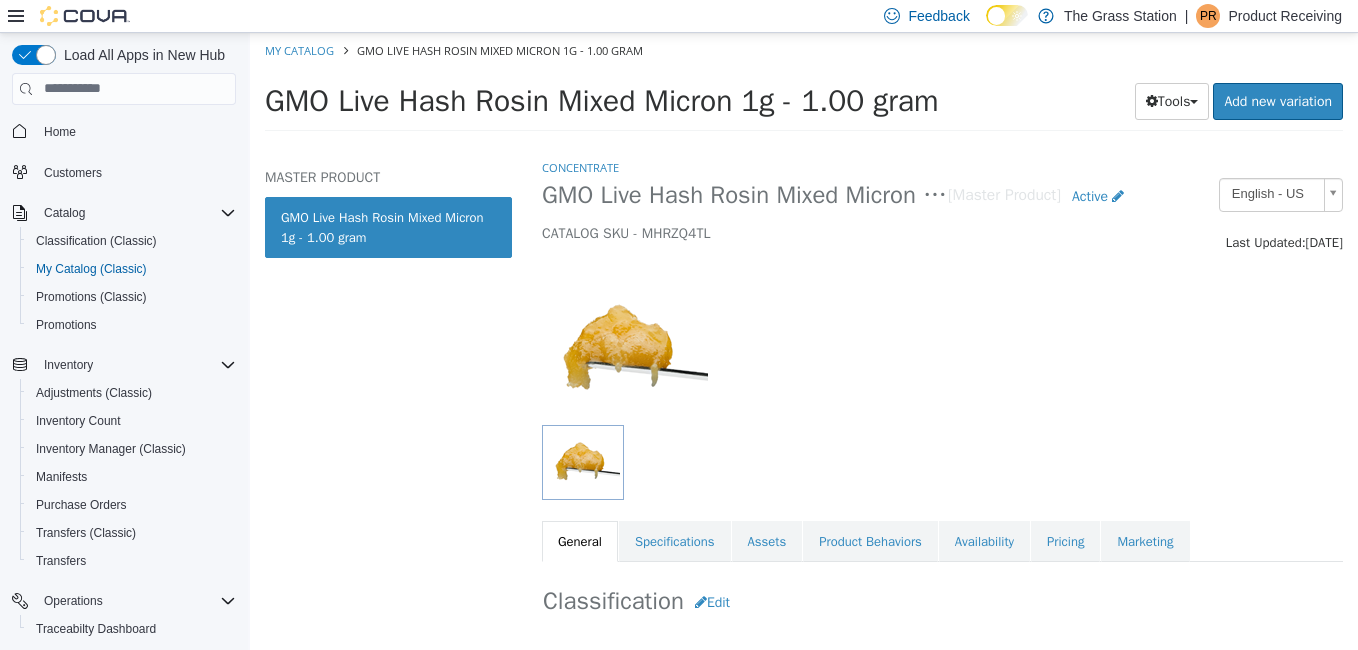 select on "**********" 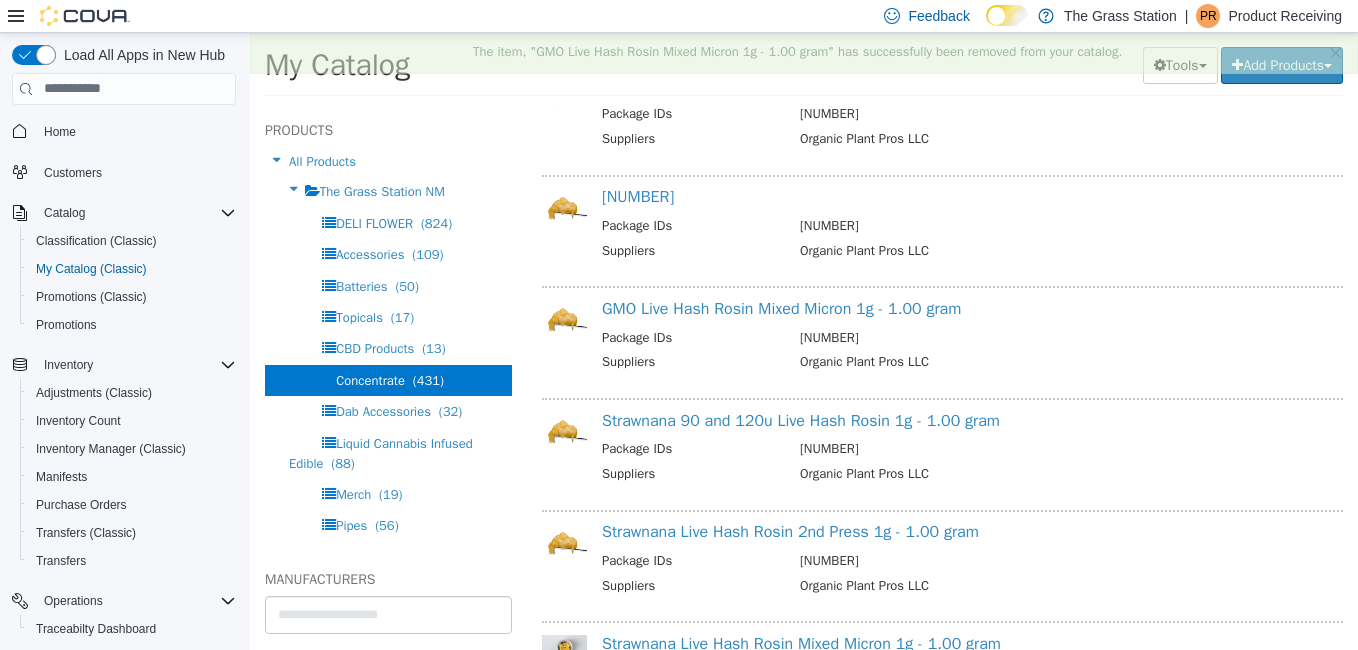 scroll, scrollTop: 551, scrollLeft: 0, axis: vertical 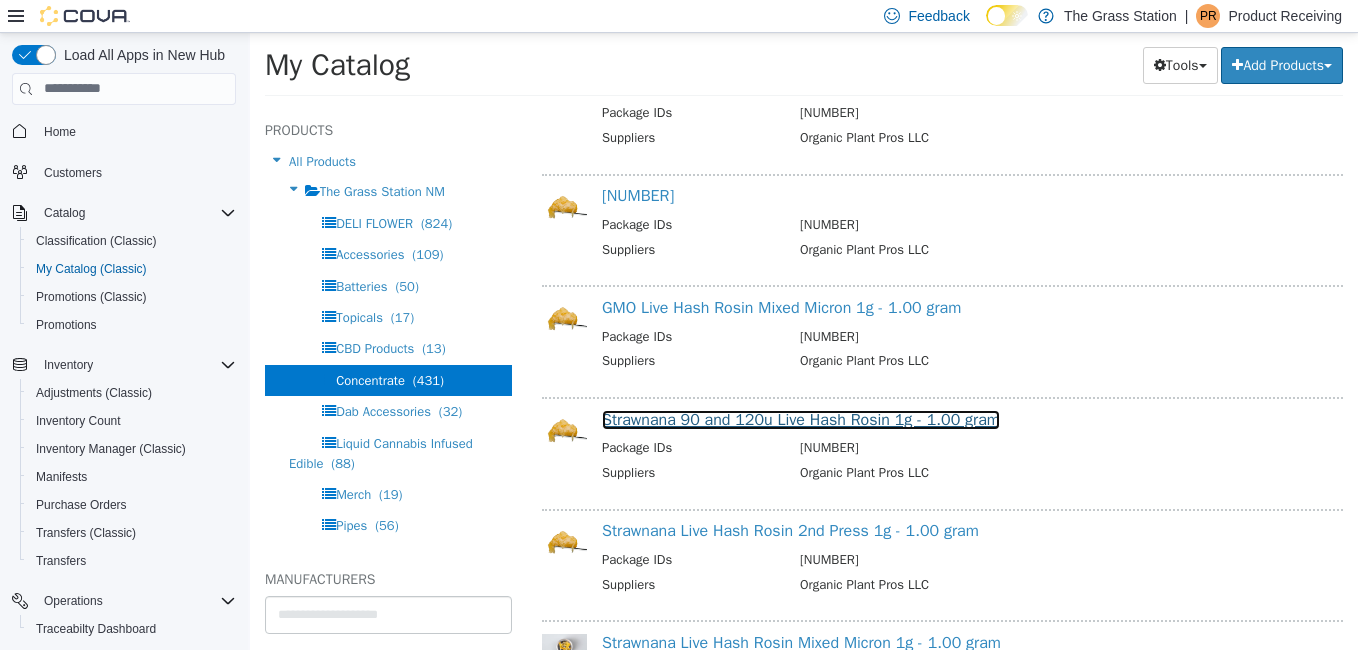 click on "Strawnana 90 and 120u Live Hash Rosin 1g - 1.00 gram" at bounding box center [801, 419] 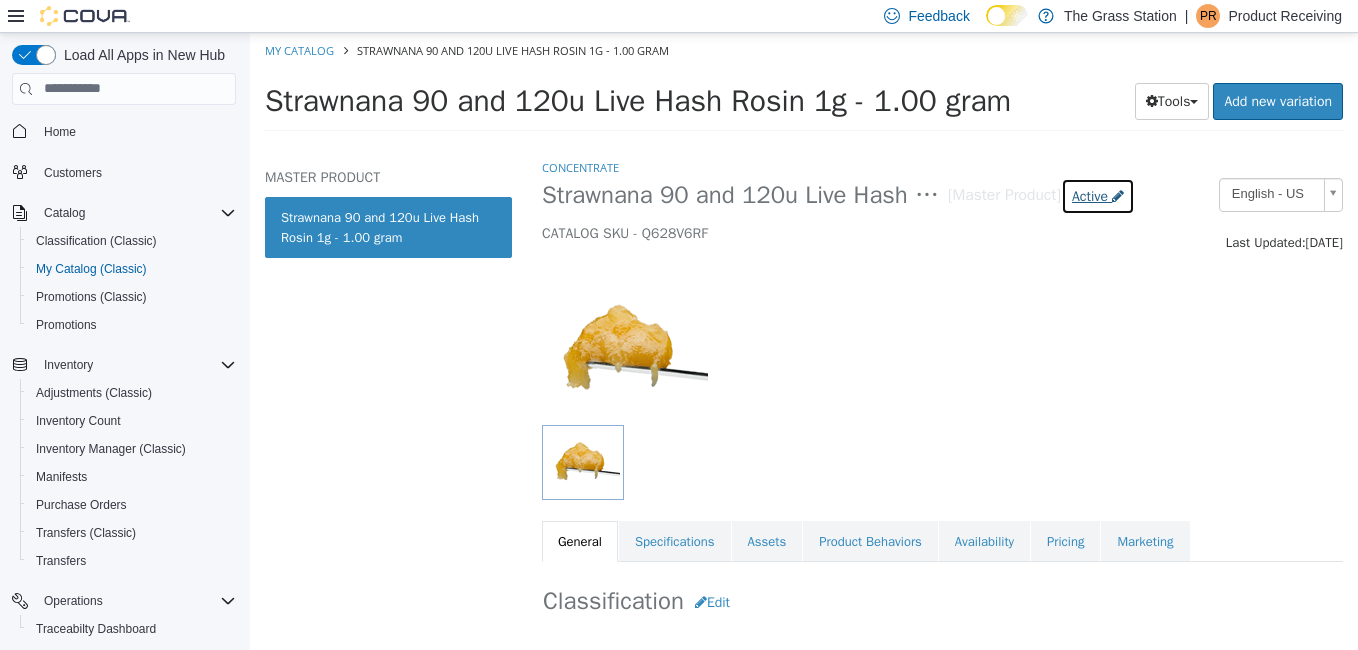click on "Active" at bounding box center (1090, 195) 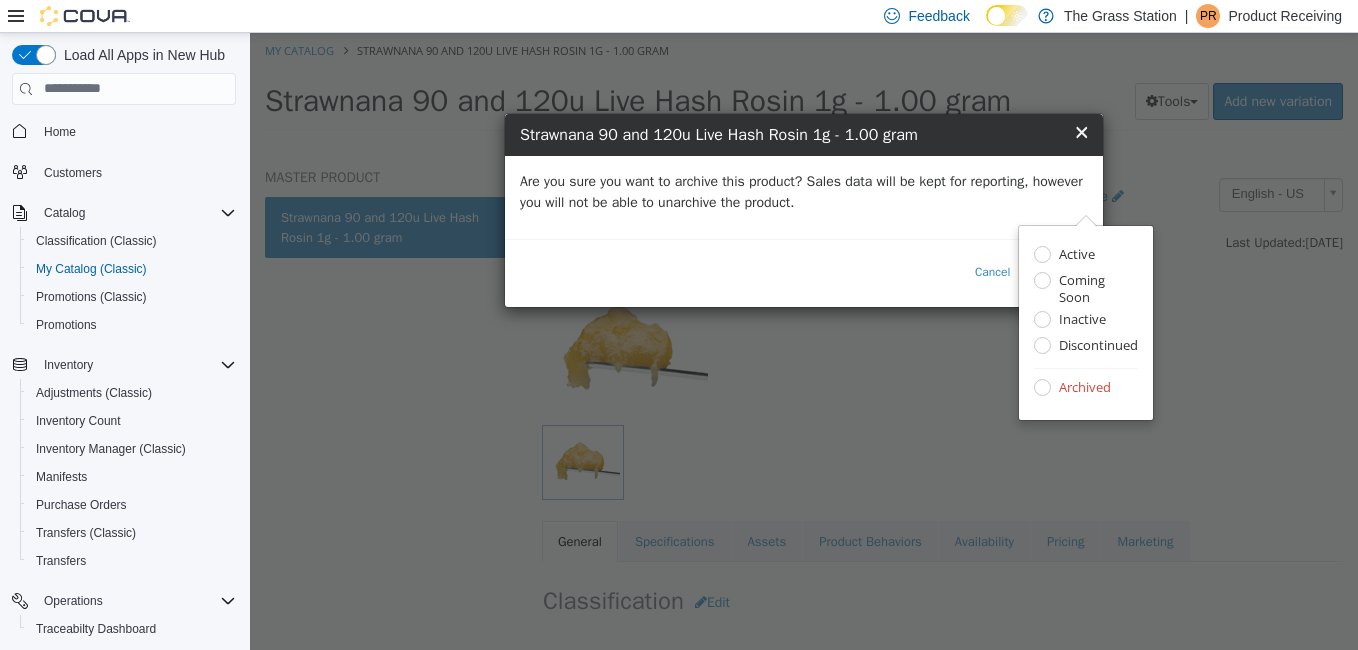 click on "Are you sure you want to archive this product? Sales data will be kept for reporting, however you will not be able to unarchive the product." at bounding box center [804, 196] 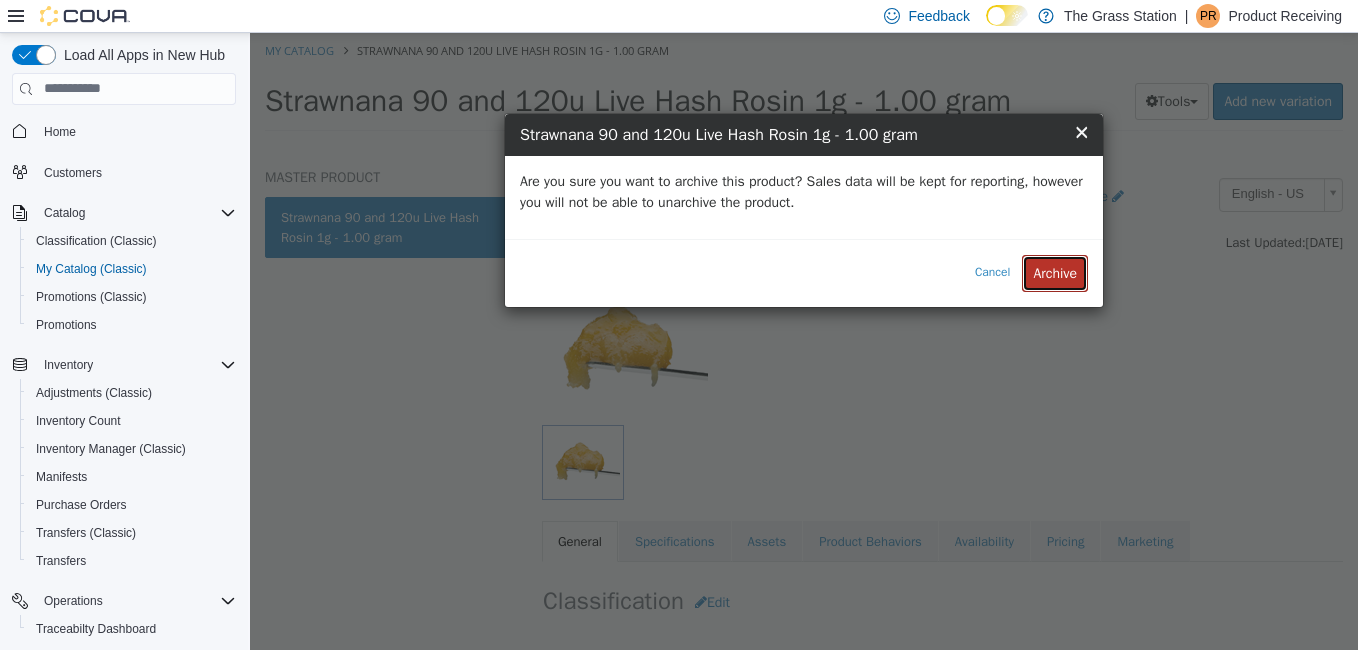 click on "Archive" at bounding box center (1055, 272) 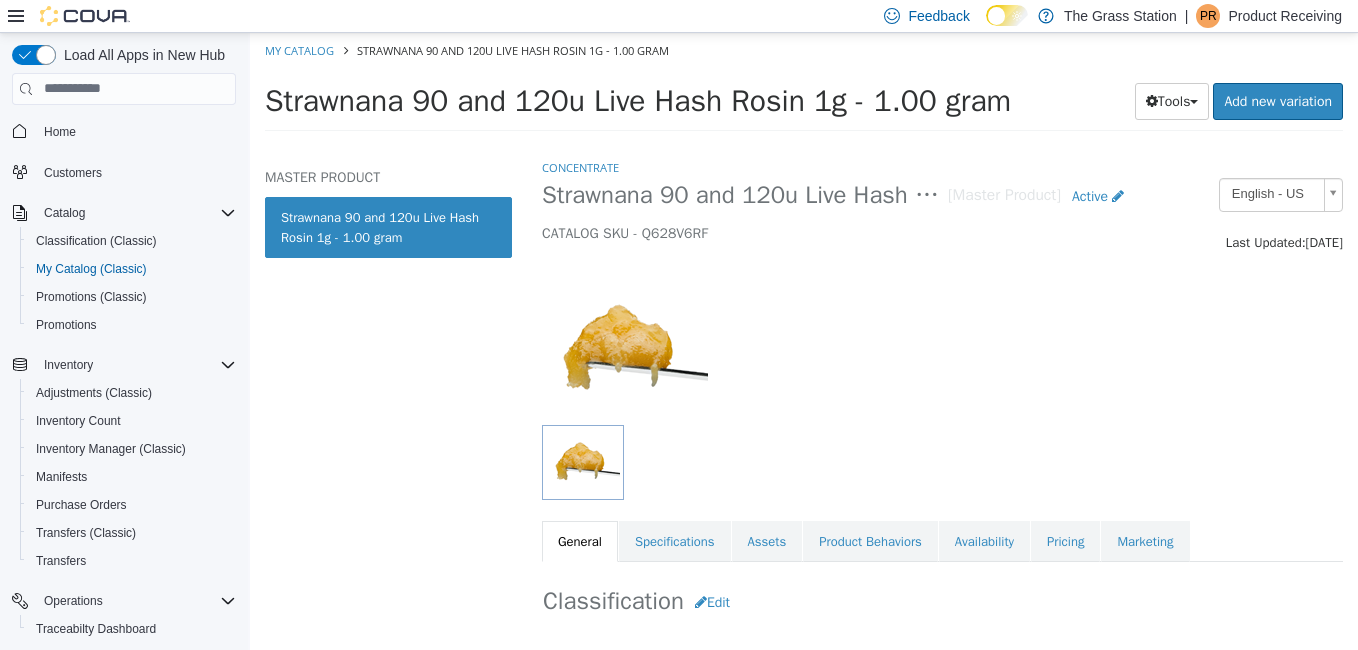 select on "**********" 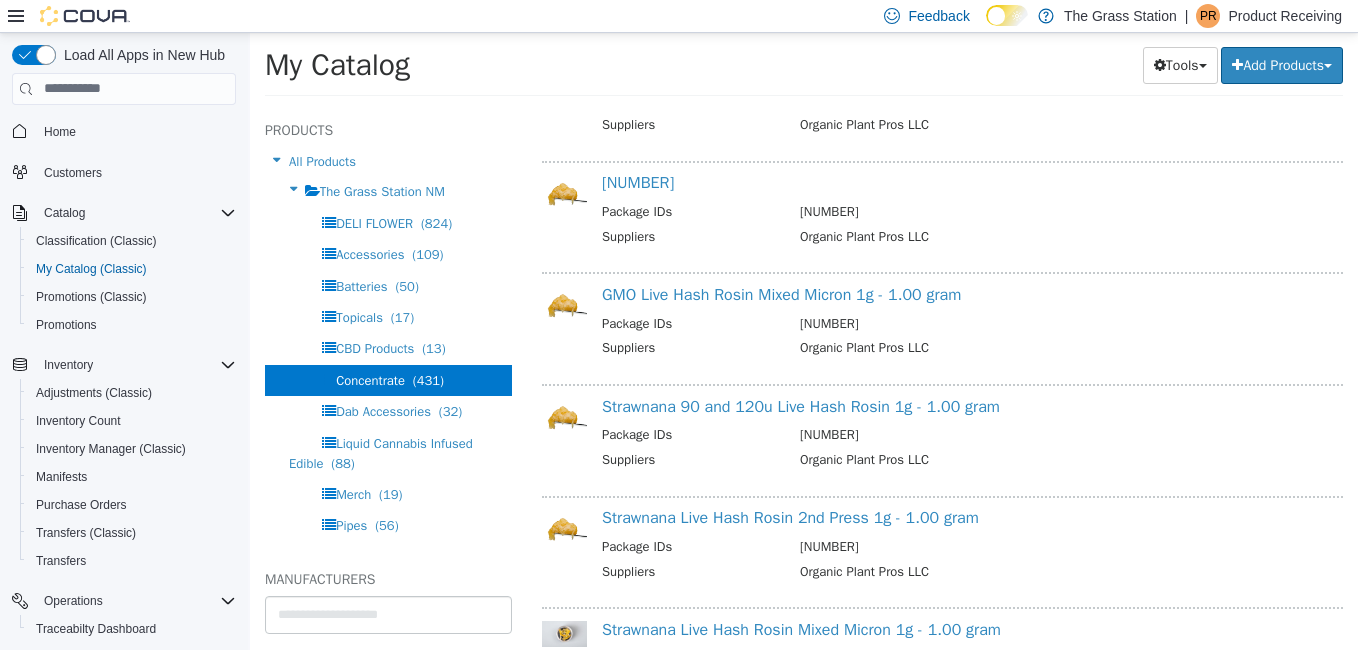 scroll, scrollTop: 565, scrollLeft: 0, axis: vertical 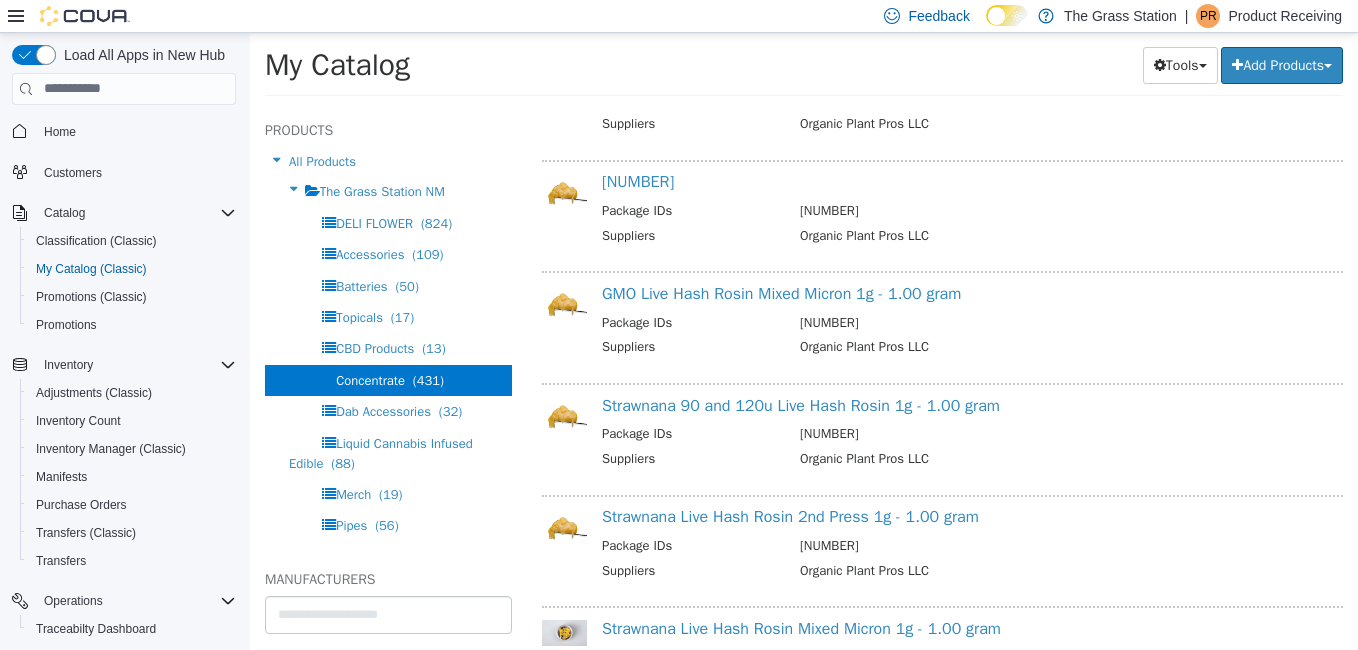 click on "Organic Plant Pros LLC" at bounding box center (1059, 348) 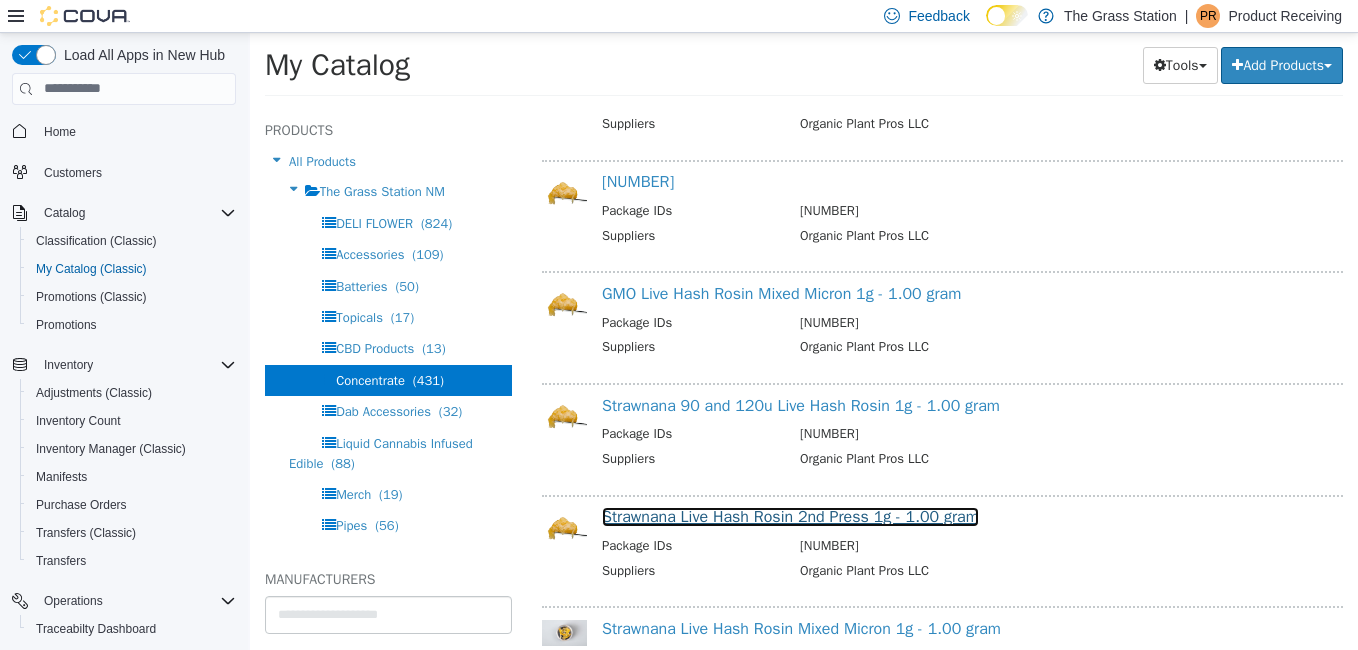 click on "Strawnana Live Hash Rosin 2nd Press 1g - 1.00 gram" at bounding box center [790, 516] 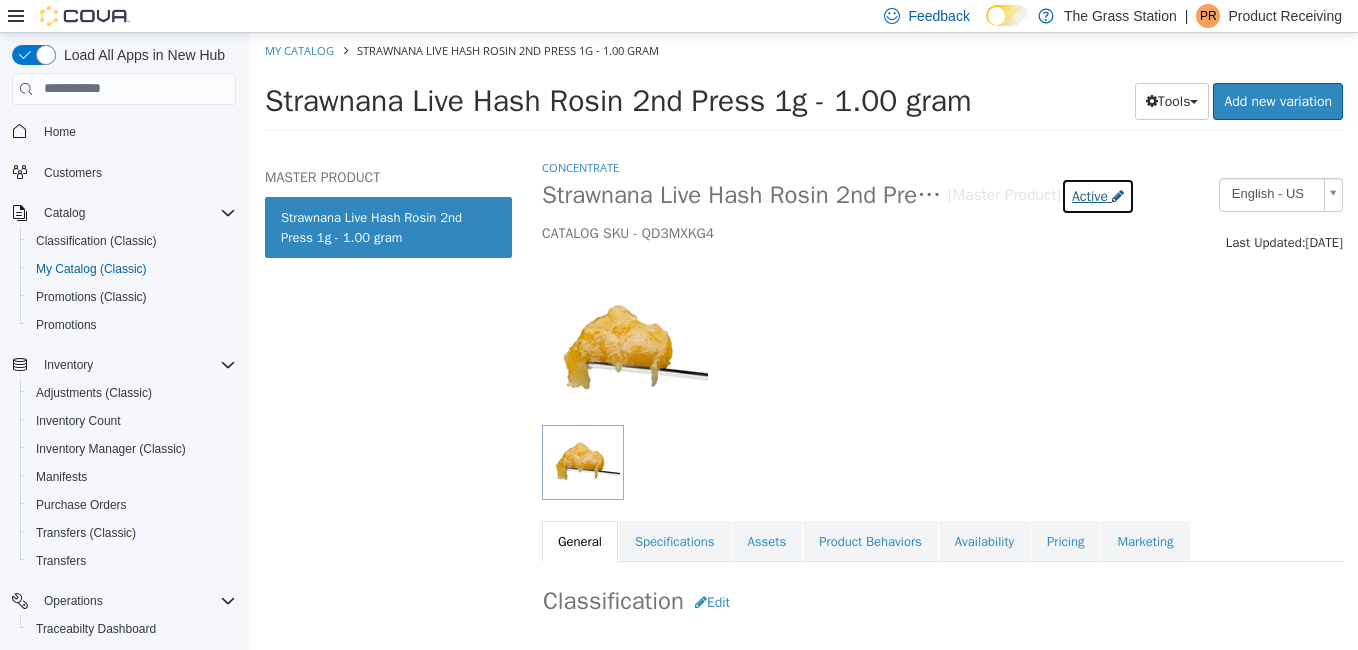 click on "Active" at bounding box center [1090, 195] 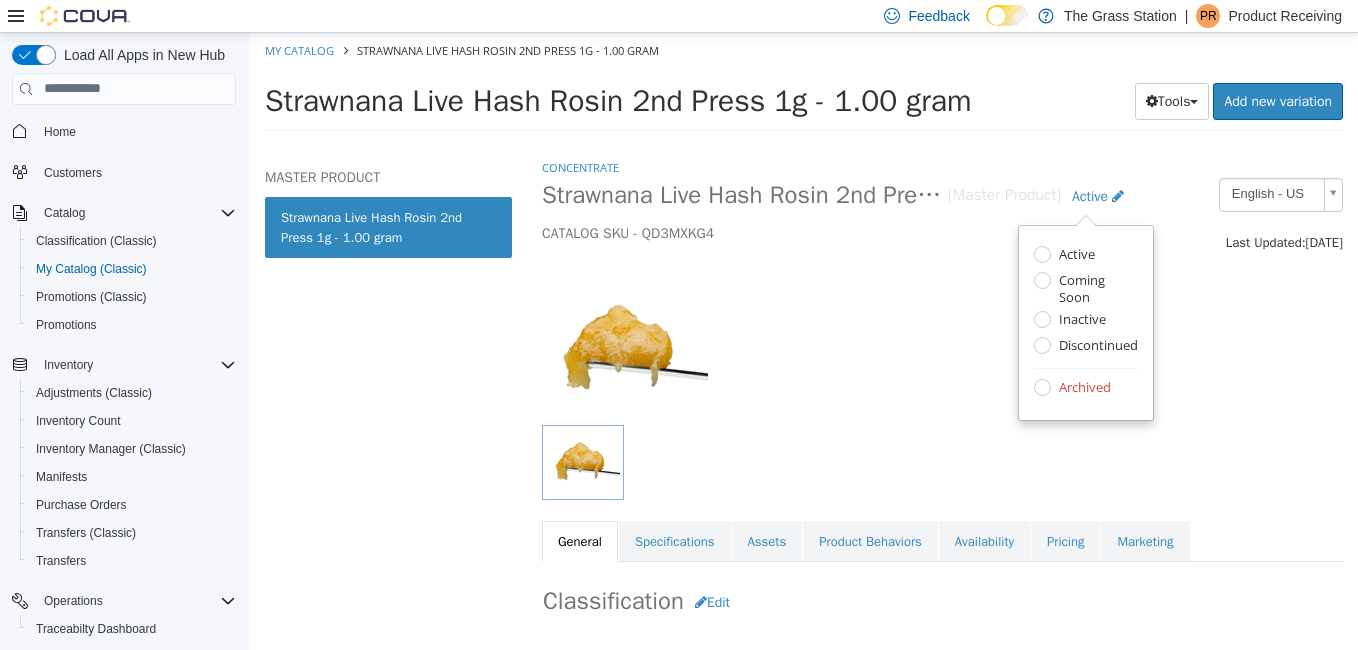 click on "Archived" at bounding box center (1082, 388) 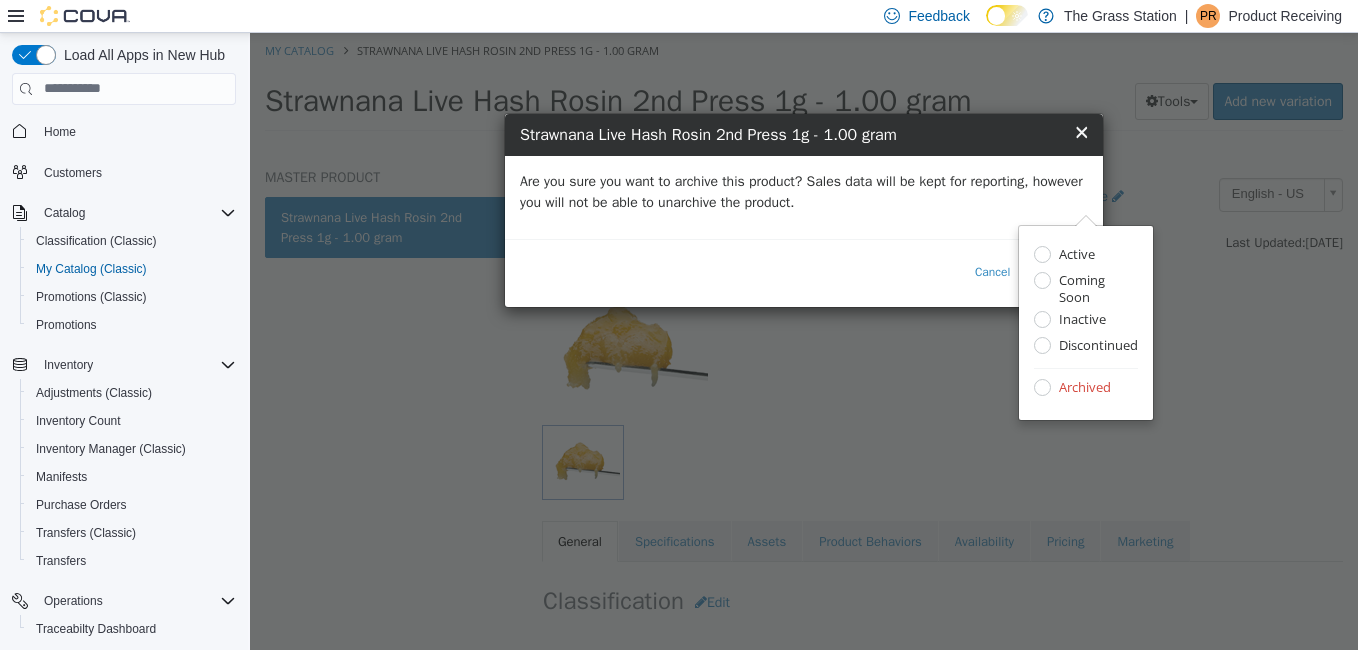 click on "Are you sure you want to archive this product? Sales data will be kept for reporting, however you will not be able to unarchive the product." at bounding box center [804, 191] 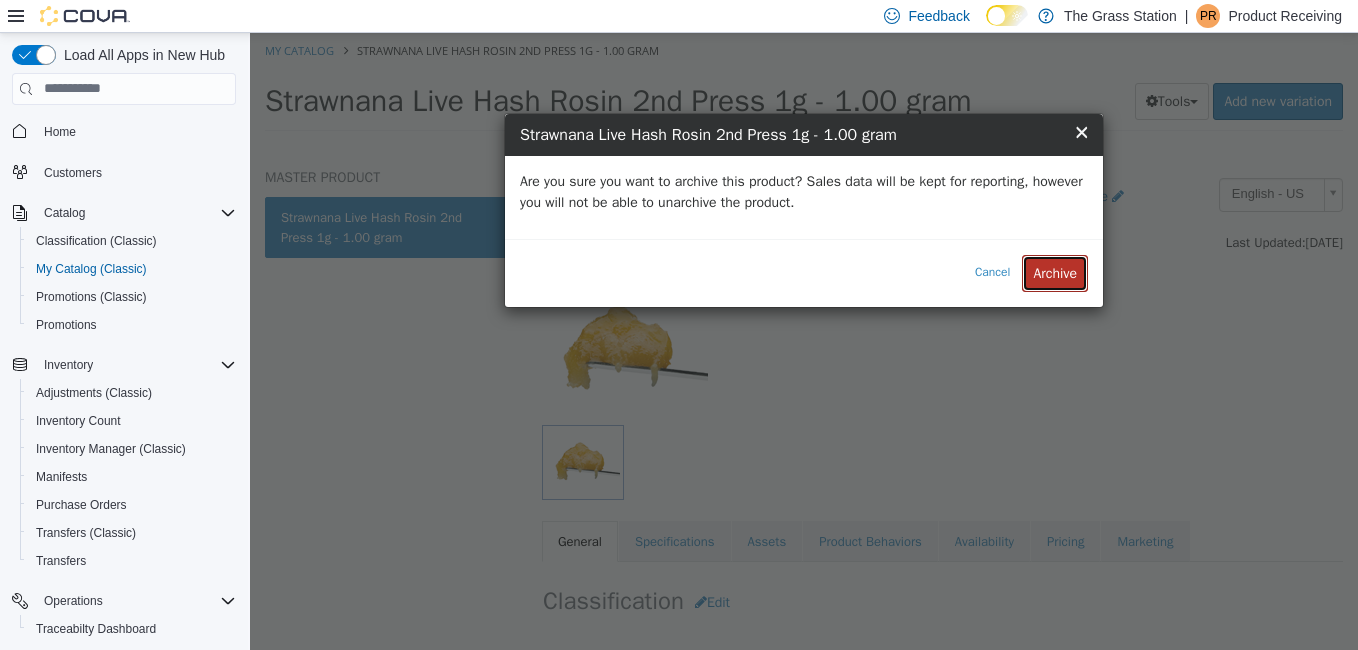 click on "Archive" at bounding box center (1055, 272) 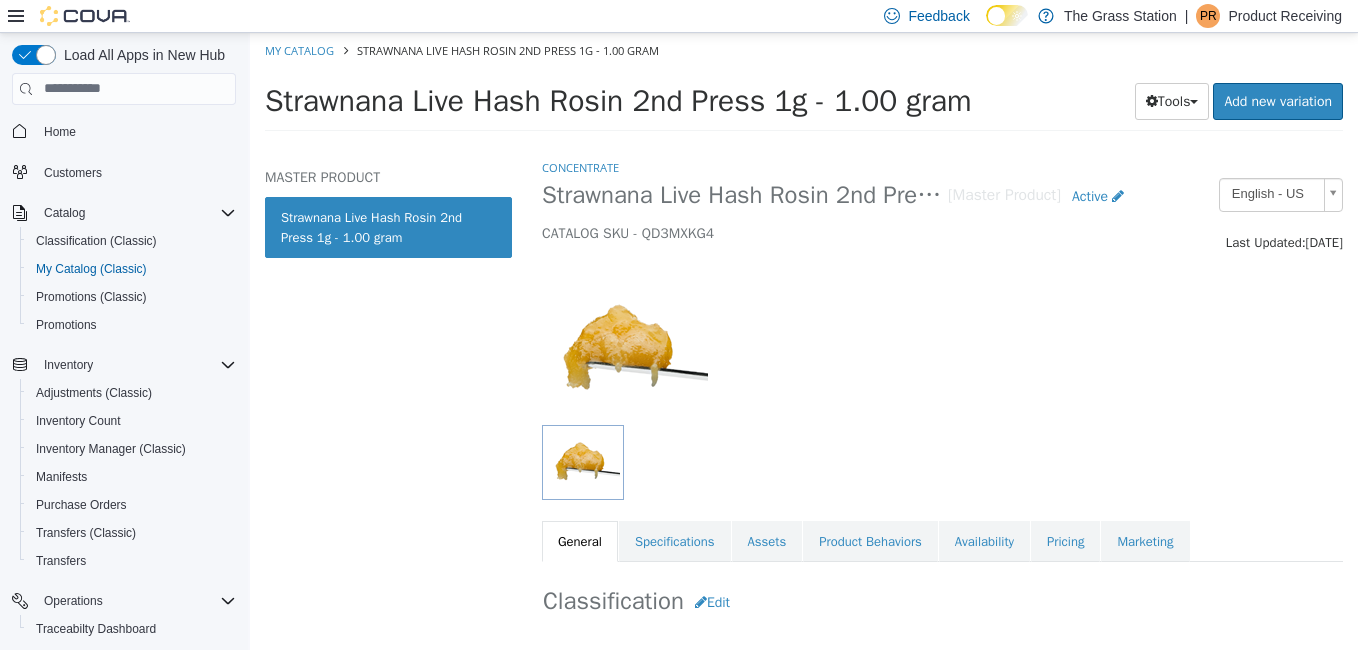 select on "**********" 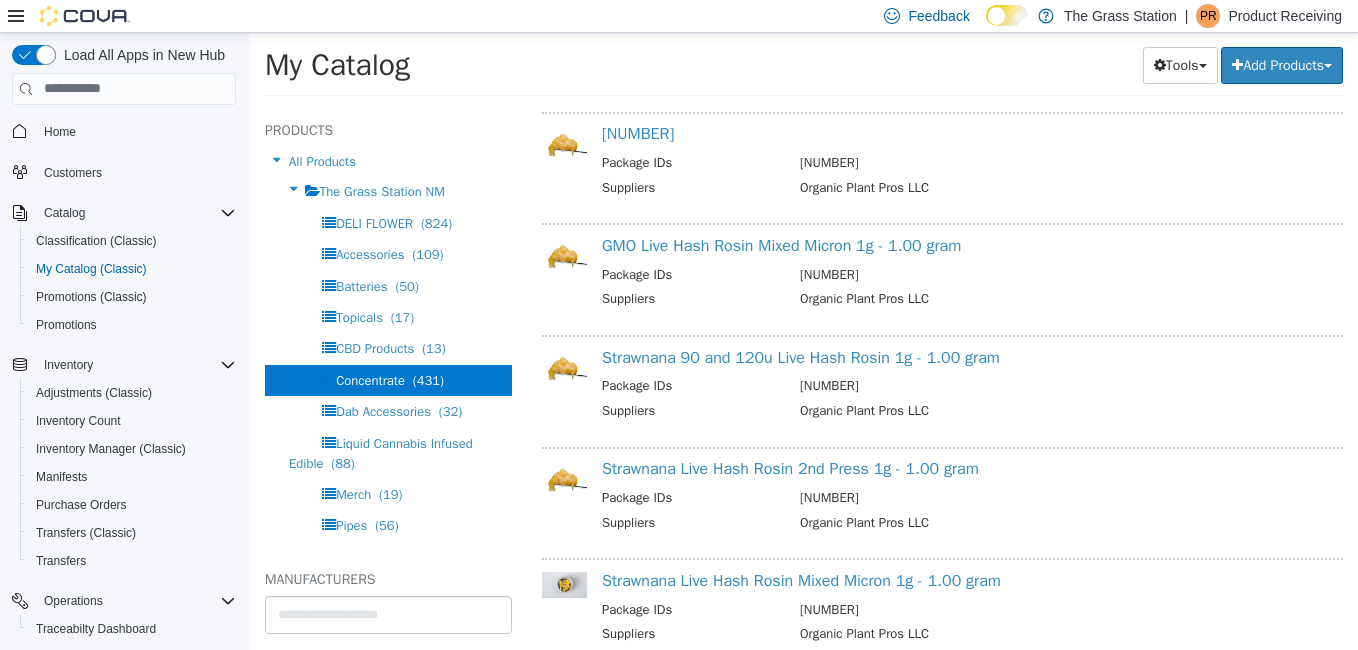 scroll, scrollTop: 698, scrollLeft: 0, axis: vertical 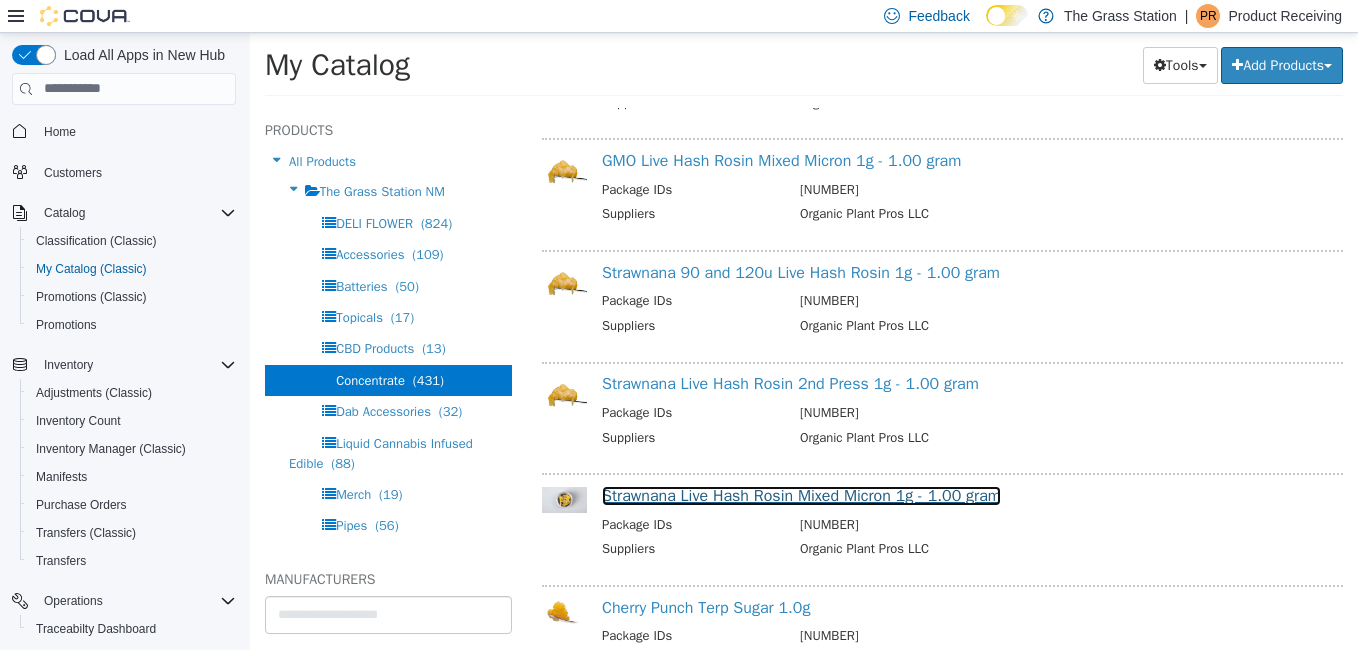 click on "Strawnana Live Hash Rosin Mixed Micron 1g - 1.00 gram" at bounding box center [801, 495] 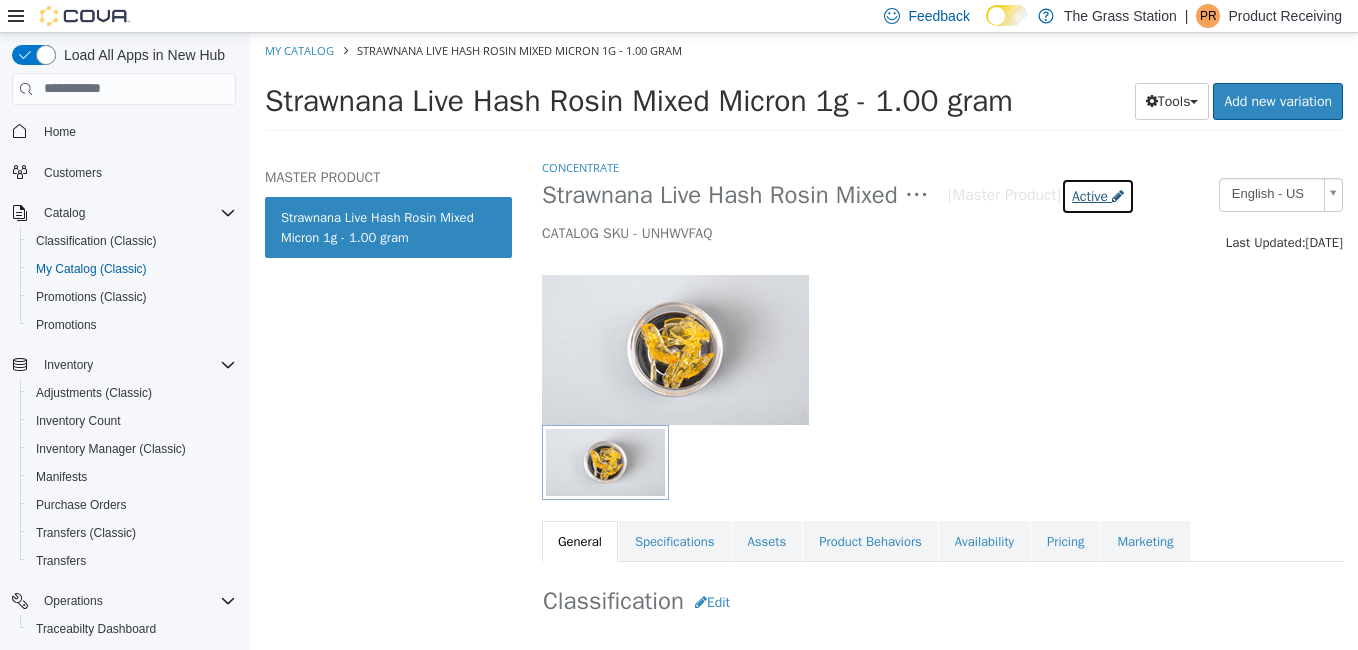 click on "Active" at bounding box center (1090, 195) 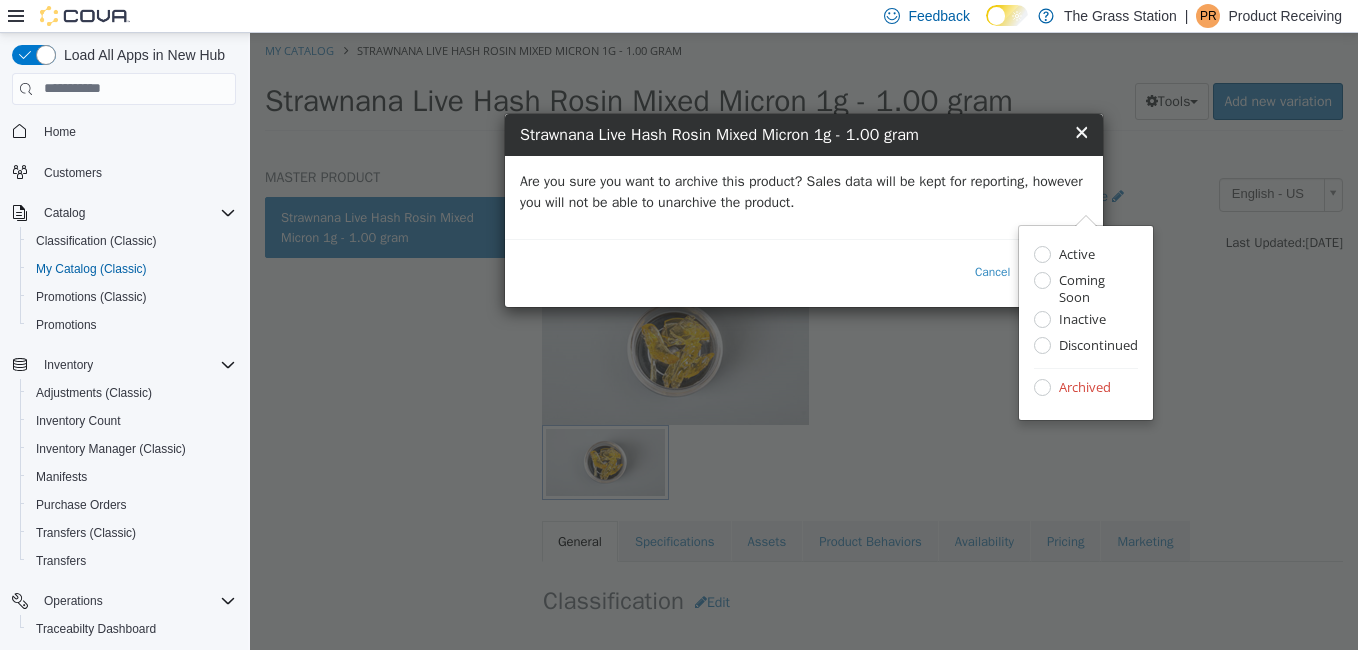click on "Are you sure you want to archive this product? Sales data will be kept for reporting, however you will not be able to unarchive the product." at bounding box center (804, 196) 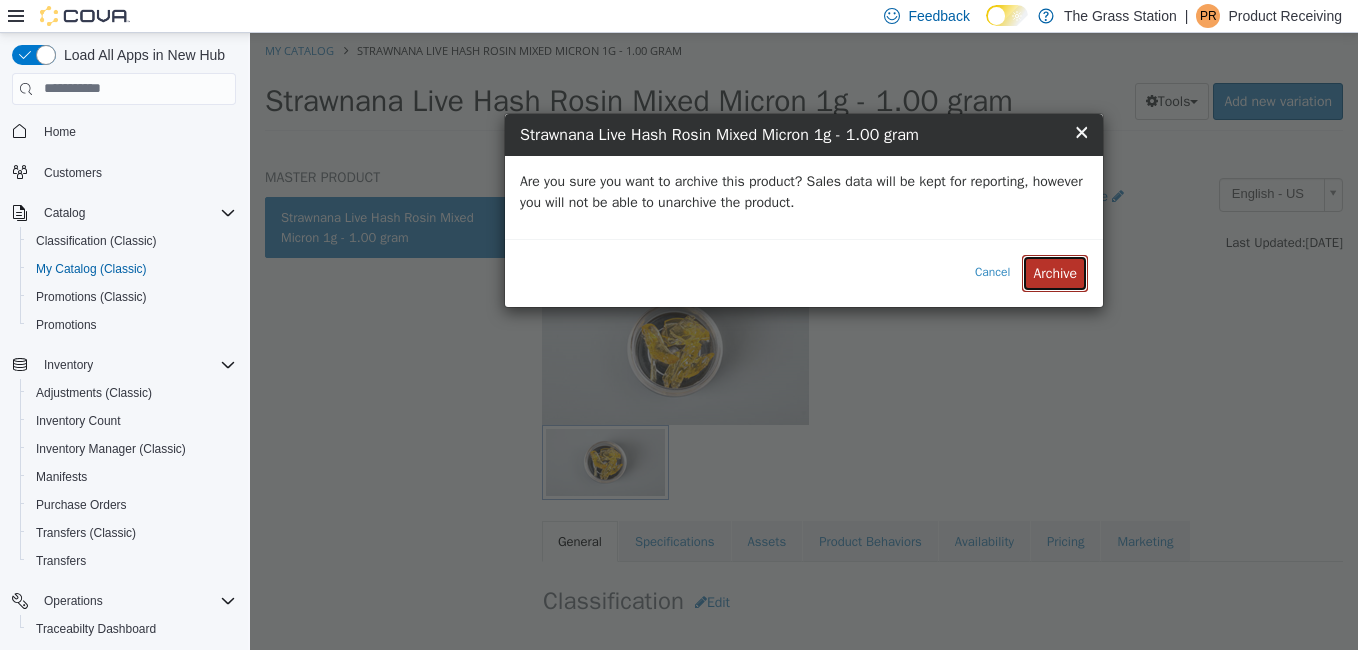 click on "Archive" at bounding box center (1055, 272) 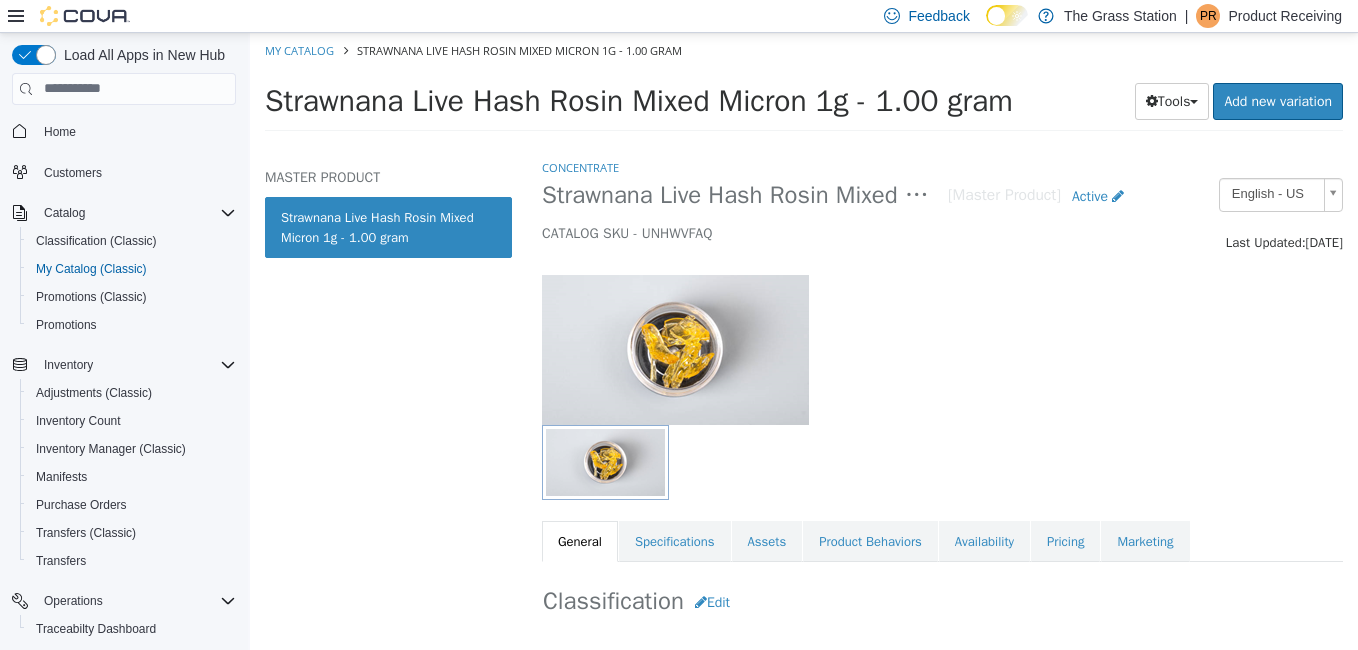 select on "**********" 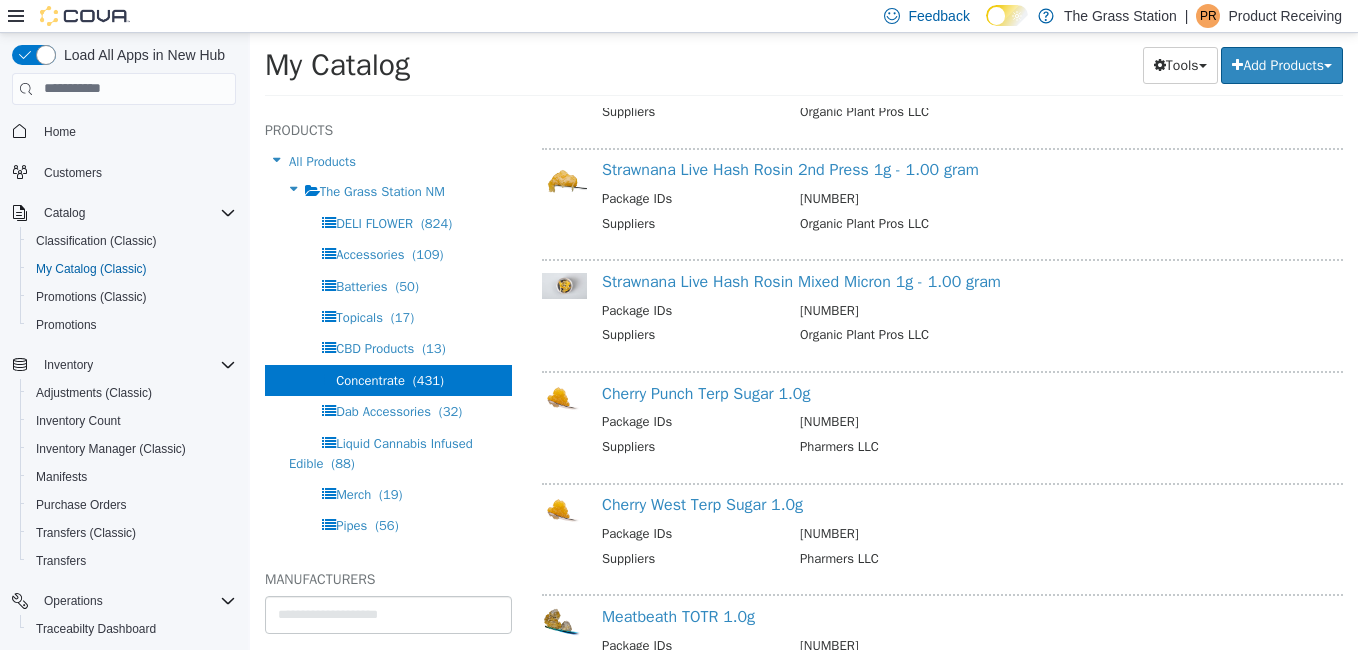 scroll, scrollTop: 913, scrollLeft: 0, axis: vertical 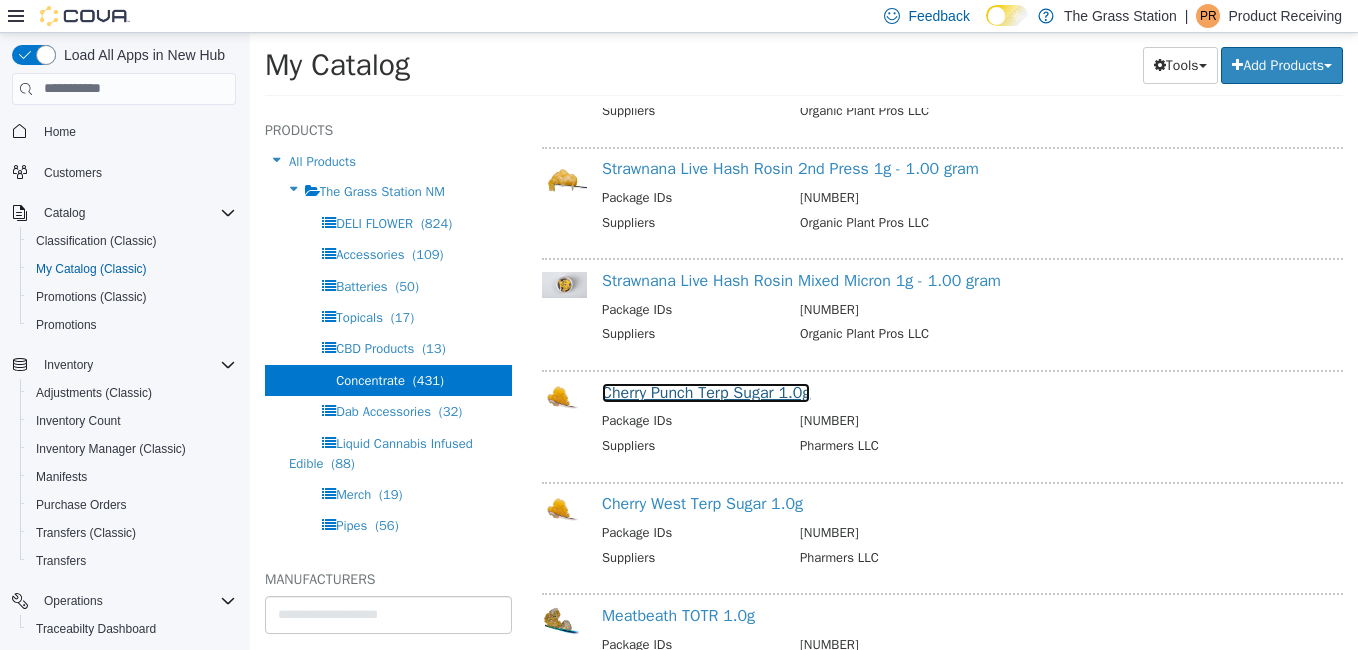 click on "Cherry Punch Terp Sugar 1.0g" at bounding box center (706, 392) 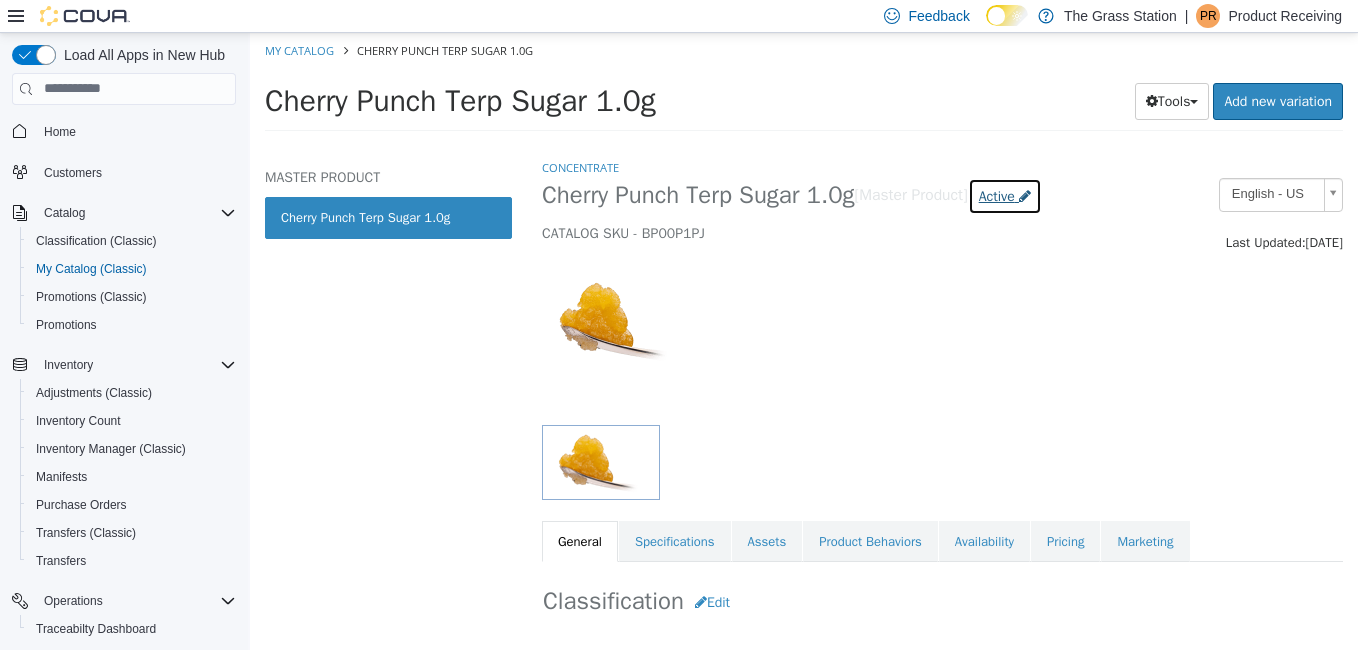 click on "Active" at bounding box center [997, 195] 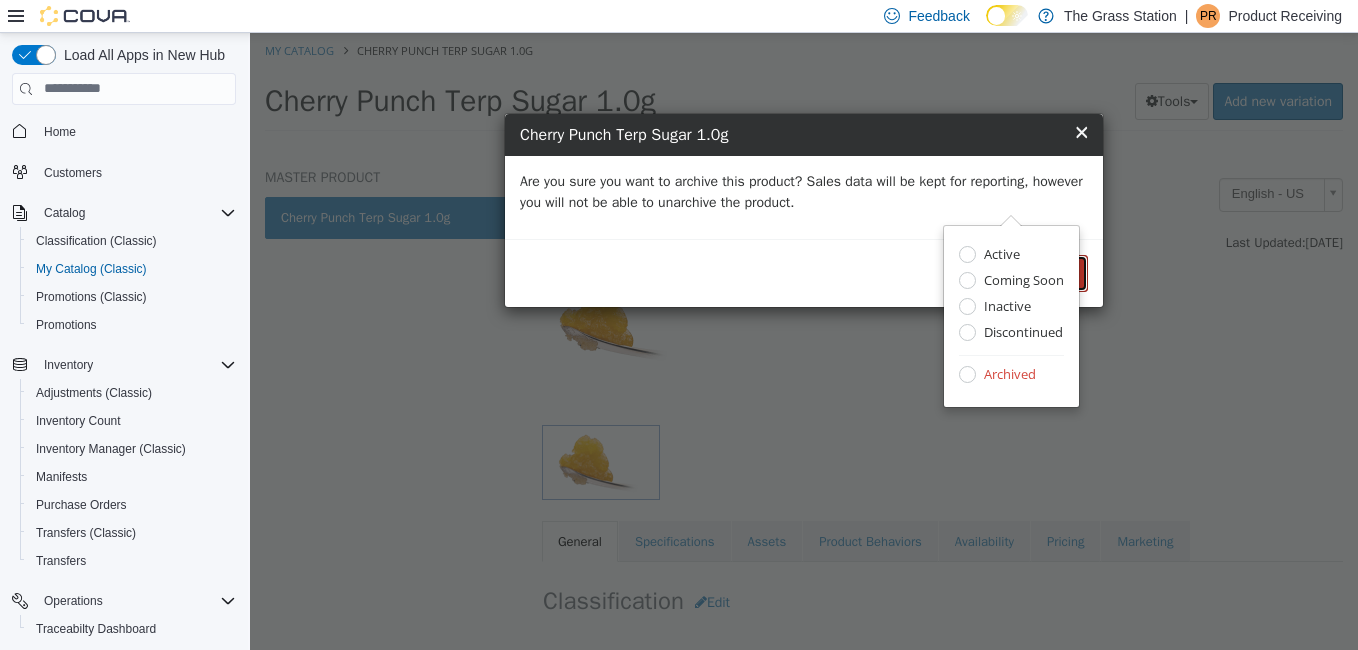 click on "Archive" at bounding box center (1055, 272) 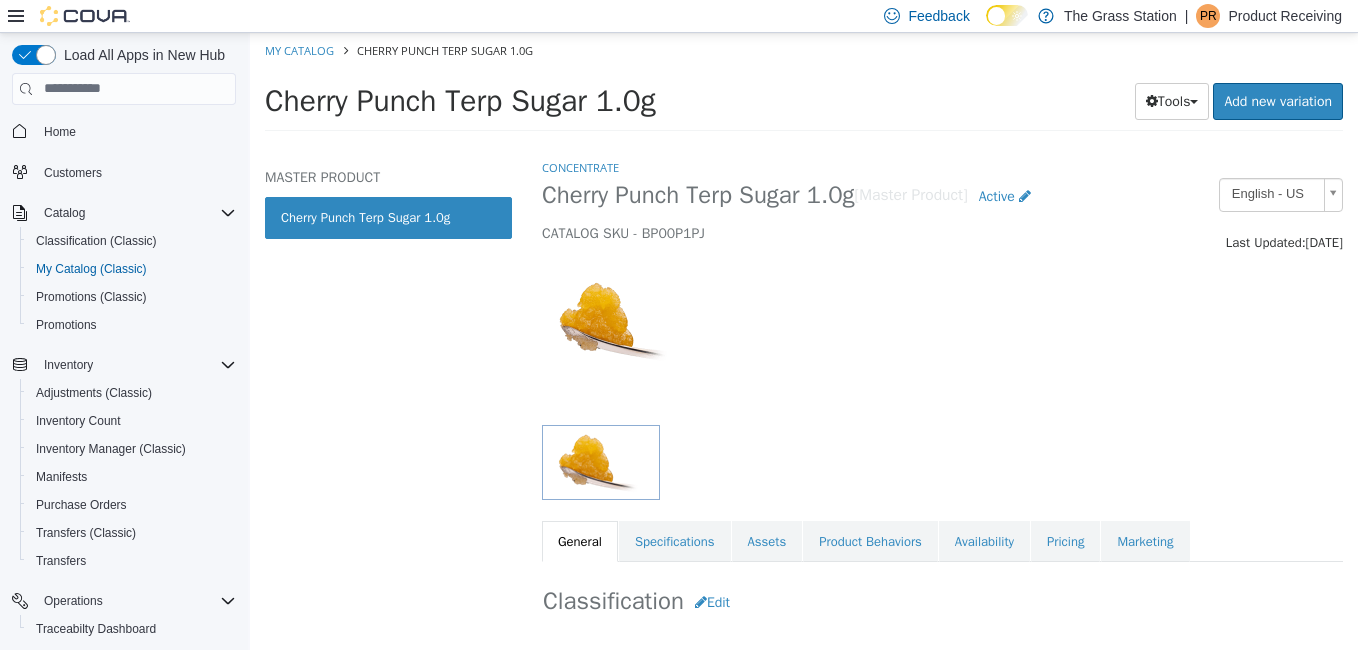select on "**********" 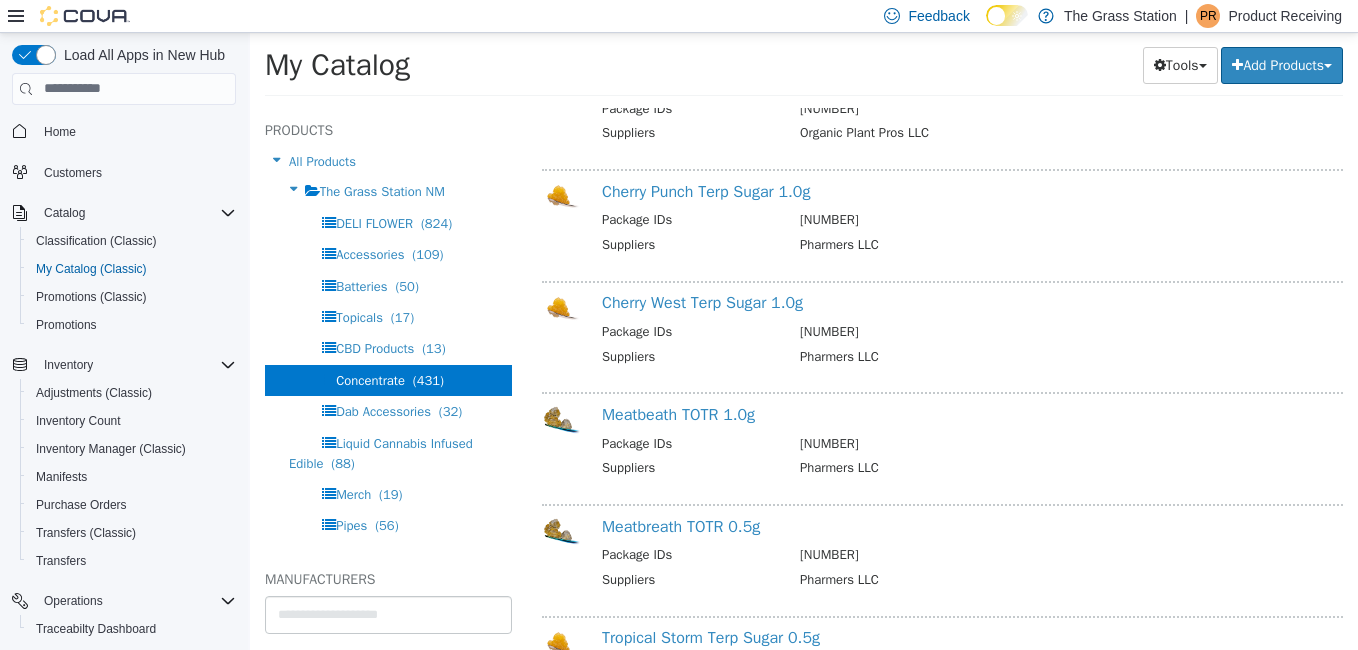 scroll, scrollTop: 1117, scrollLeft: 0, axis: vertical 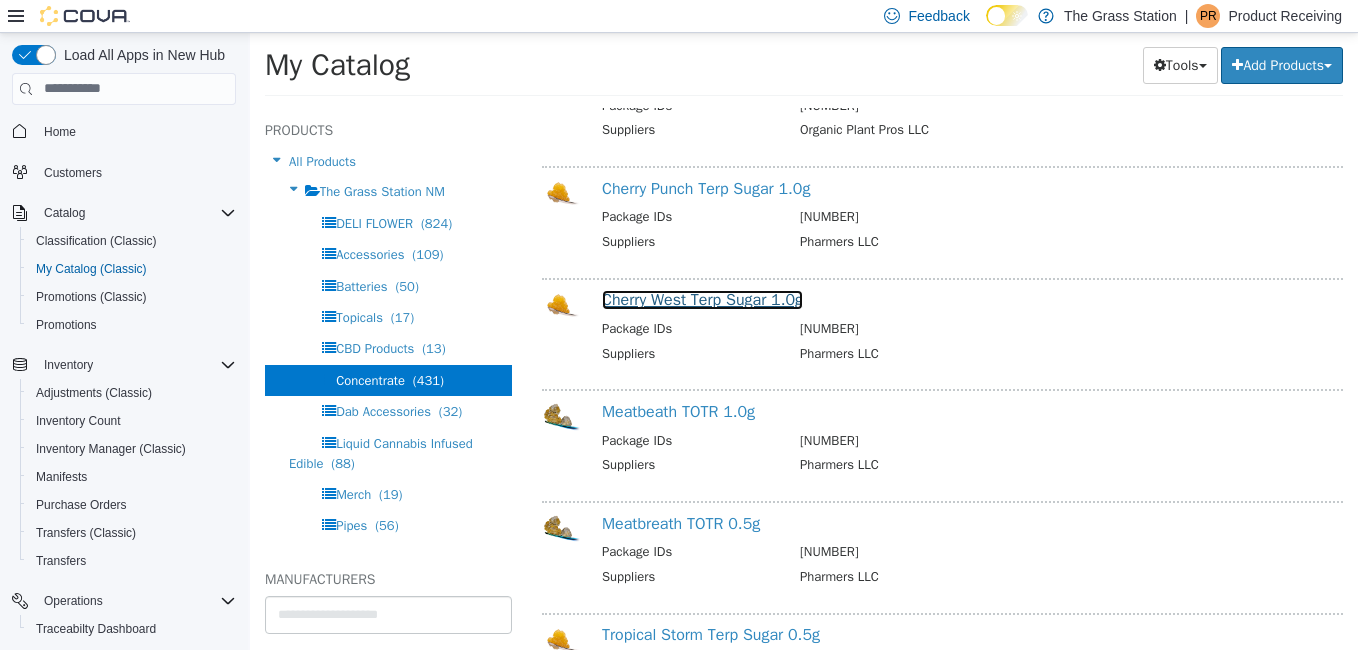 click on "Cherry West Terp Sugar 1.0g" at bounding box center [702, 299] 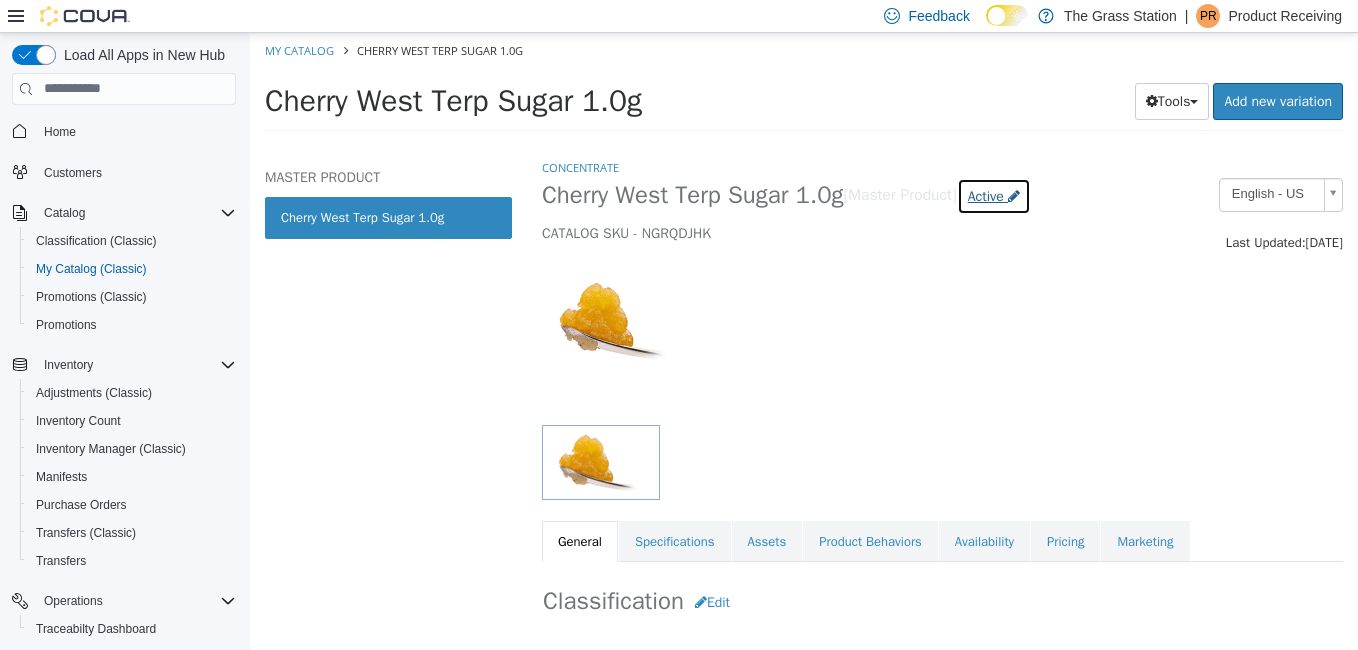 click on "Active" at bounding box center (986, 195) 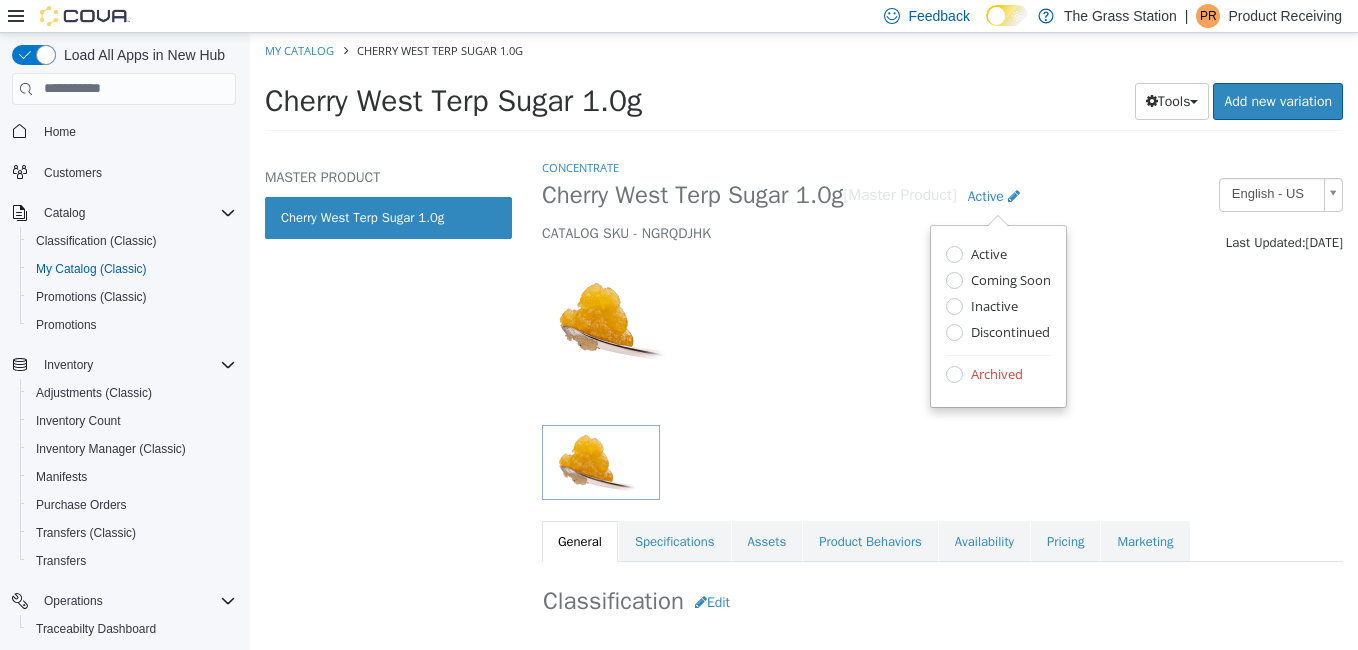click on "Archived" at bounding box center (994, 375) 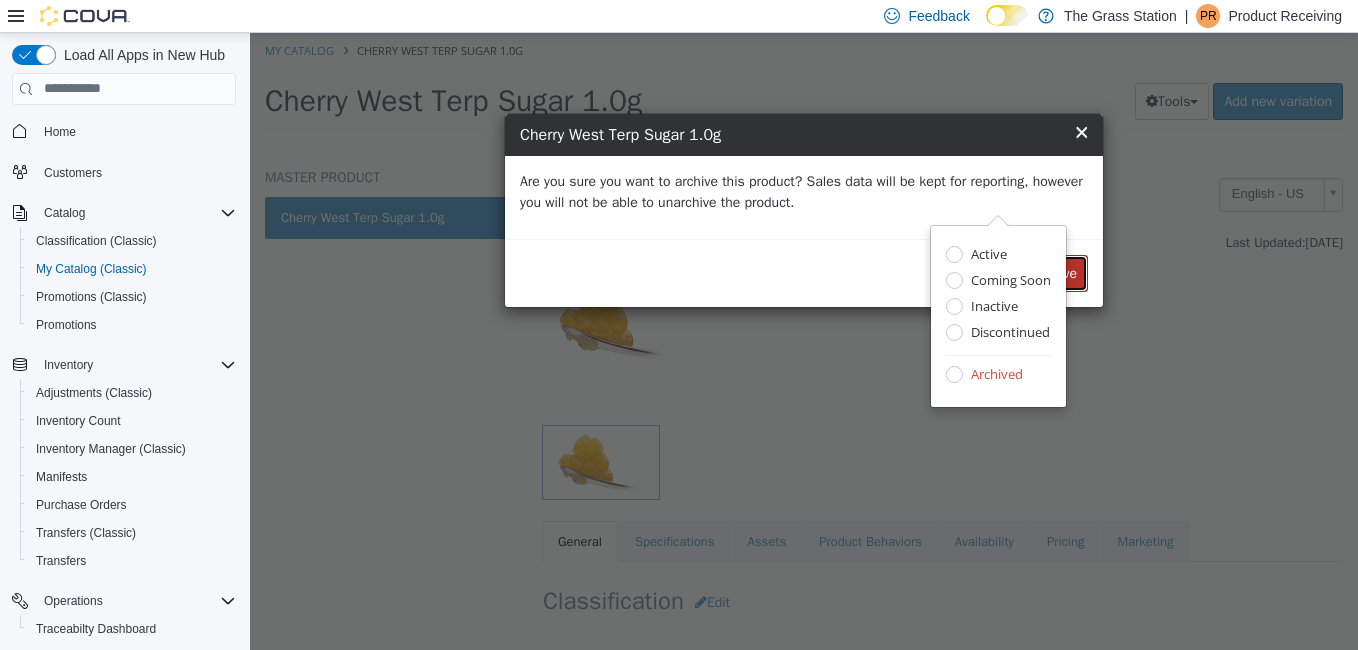 click on "Archive" at bounding box center (1055, 272) 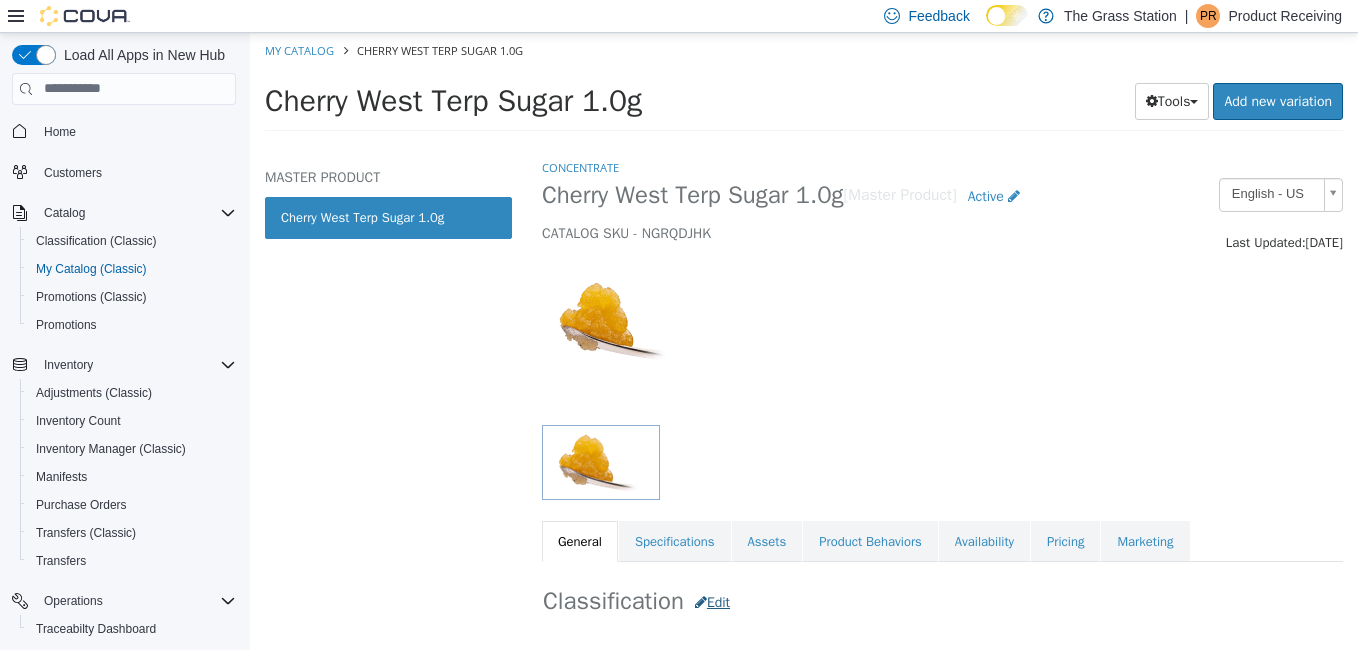 select on "**********" 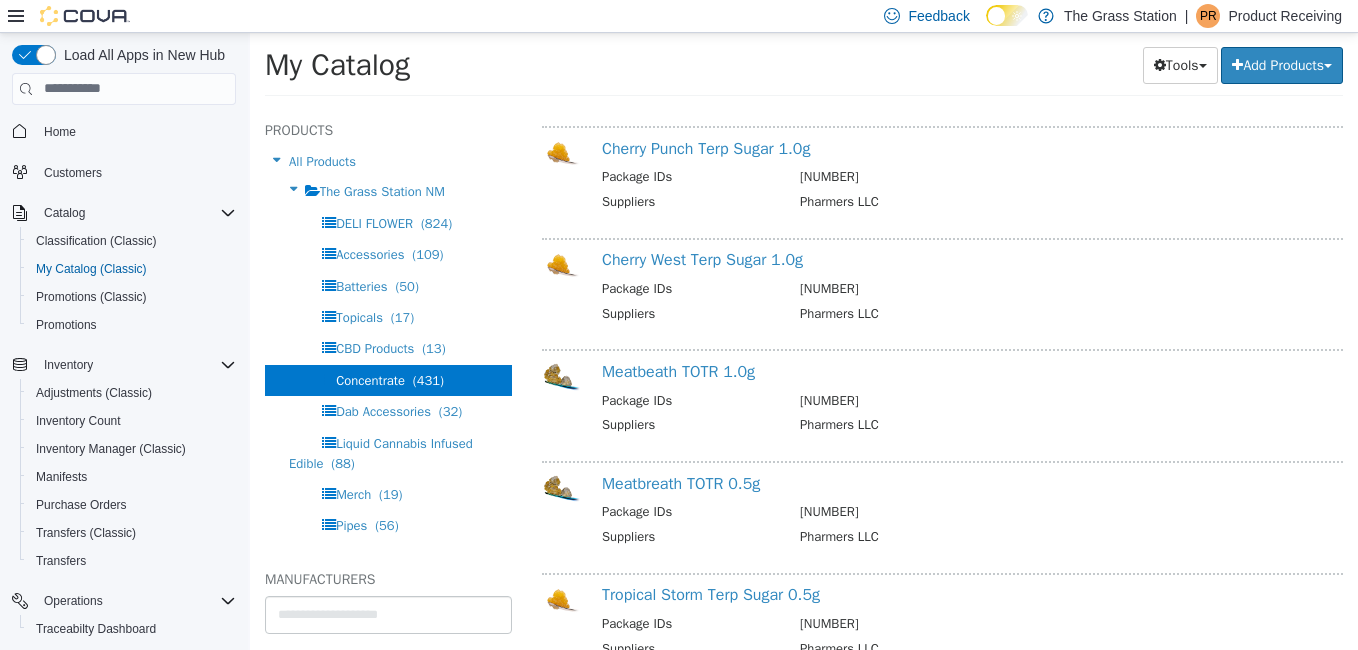 scroll, scrollTop: 1158, scrollLeft: 0, axis: vertical 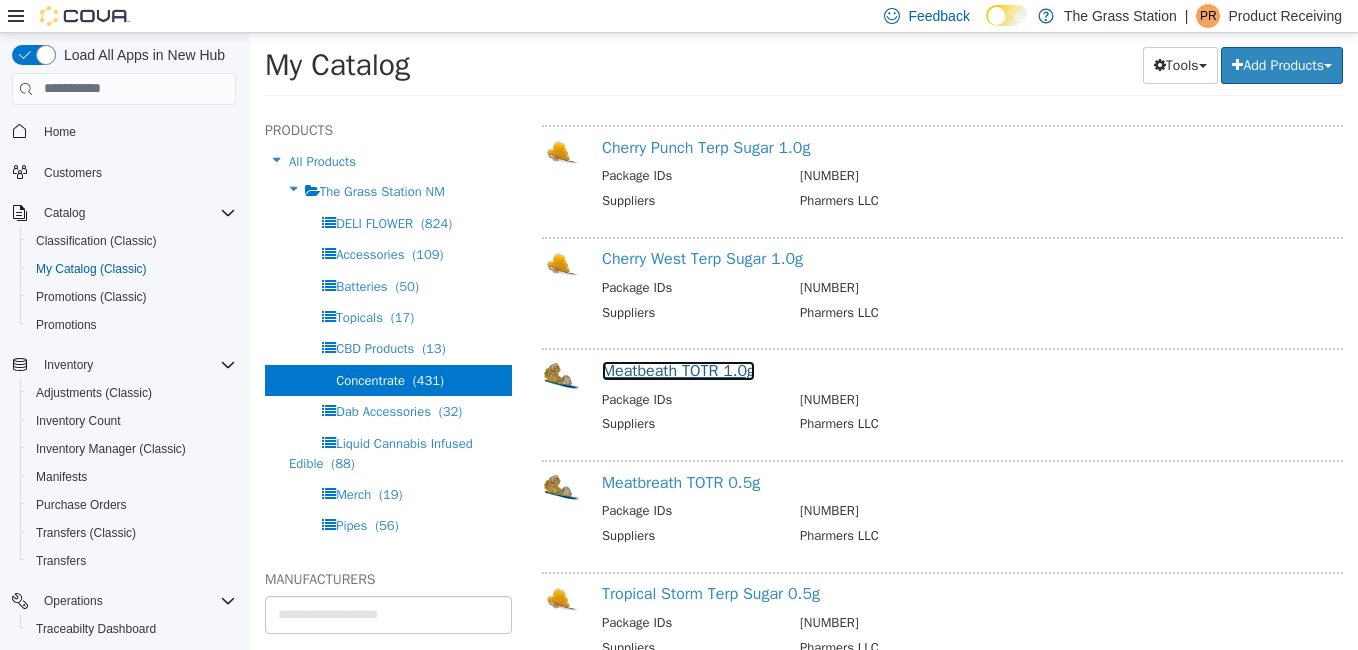 click on "Meatbeath TOTR 1.0g" at bounding box center (678, 370) 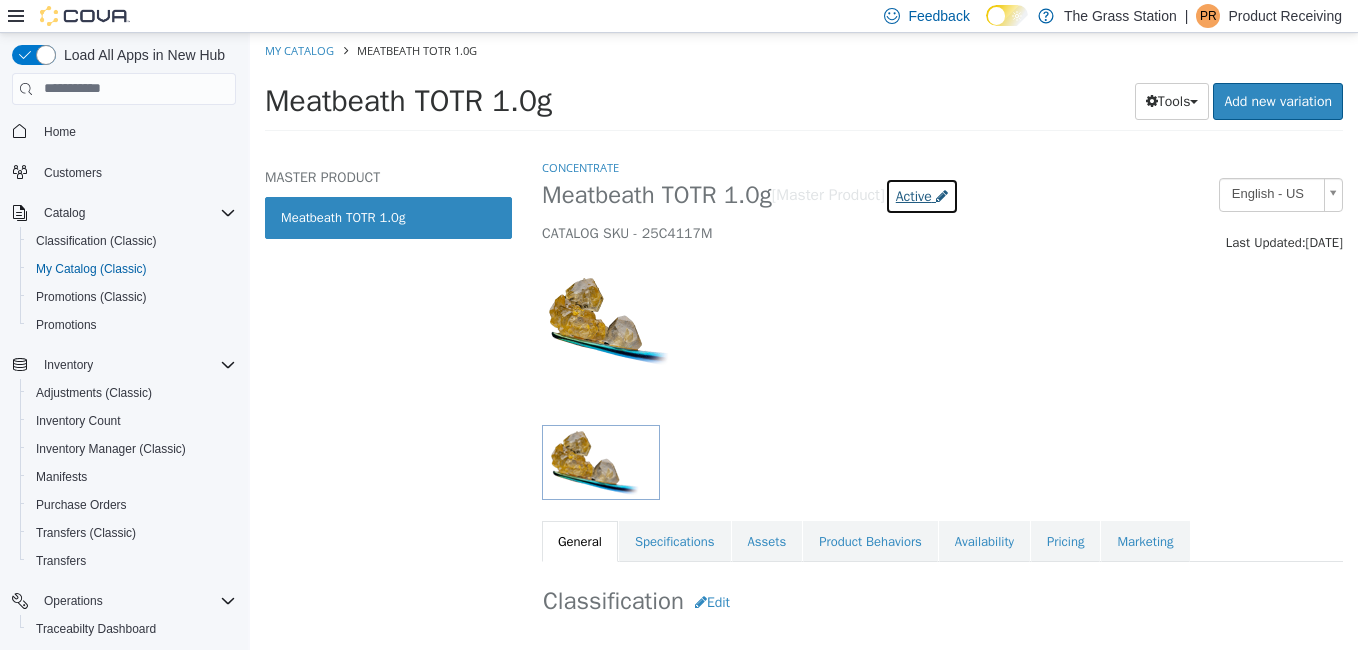 click on "Active" at bounding box center (914, 195) 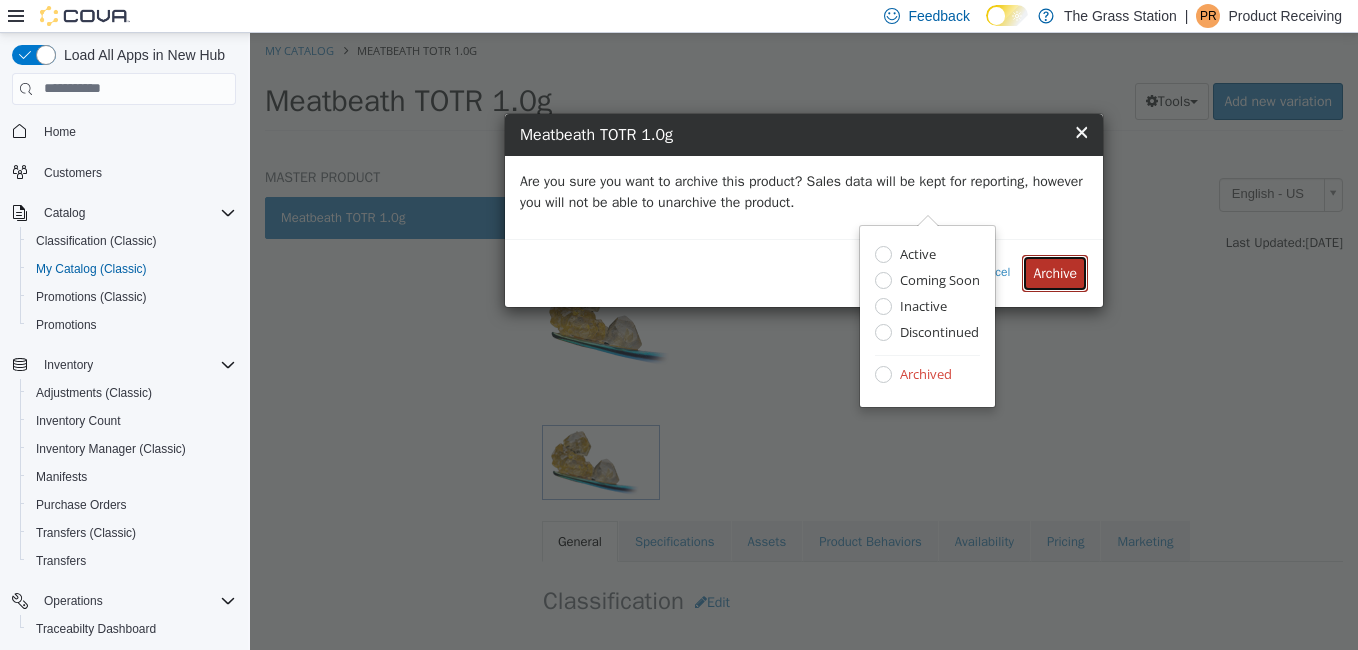 click on "Archive" at bounding box center [1055, 272] 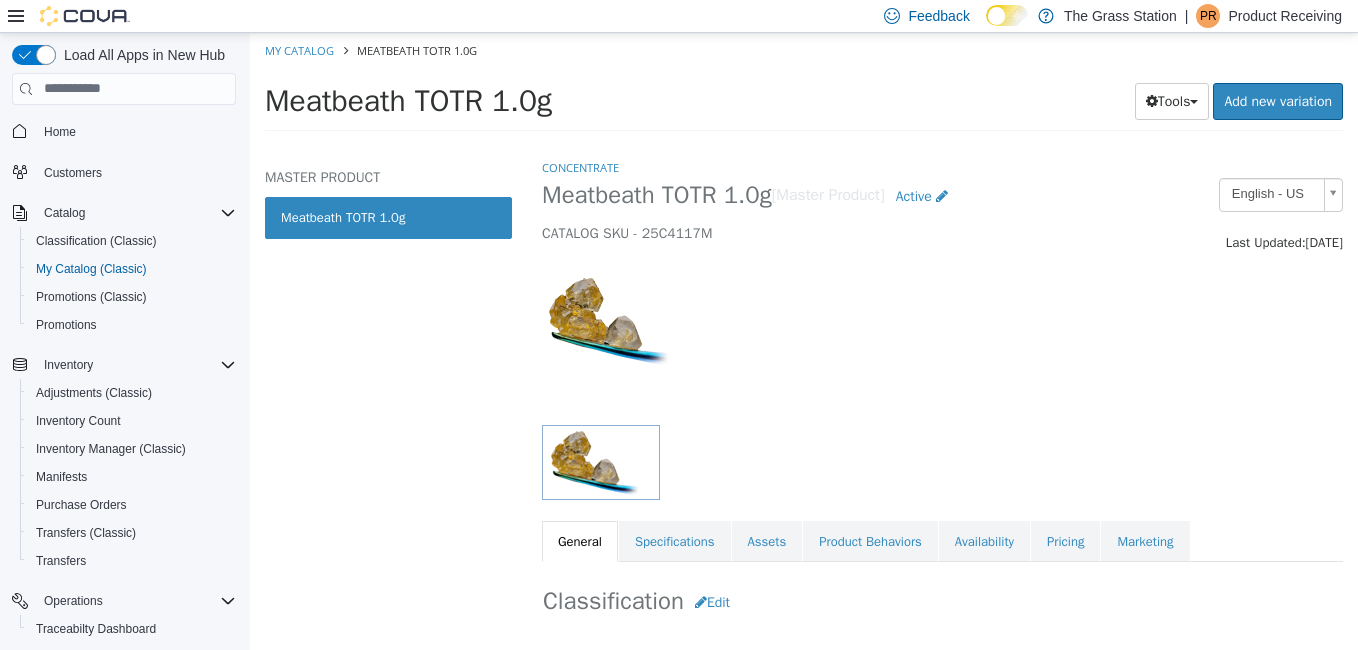select on "**********" 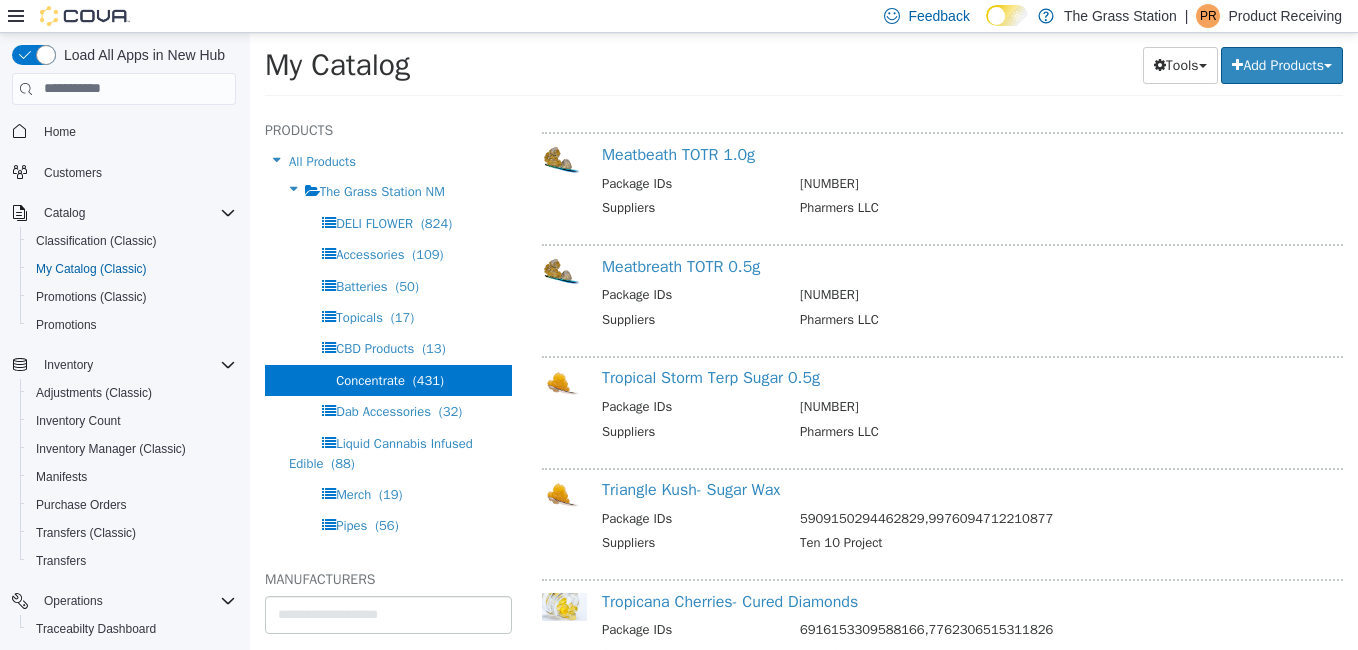 scroll, scrollTop: 1371, scrollLeft: 0, axis: vertical 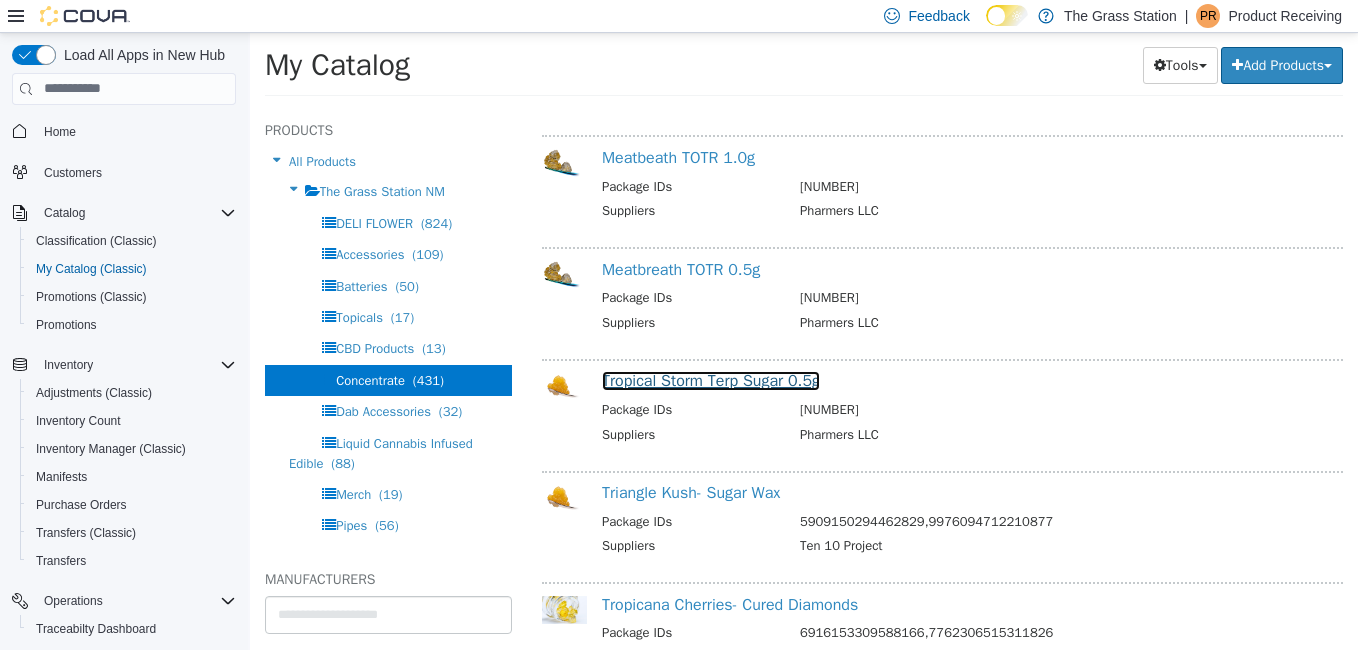click on "Tropical Storm Terp Sugar 0.5g" at bounding box center (711, 380) 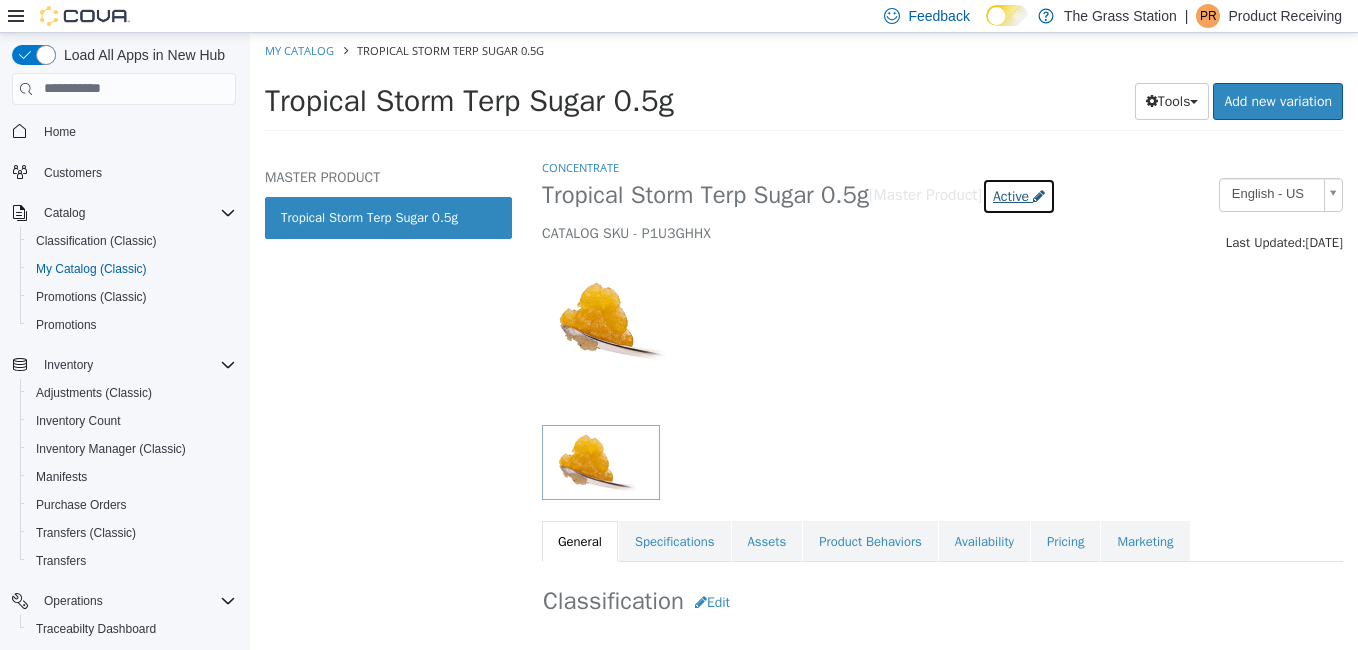 click on "Active" at bounding box center (1011, 195) 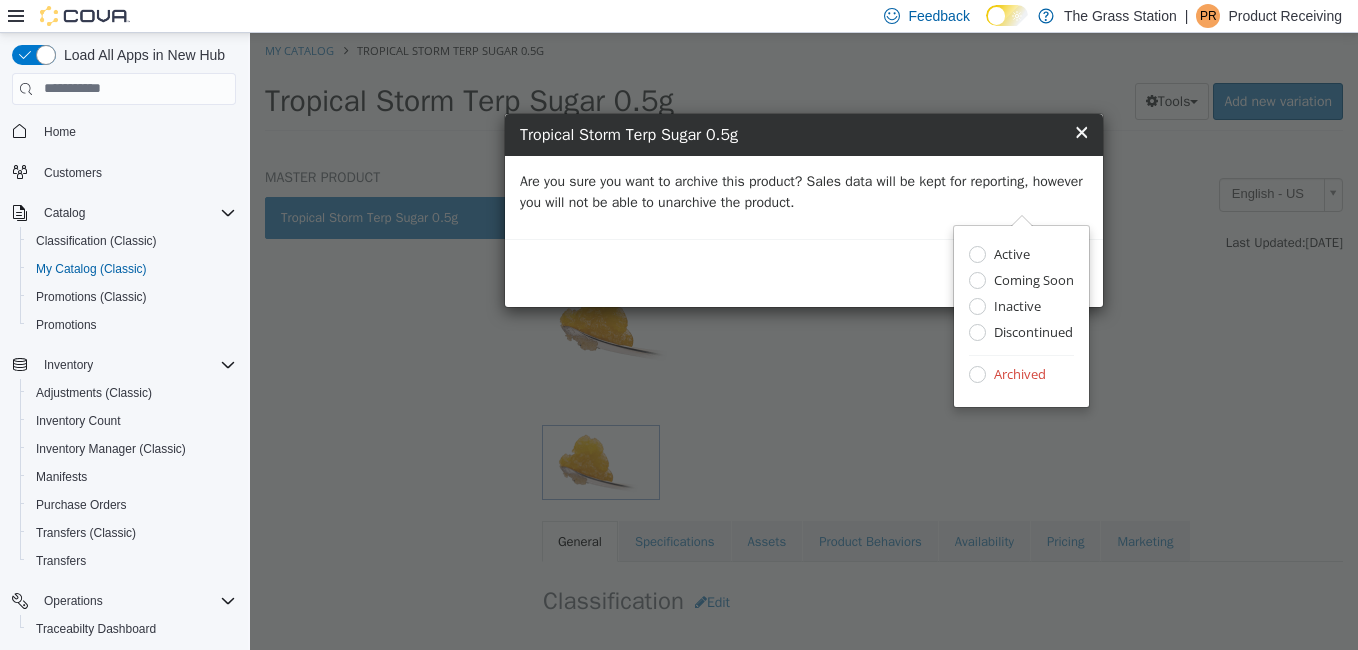 click on "Are you sure you want to archive this product? Sales data will be kept for reporting, however you will not be able to unarchive the product." at bounding box center [804, 196] 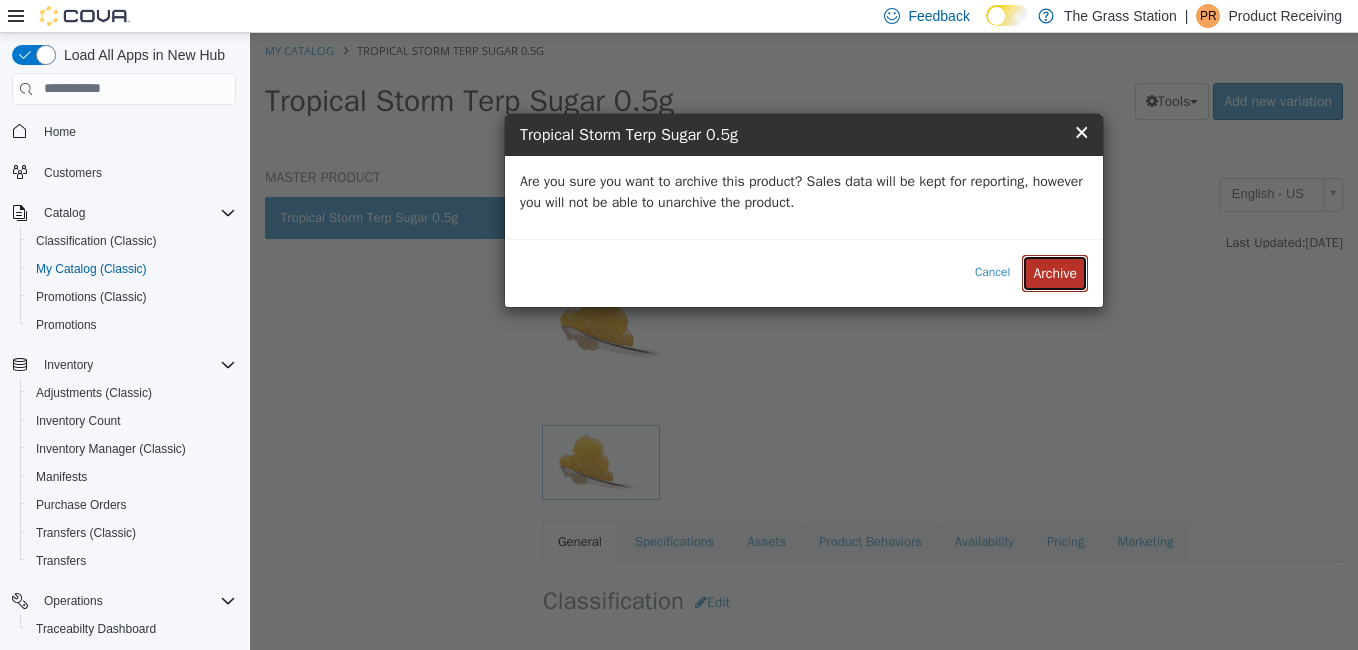 click on "Archive" at bounding box center [1055, 272] 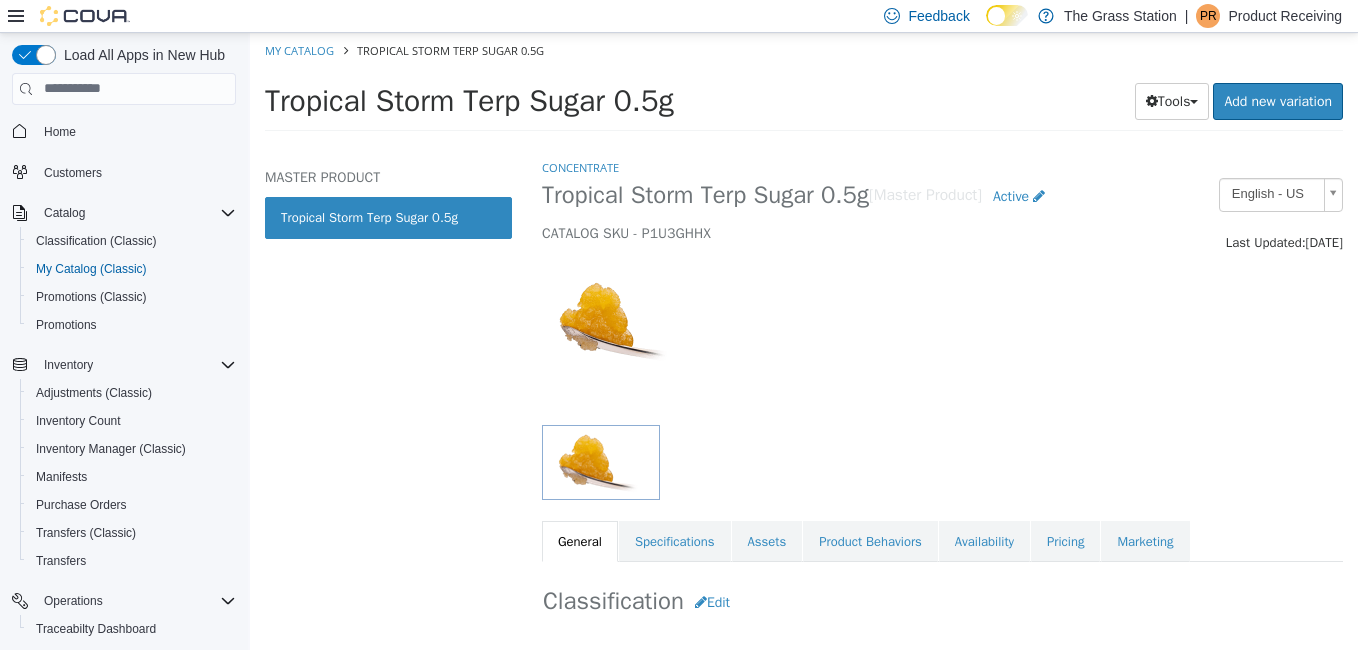 select on "**********" 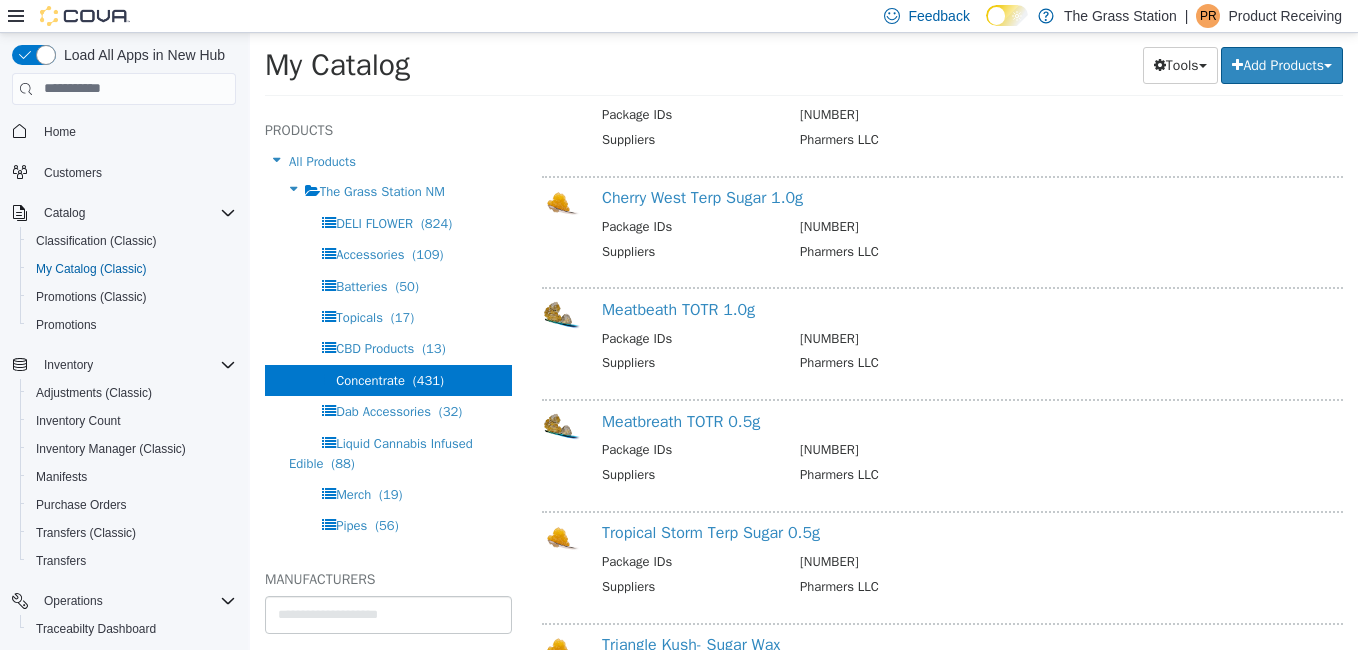 scroll, scrollTop: 1220, scrollLeft: 0, axis: vertical 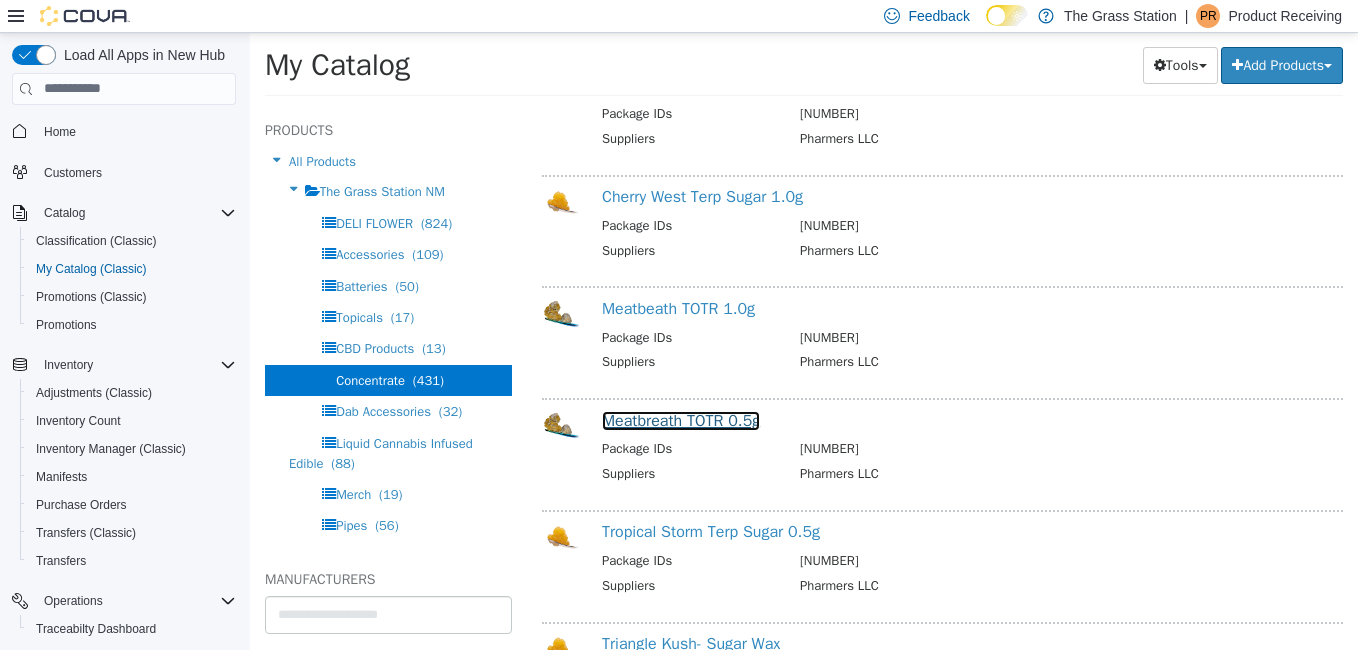 click on "Meatbreath TOTR 0.5g" at bounding box center (681, 420) 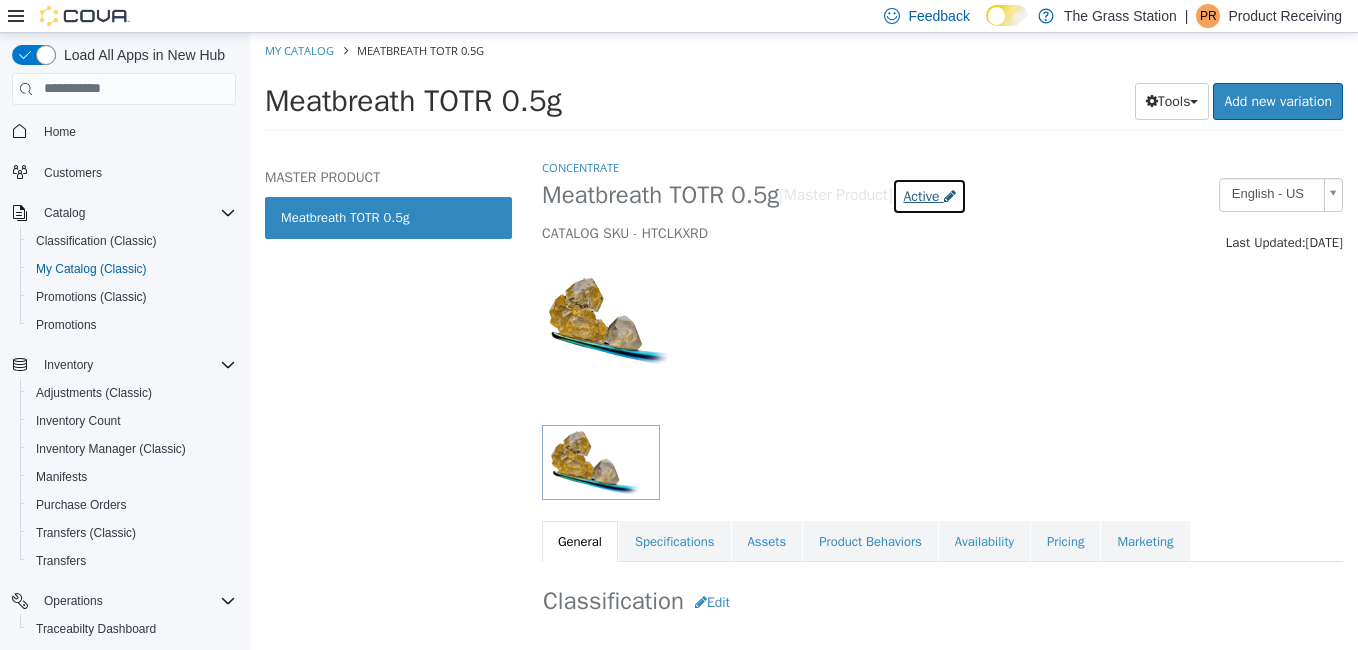 click at bounding box center (950, 195) 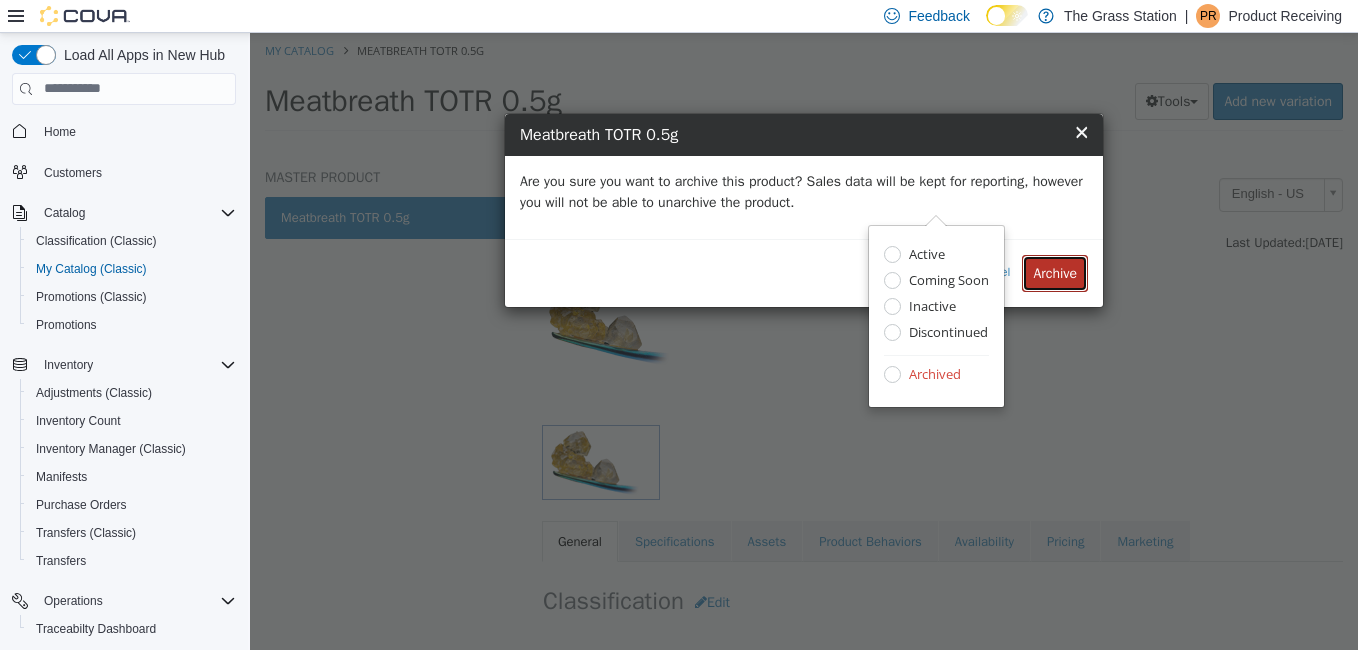 click on "Archive" at bounding box center (1055, 272) 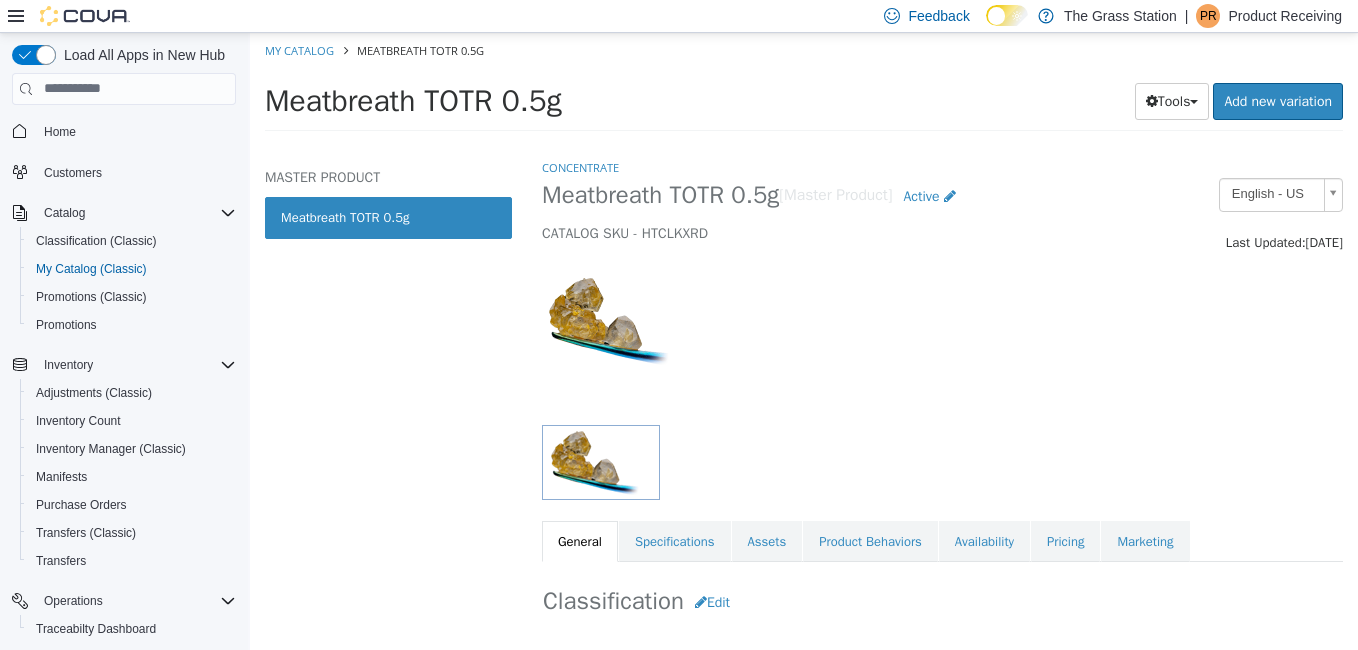 select on "**********" 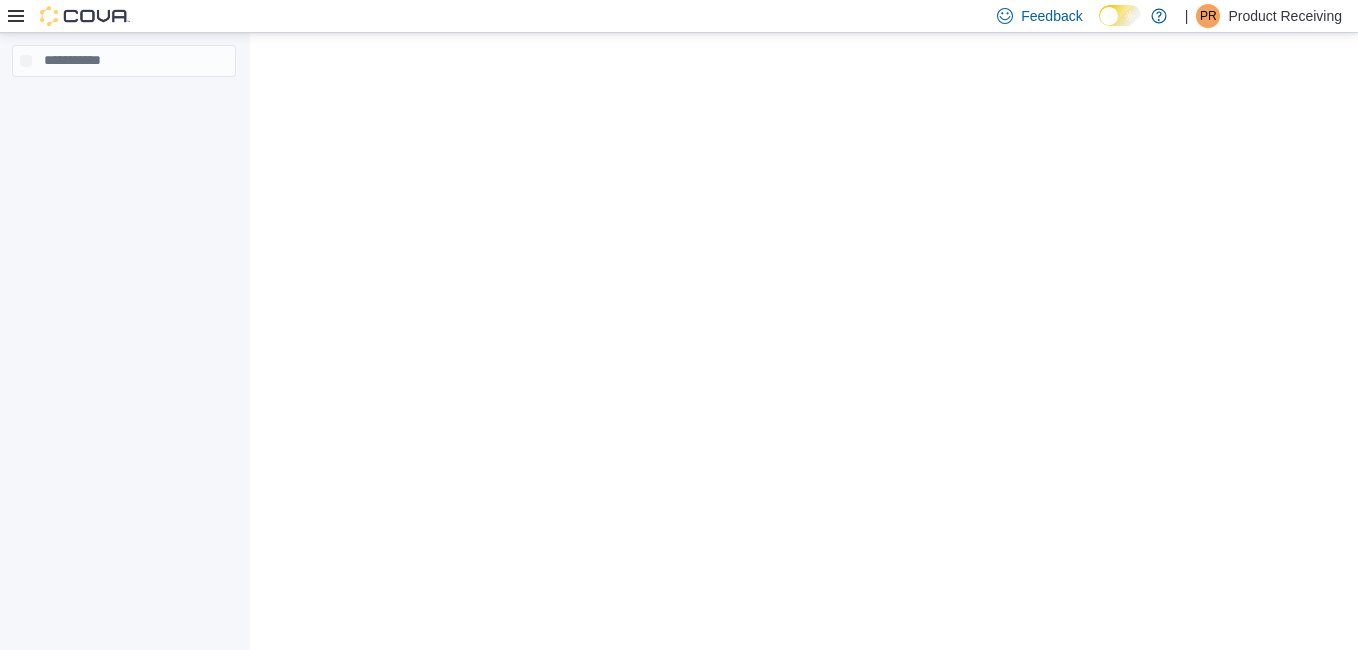 scroll, scrollTop: 0, scrollLeft: 0, axis: both 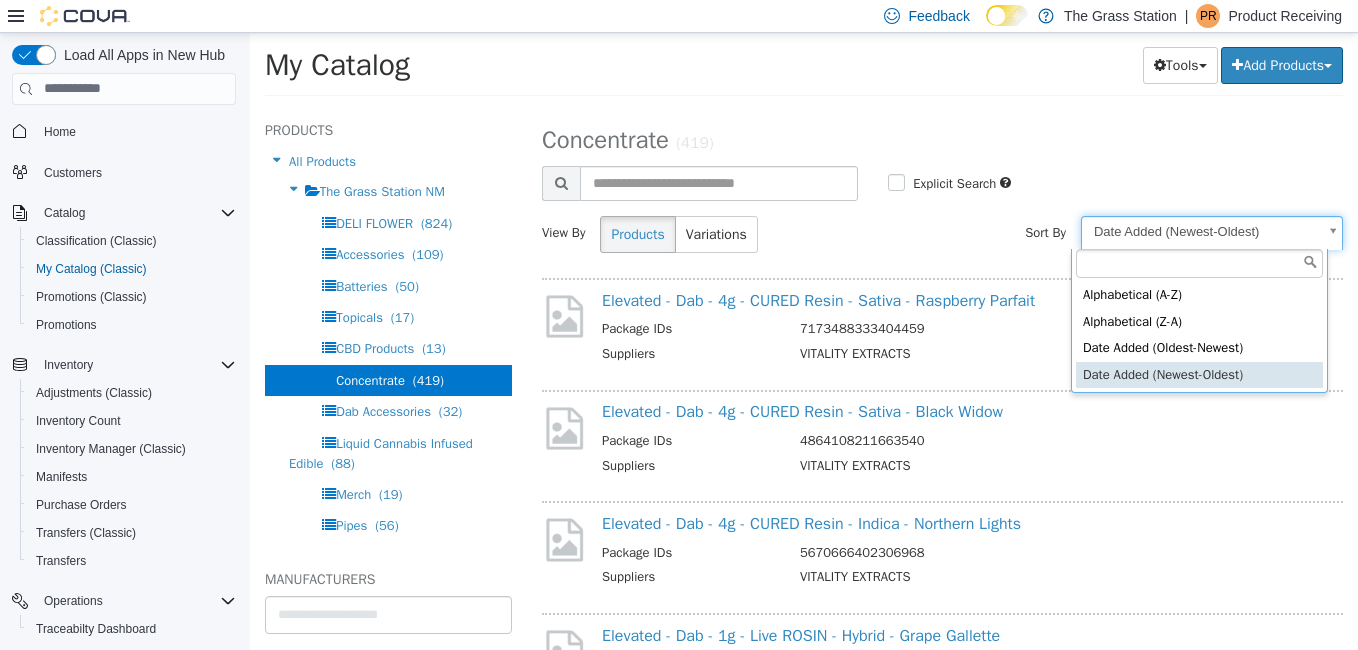 click on "**********" at bounding box center [804, 70] 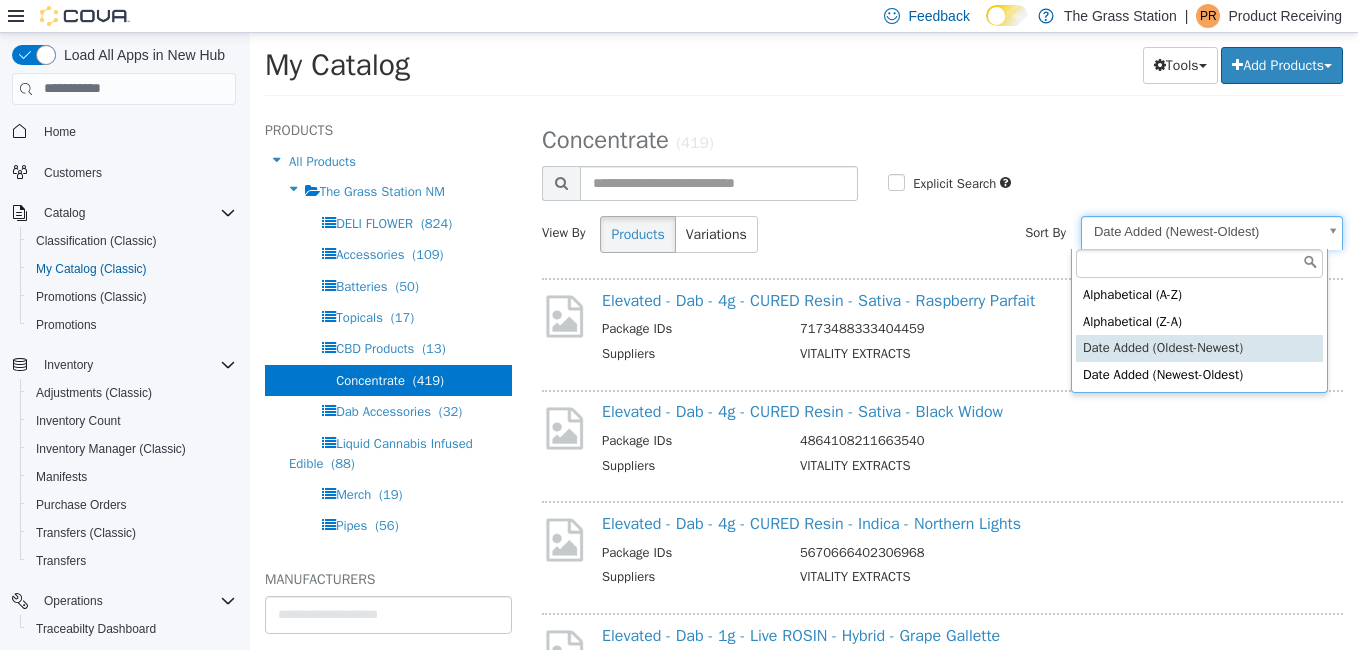 select on "**********" 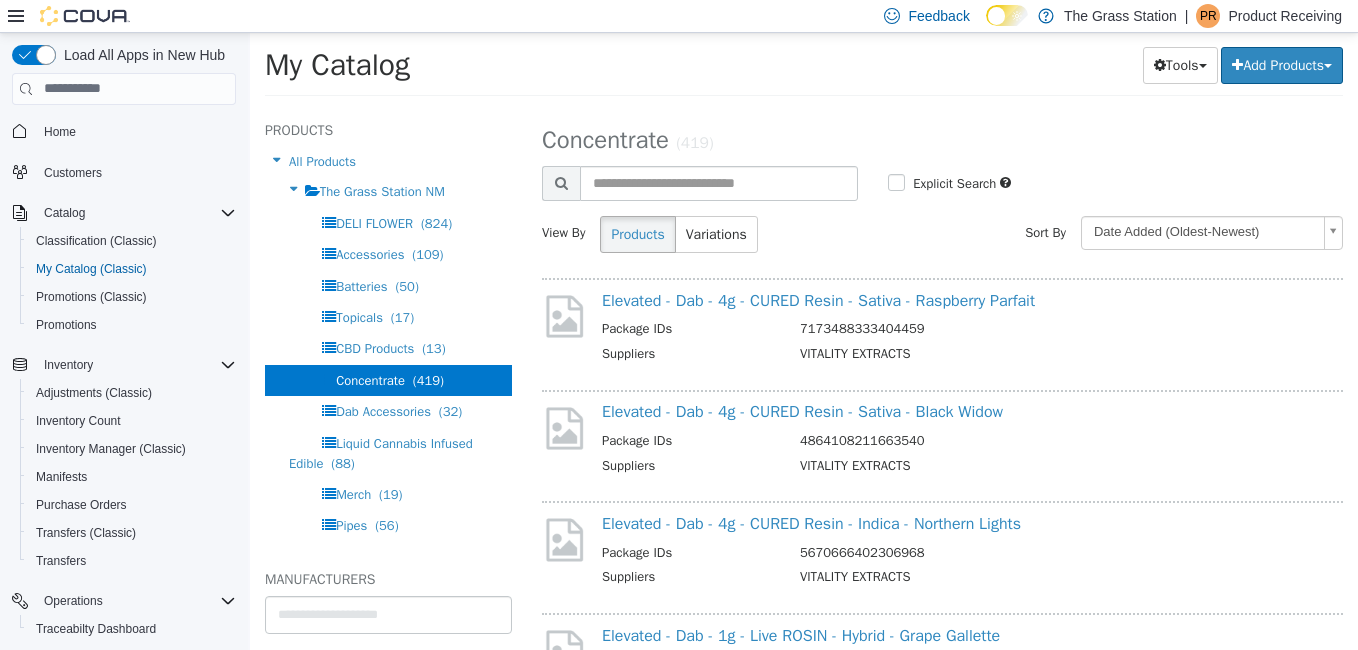 select on "**********" 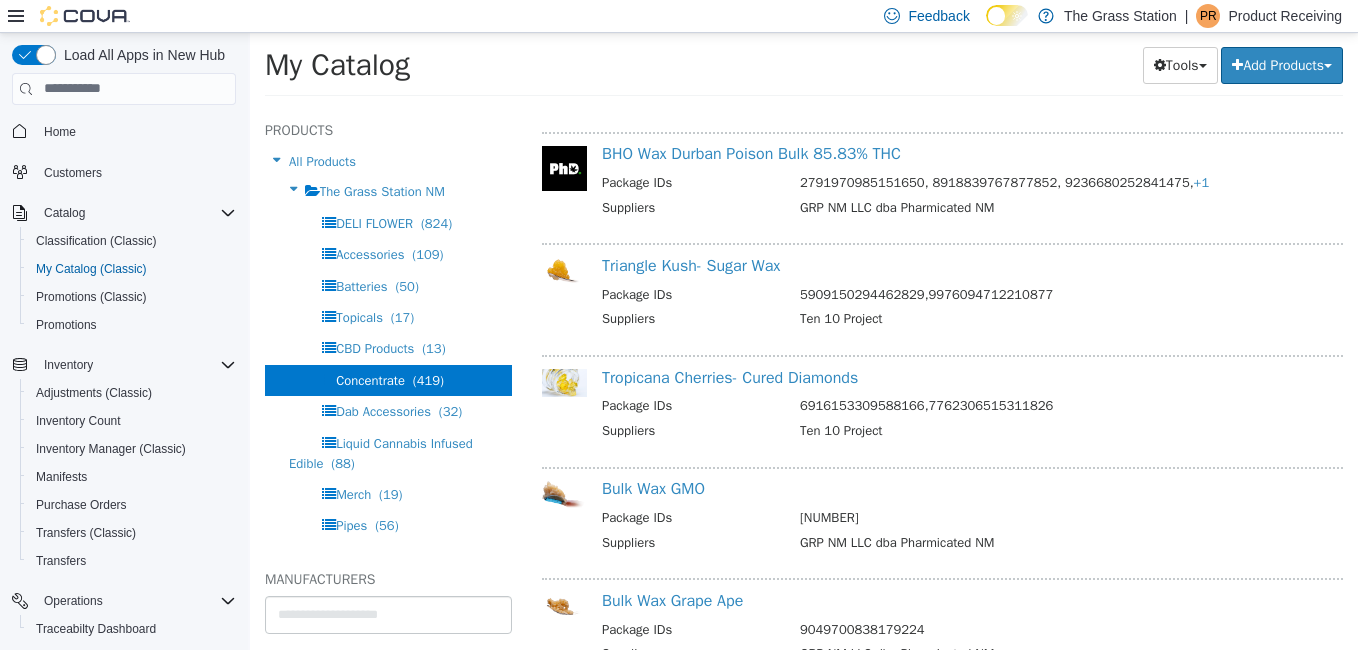 scroll, scrollTop: 255, scrollLeft: 0, axis: vertical 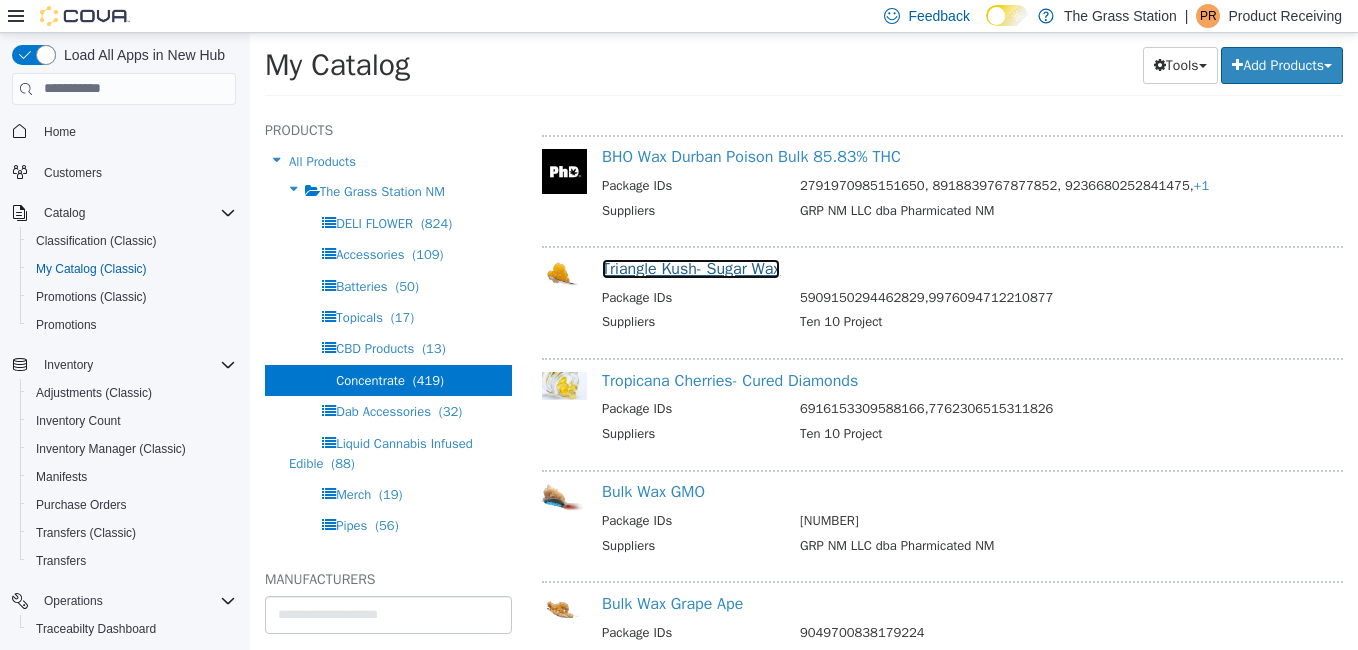 click on "Triangle Kush- Sugar Wax" at bounding box center [691, 268] 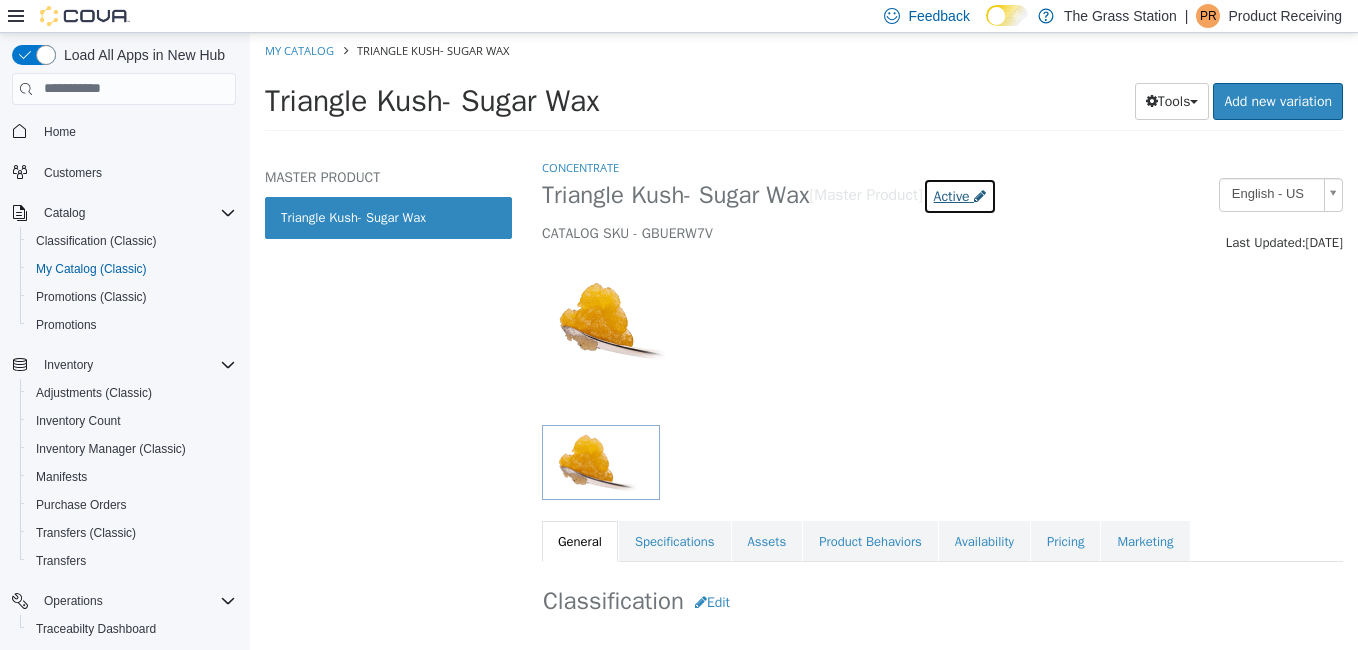 click on "Active" at bounding box center (952, 195) 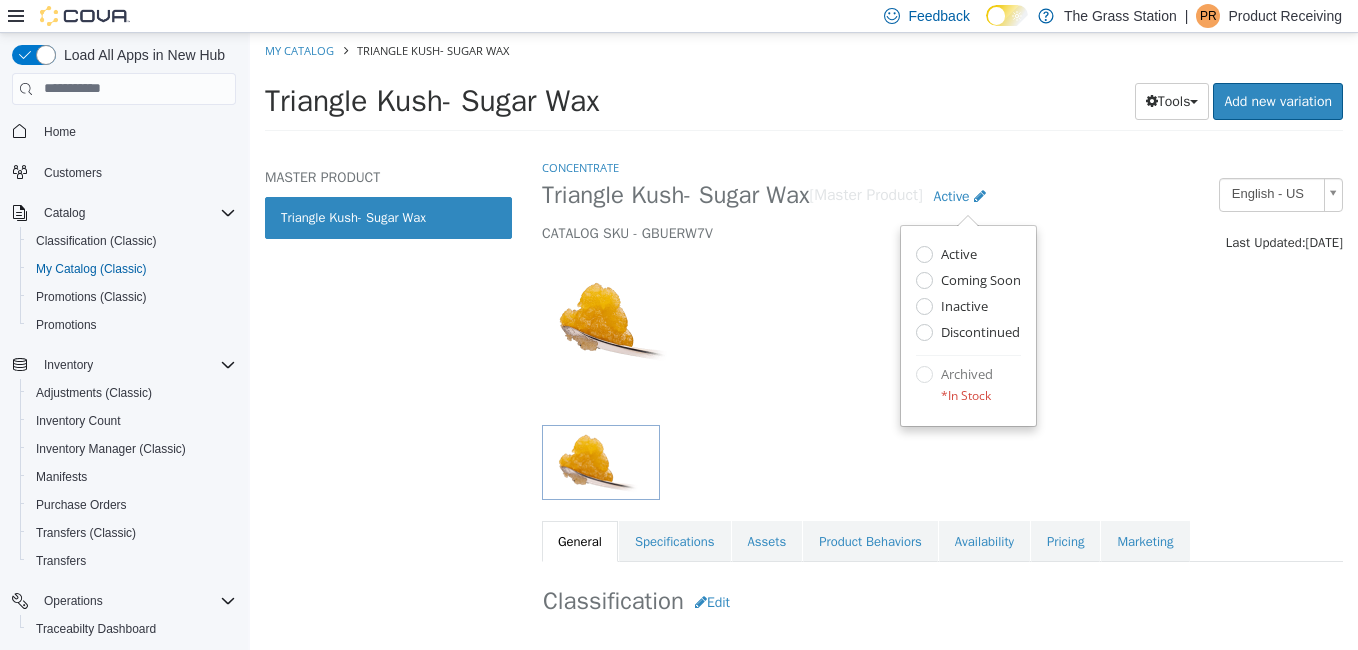 click at bounding box center [942, 338] 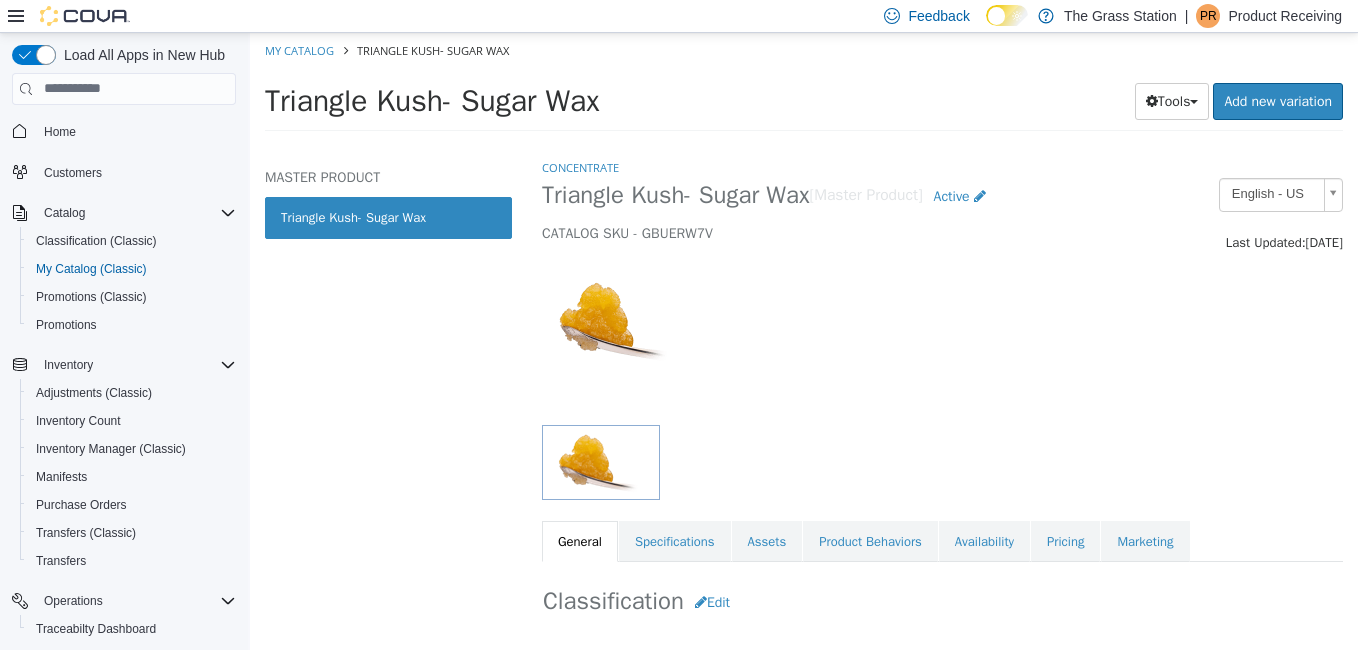 select on "**********" 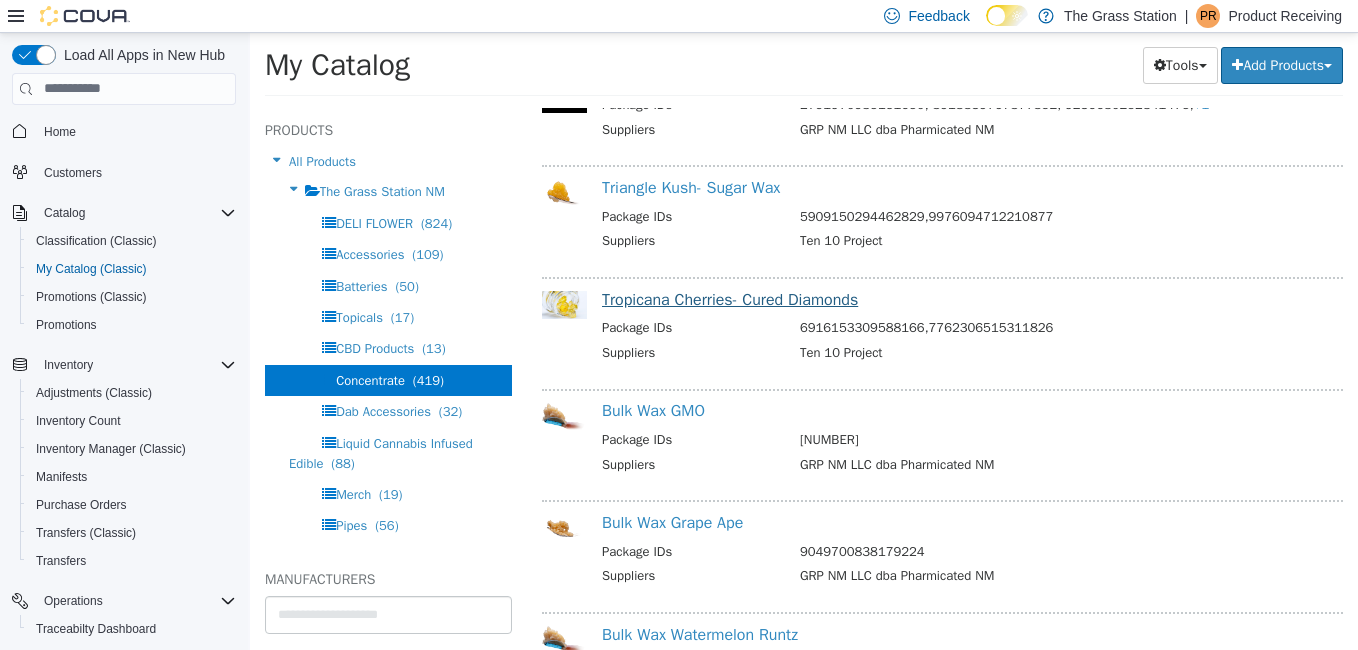 scroll, scrollTop: 337, scrollLeft: 0, axis: vertical 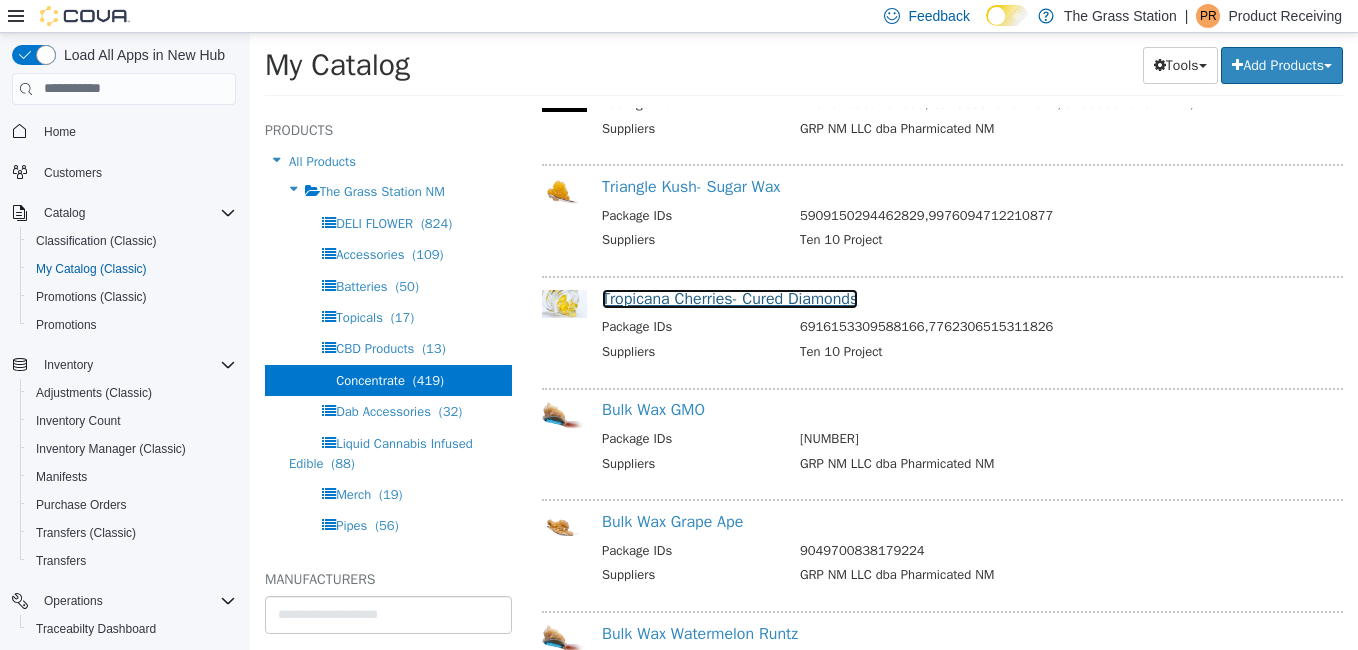 click on "Tropicana Cherries- Cured Diamonds" at bounding box center [730, 298] 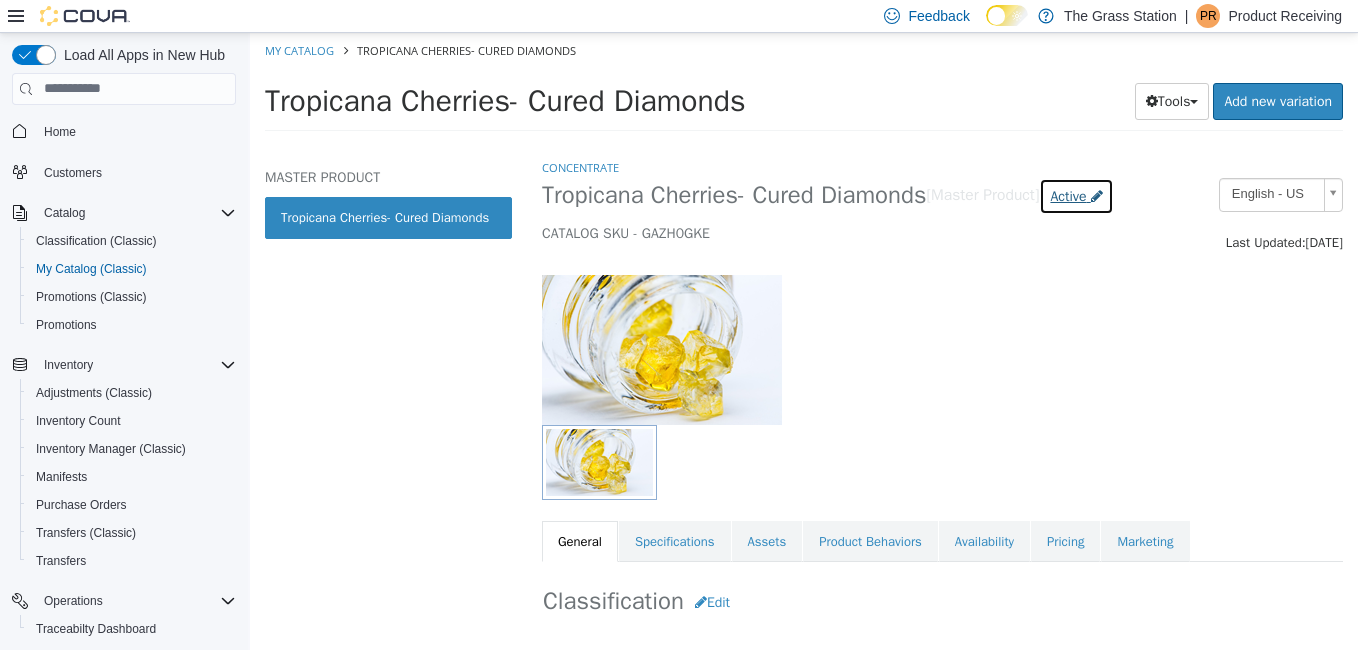 click on "Active" at bounding box center [1068, 195] 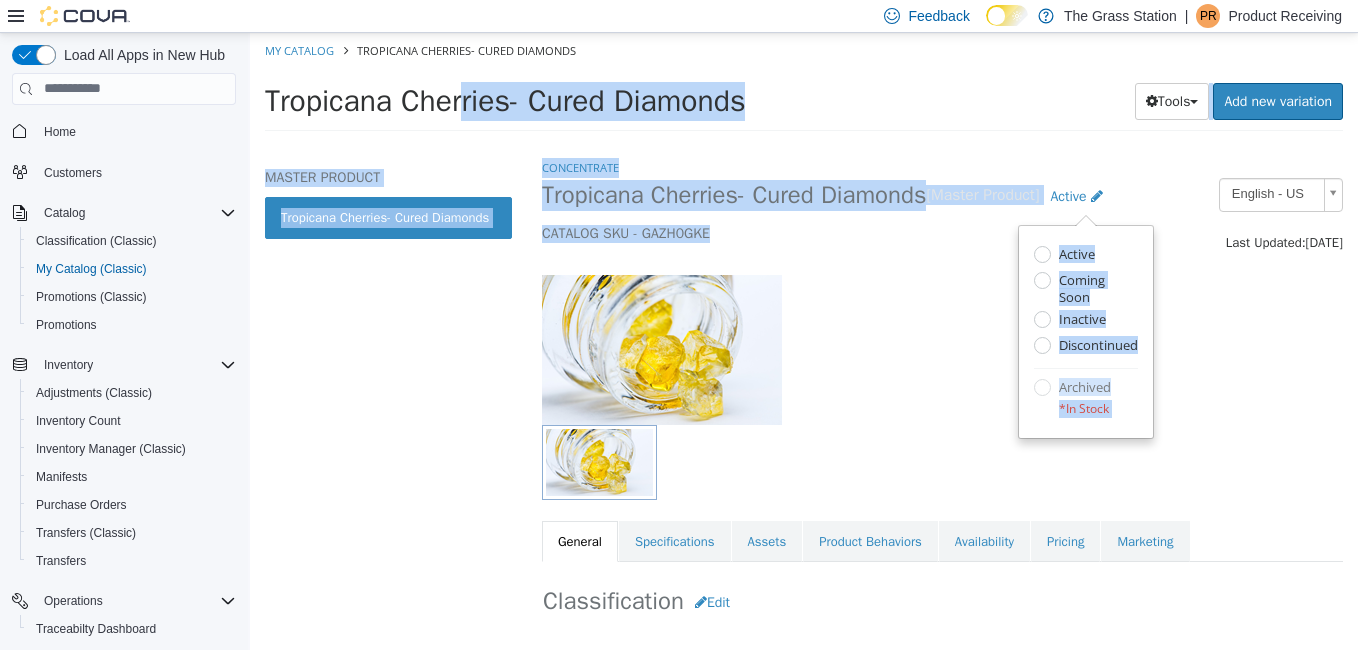 drag, startPoint x: 934, startPoint y: 247, endPoint x: 353, endPoint y: 138, distance: 591.13617 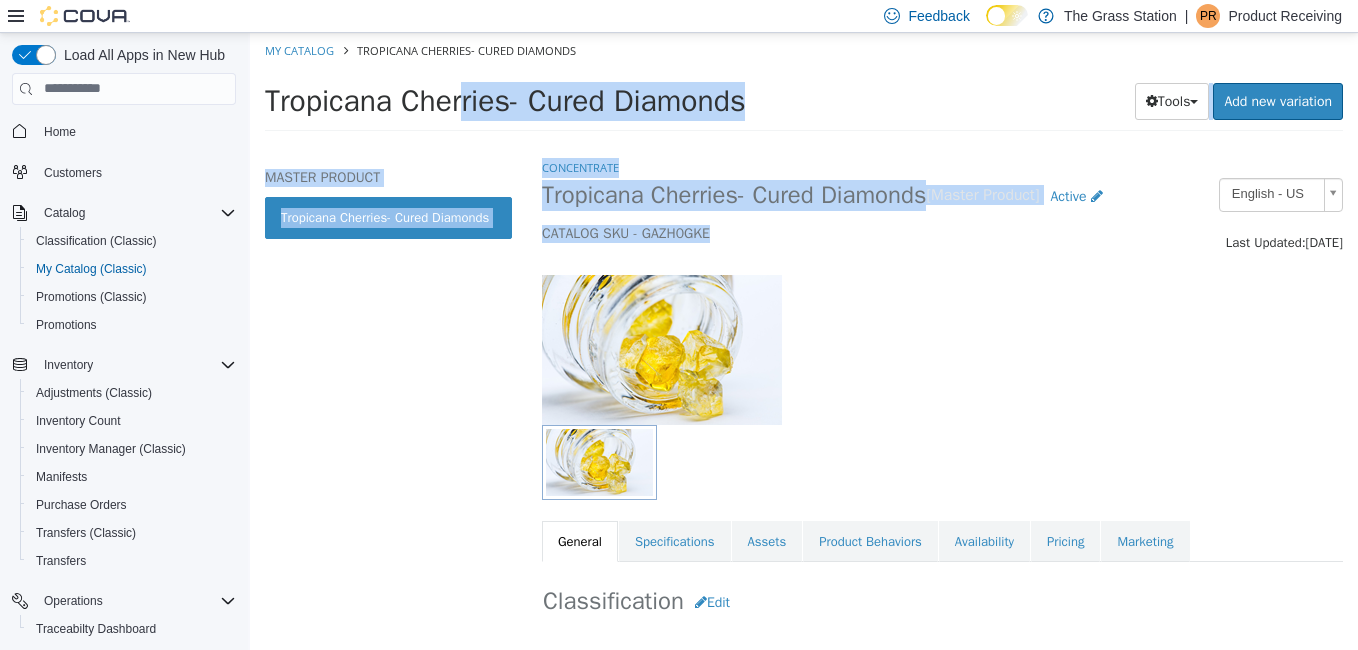 select on "**********" 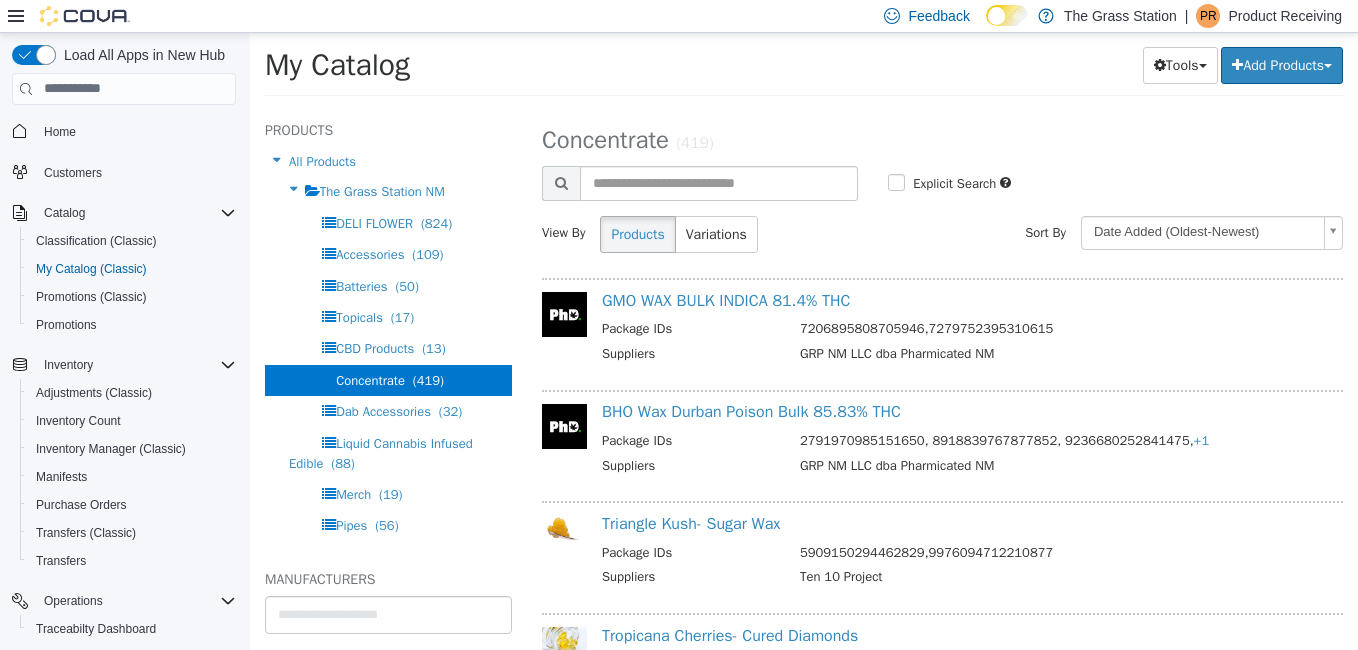 click on "GMO WAX BULK INDICA 81.4% THC
Package IDs 7206895808705946,7279752395310615
Suppliers GRP NM LLC dba Pharmicated NM" at bounding box center (968, 334) 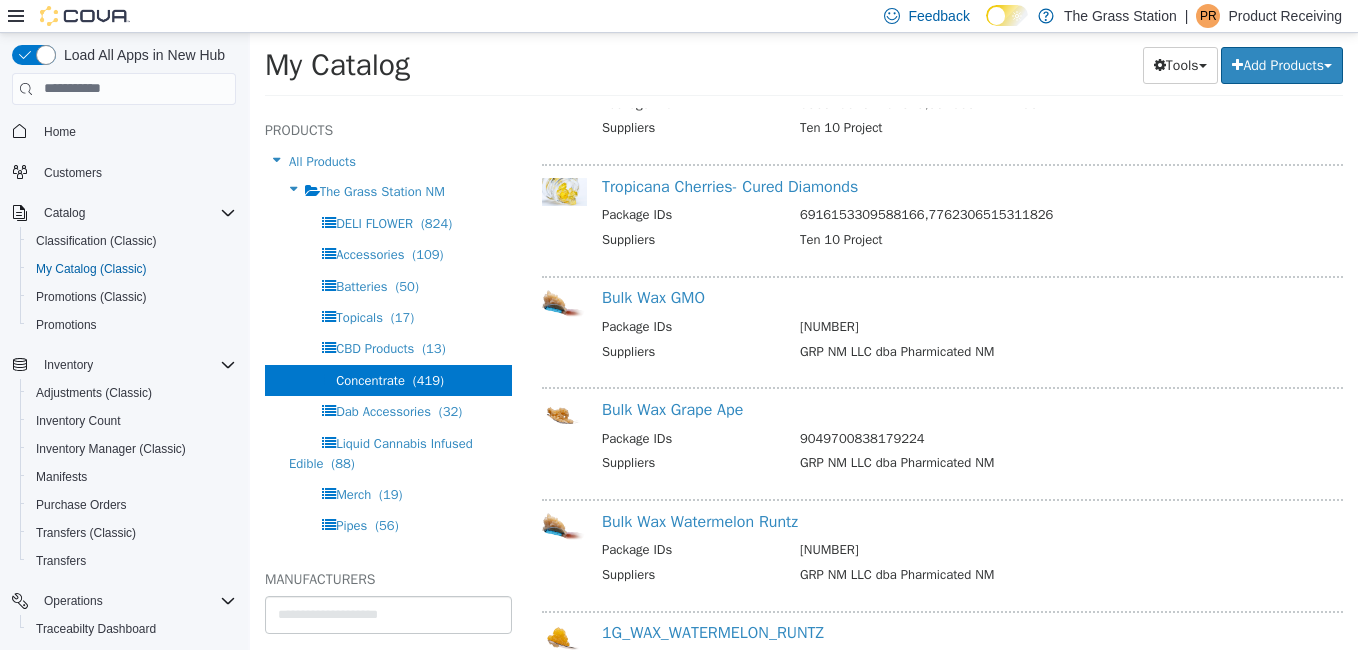 scroll, scrollTop: 451, scrollLeft: 0, axis: vertical 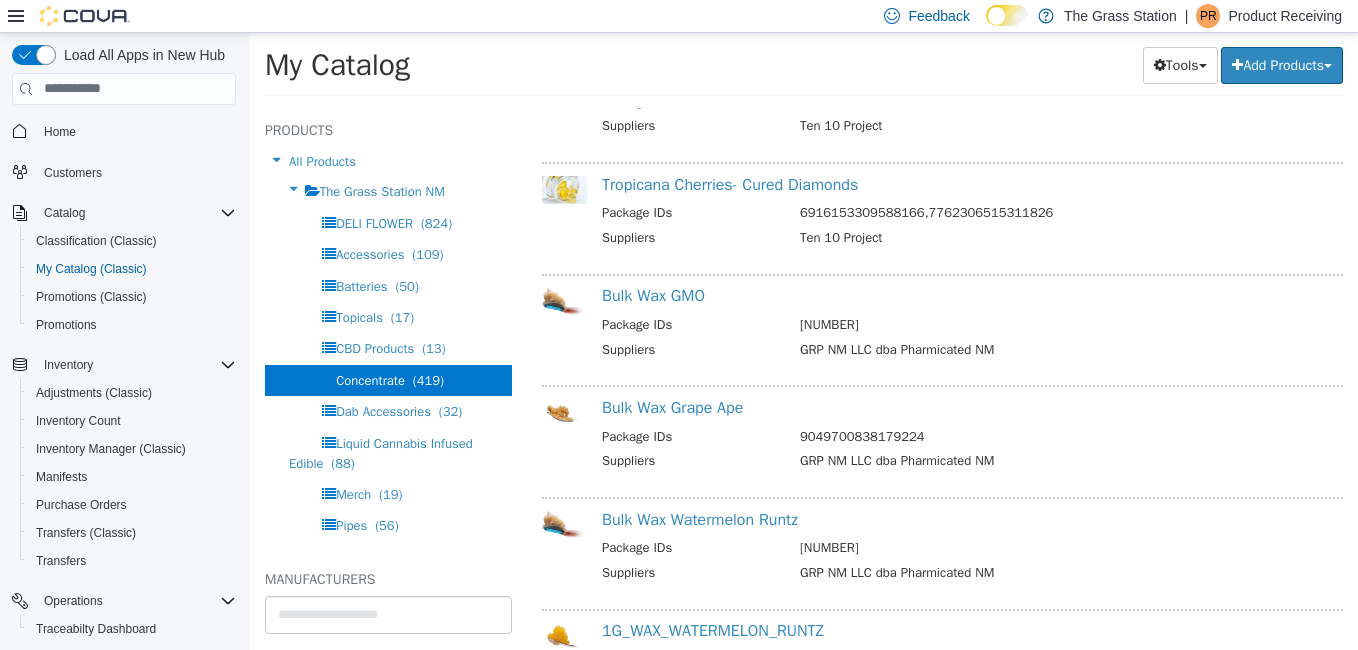 click on "Bulk Wax GMO" at bounding box center (968, 295) 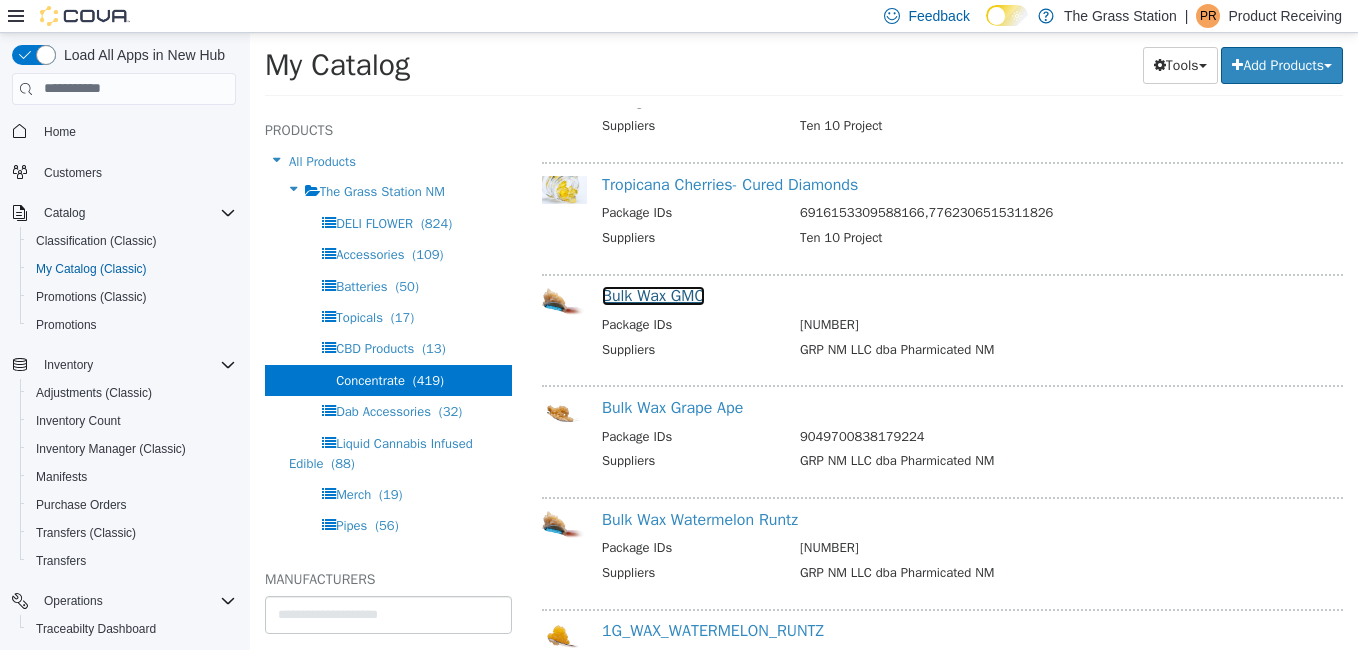 click on "Bulk Wax GMO" at bounding box center [653, 295] 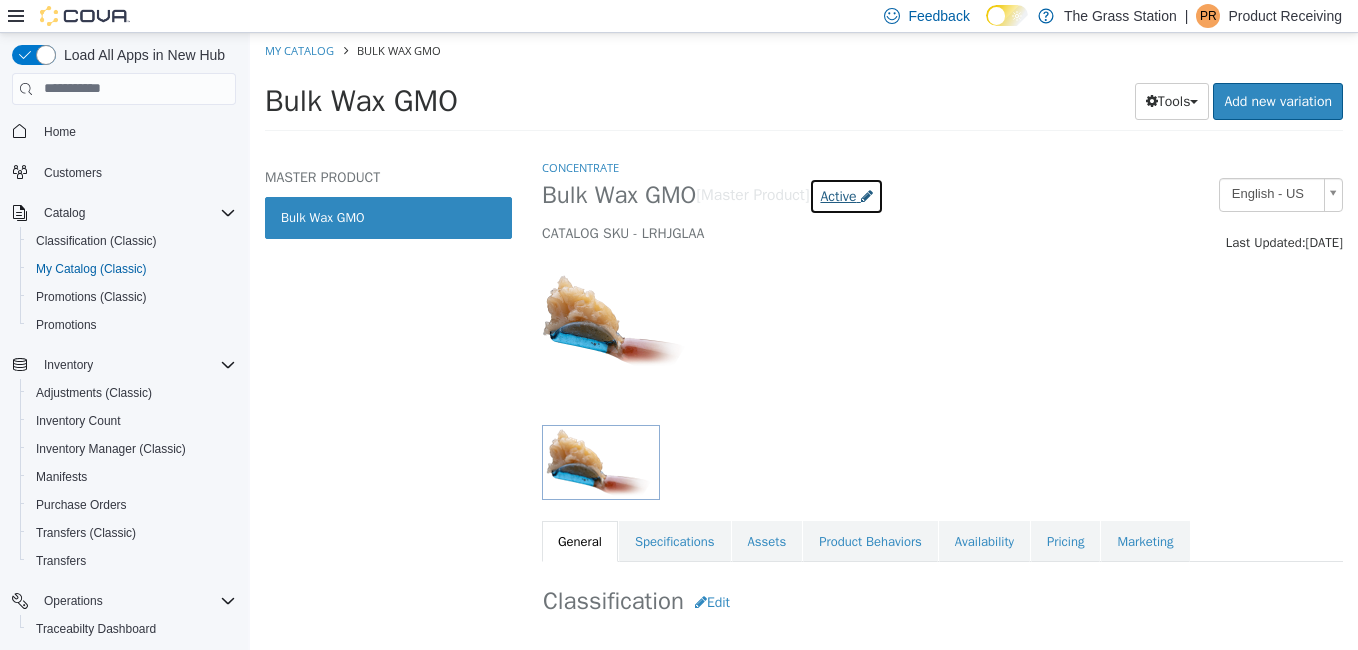 click on "Active" at bounding box center [838, 195] 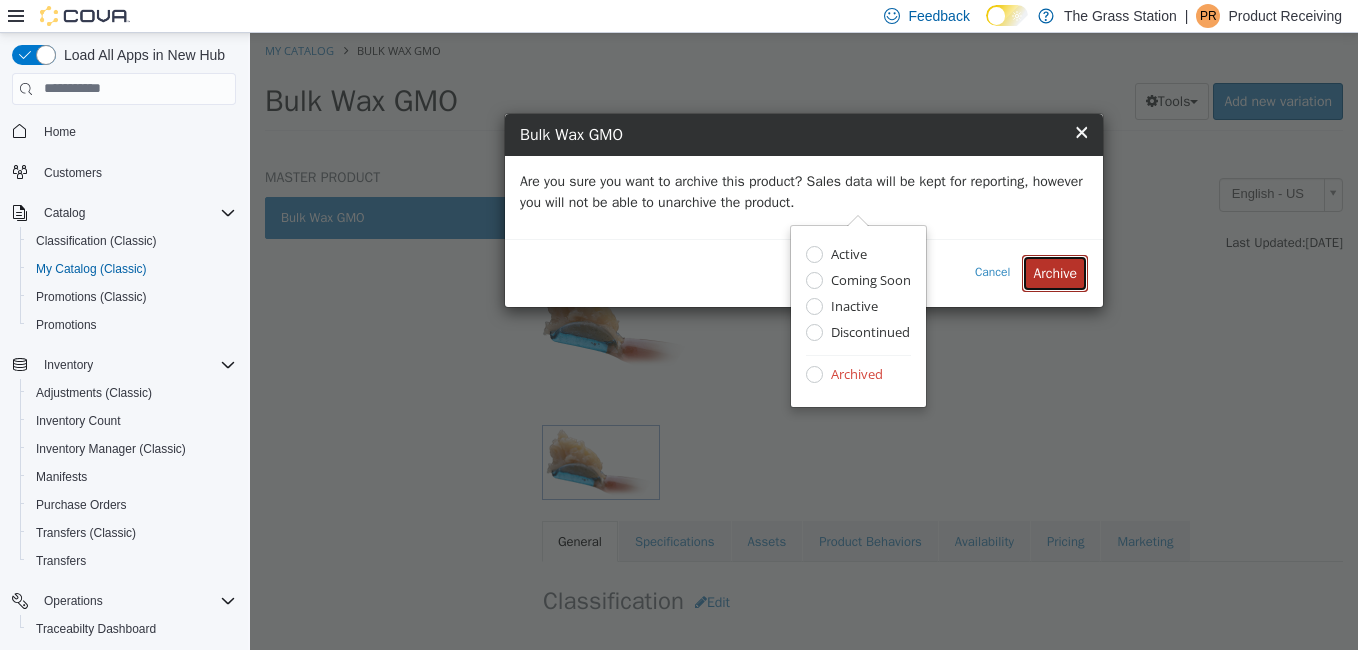 click on "Archive" at bounding box center (1055, 272) 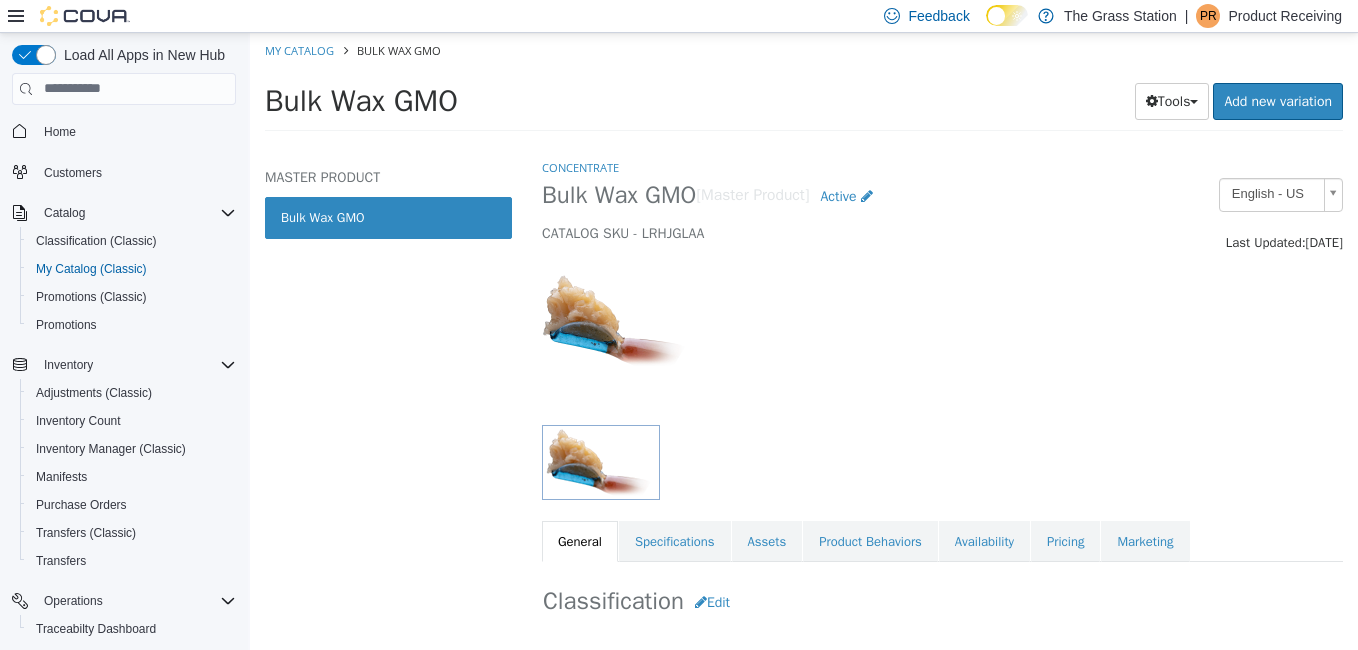 select on "**********" 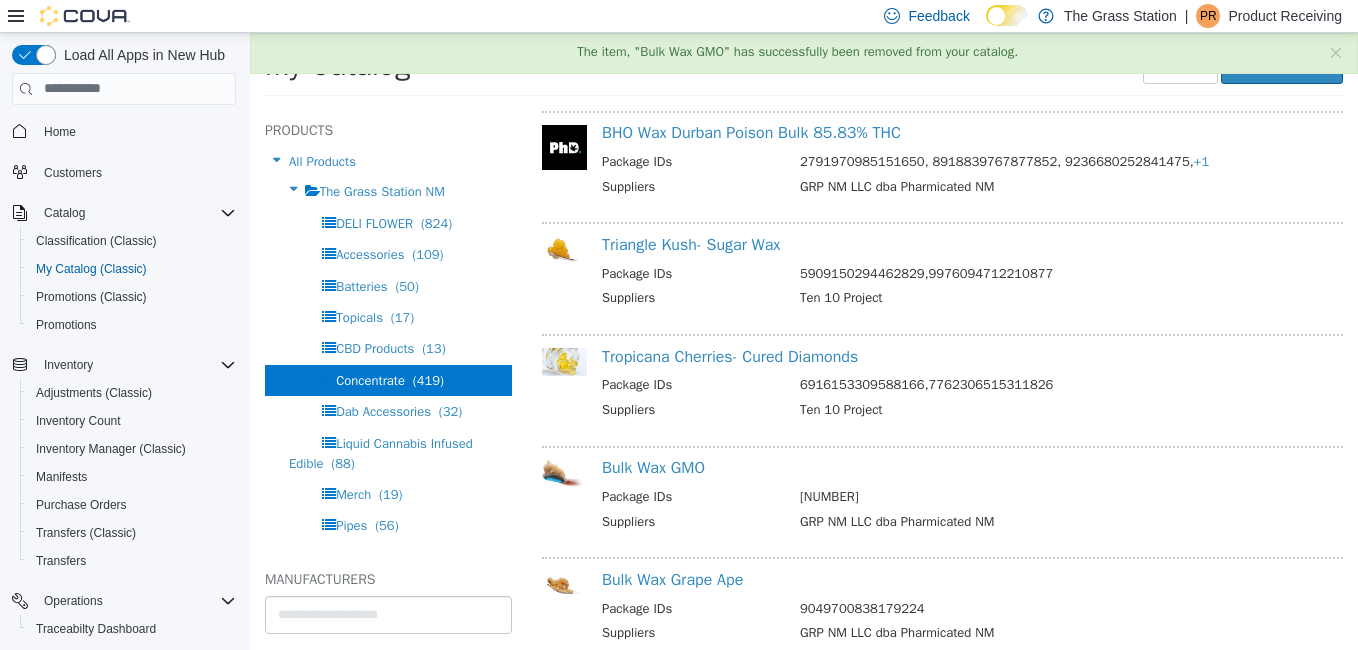 scroll, scrollTop: 280, scrollLeft: 0, axis: vertical 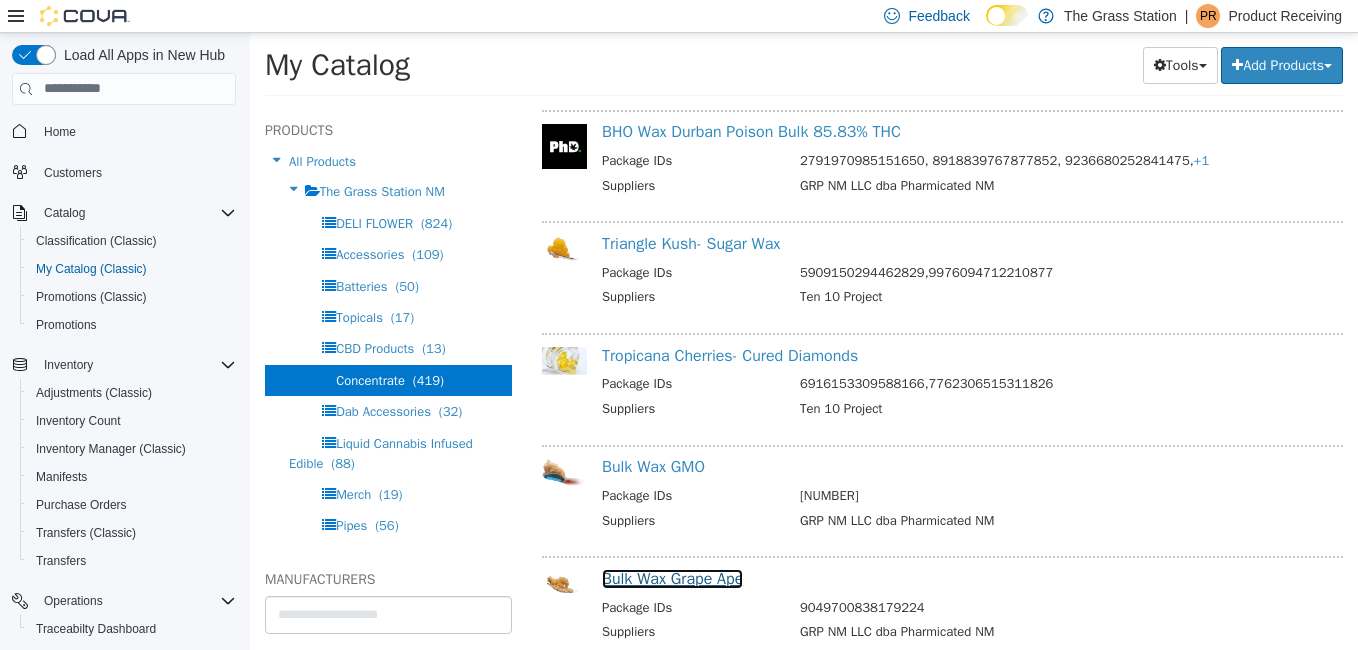 click on "Bulk Wax Grape Ape" at bounding box center (672, 578) 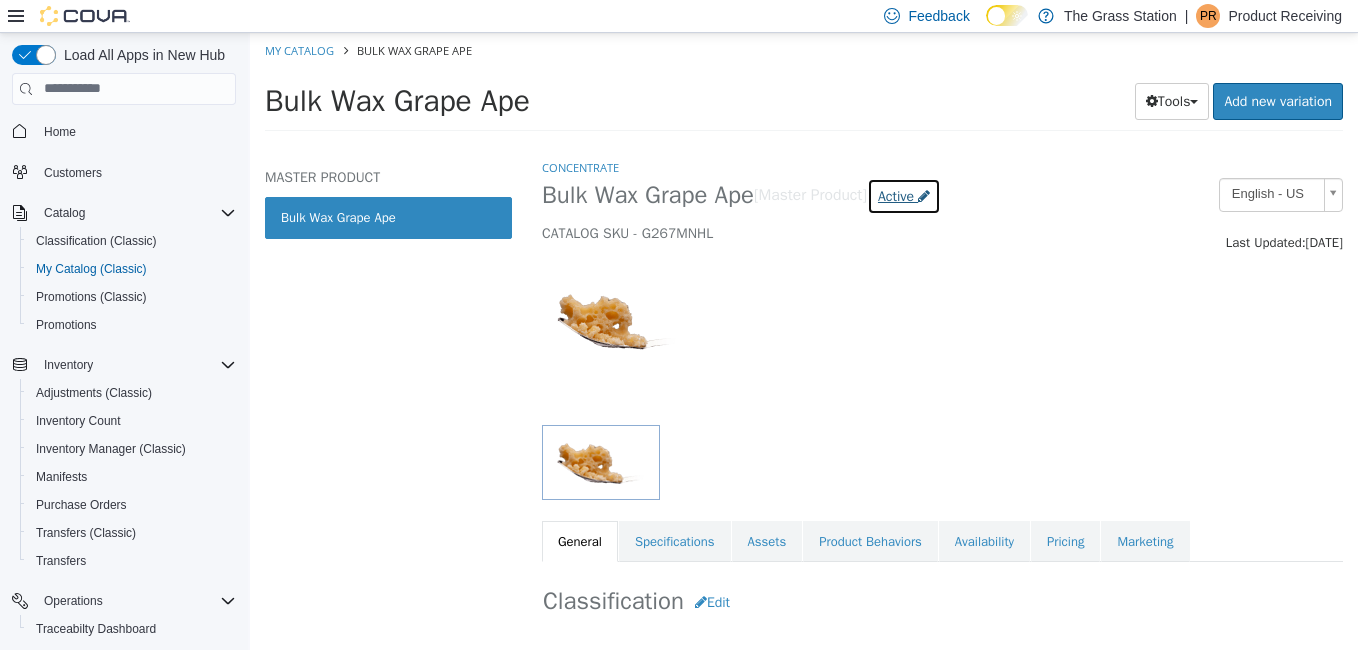 click on "Active" at bounding box center (896, 195) 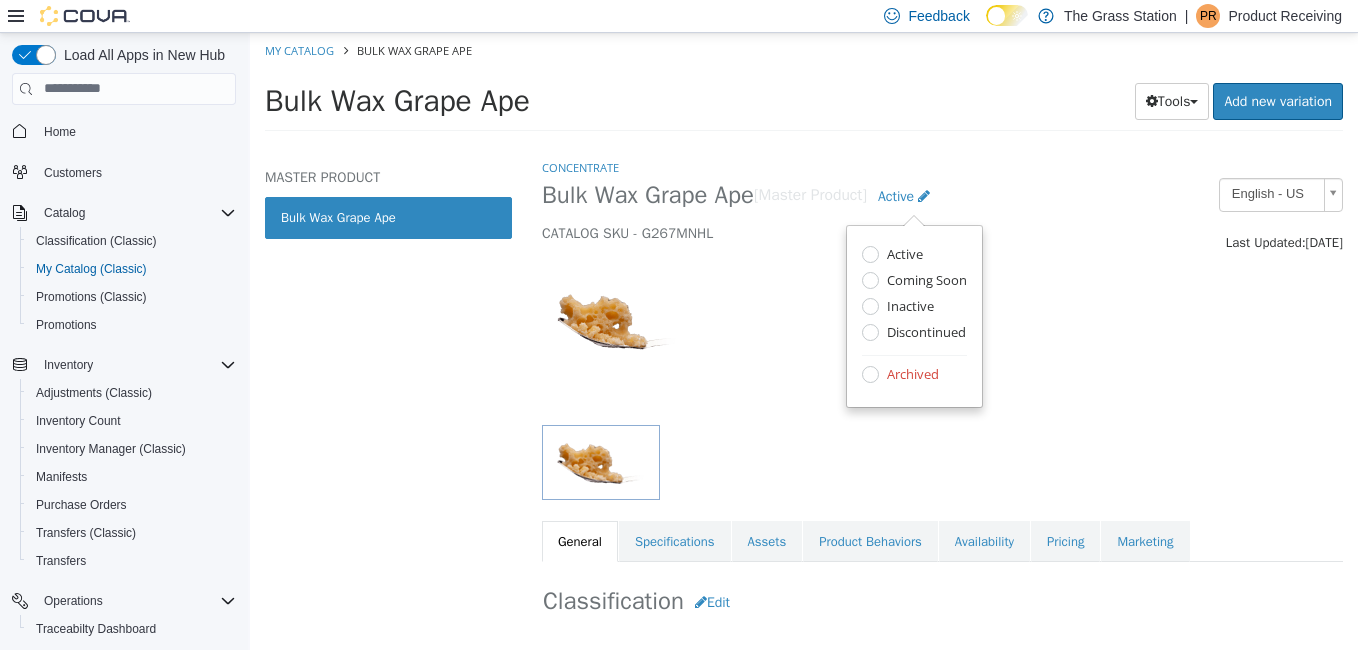 click on "Active
Coming Soon
Inactive
Discontinued
Archived" at bounding box center [914, 315] 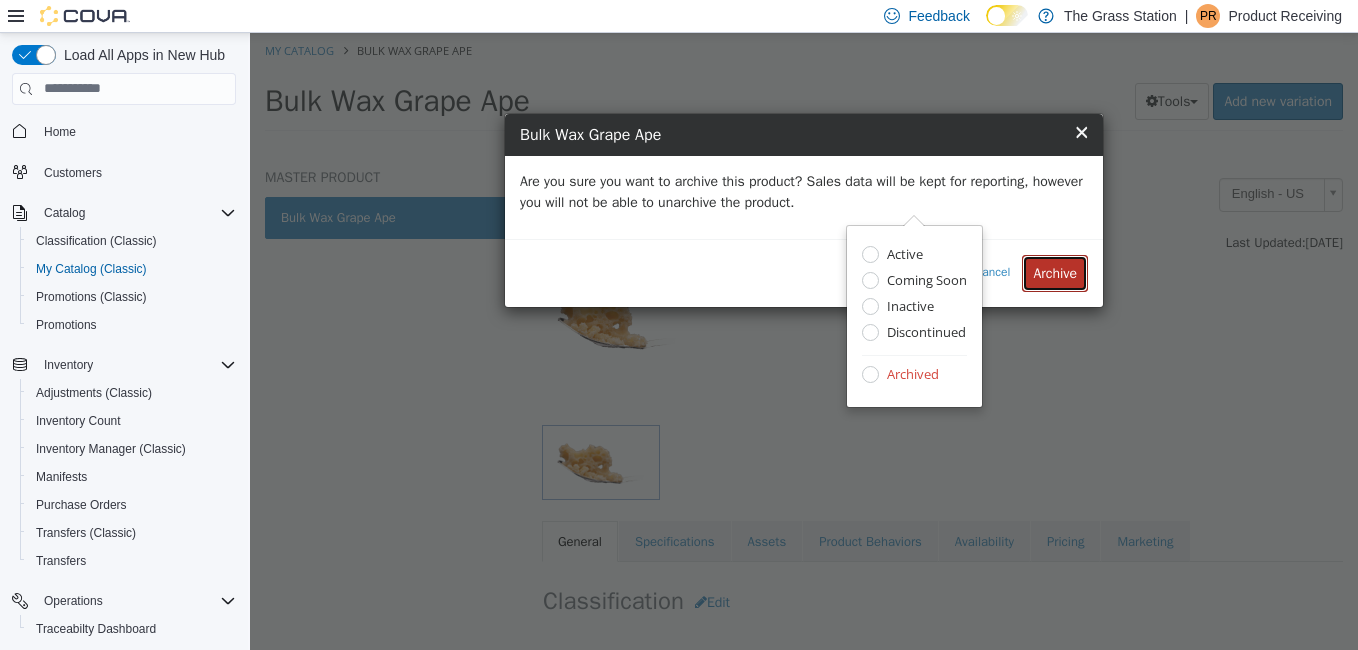 click on "Archive" at bounding box center (1055, 272) 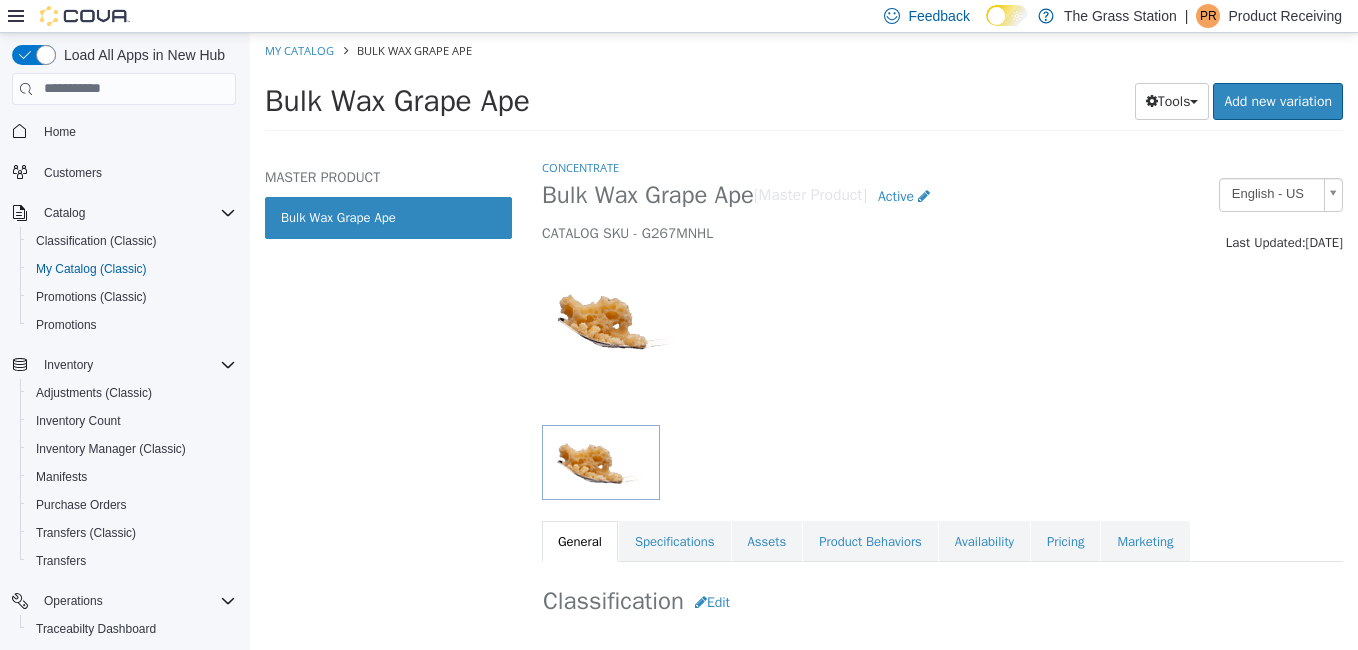 select on "**********" 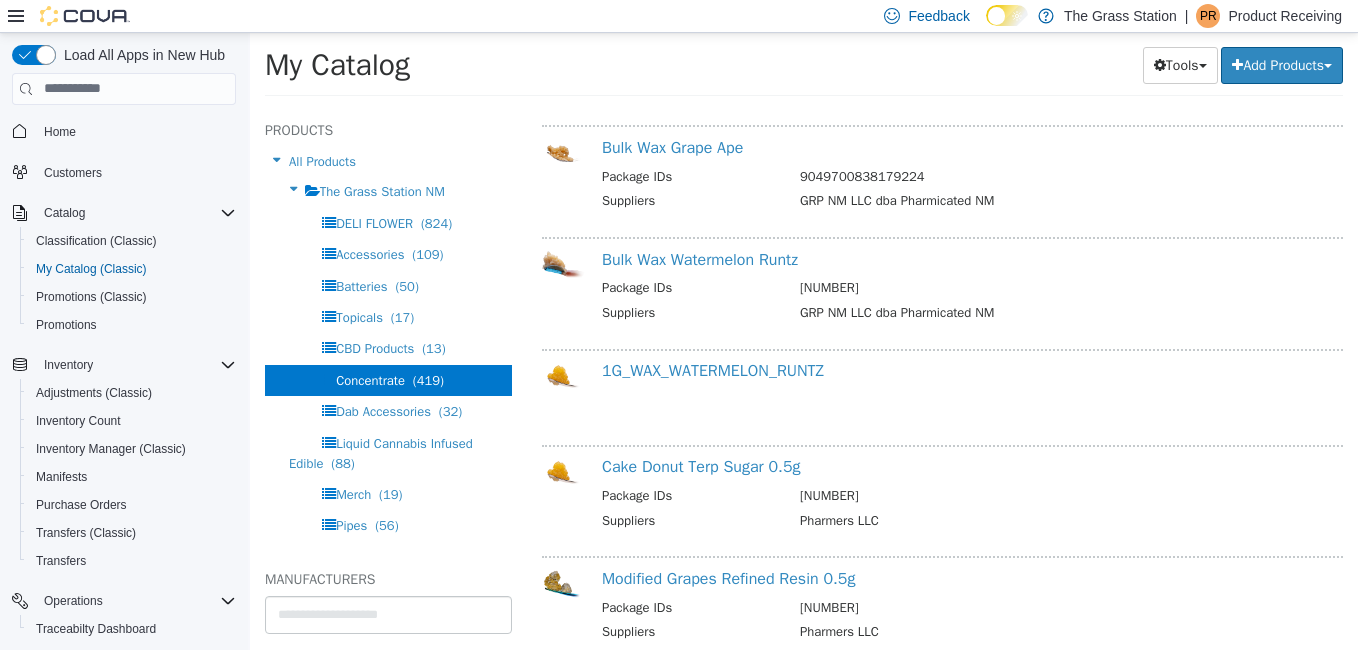 scroll, scrollTop: 715, scrollLeft: 0, axis: vertical 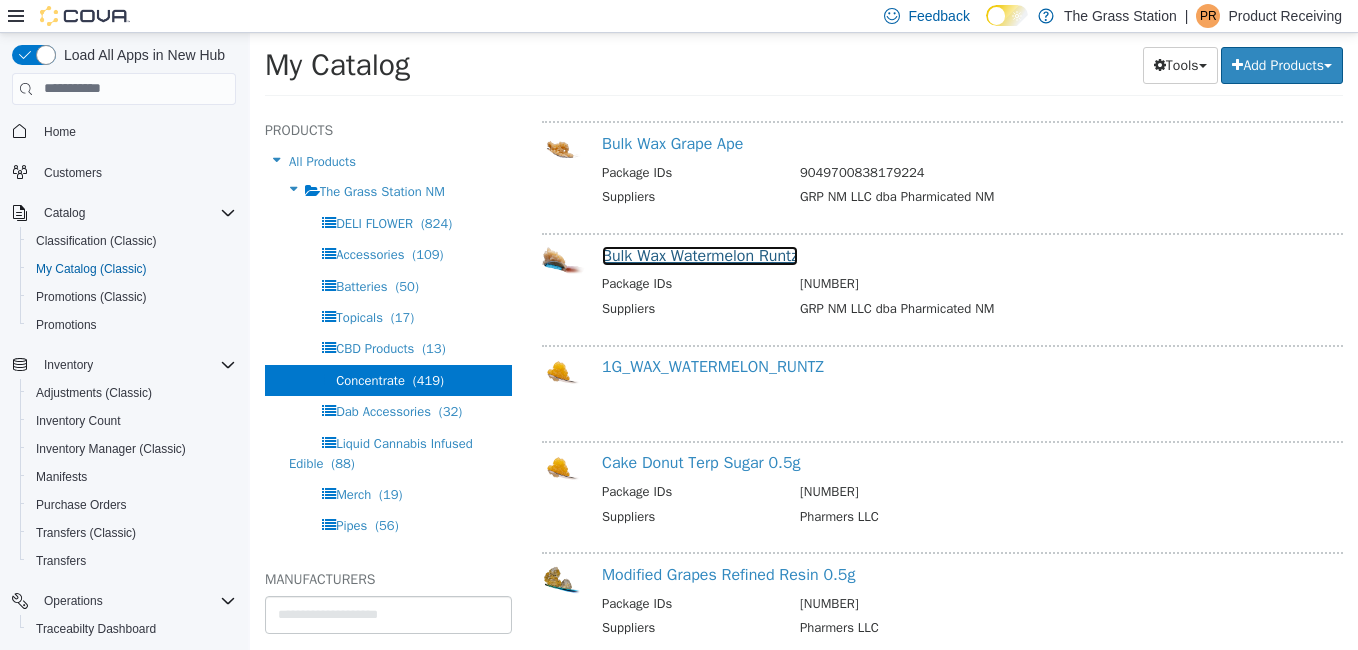 click on "Bulk Wax Watermelon Runtz" at bounding box center [700, 255] 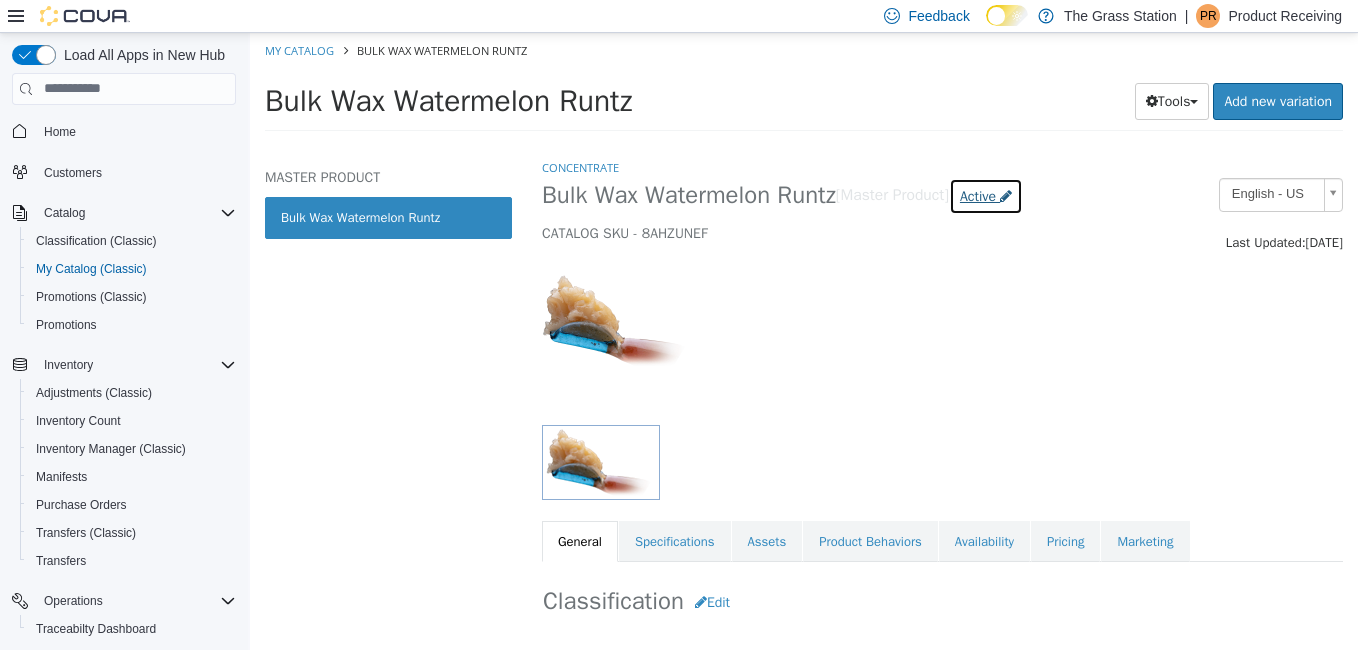 click on "Active" at bounding box center (986, 195) 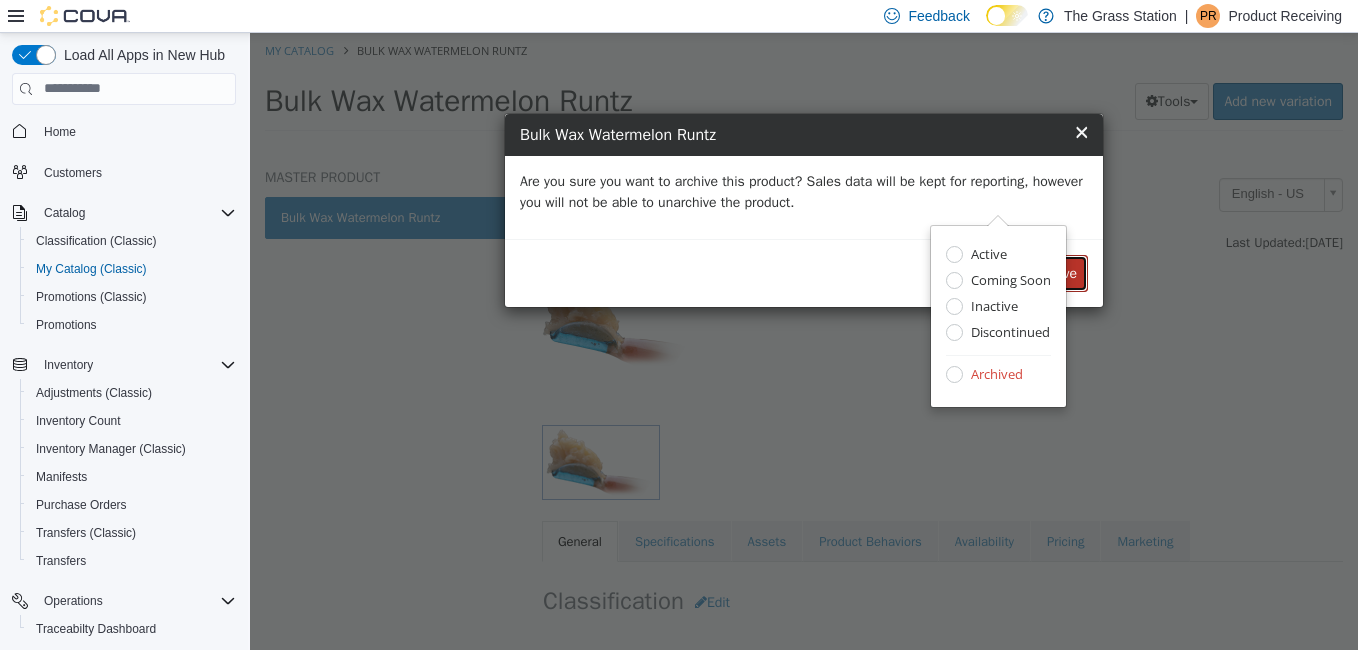 click on "Archive" at bounding box center [1055, 272] 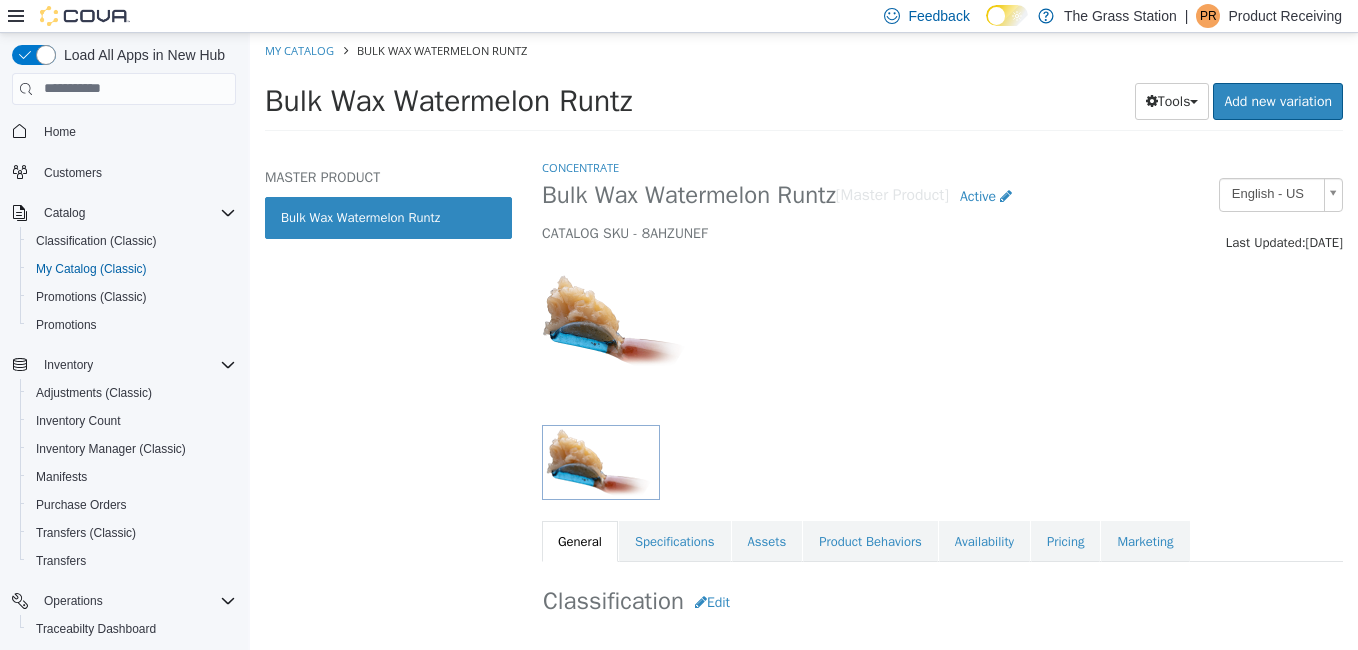 select on "**********" 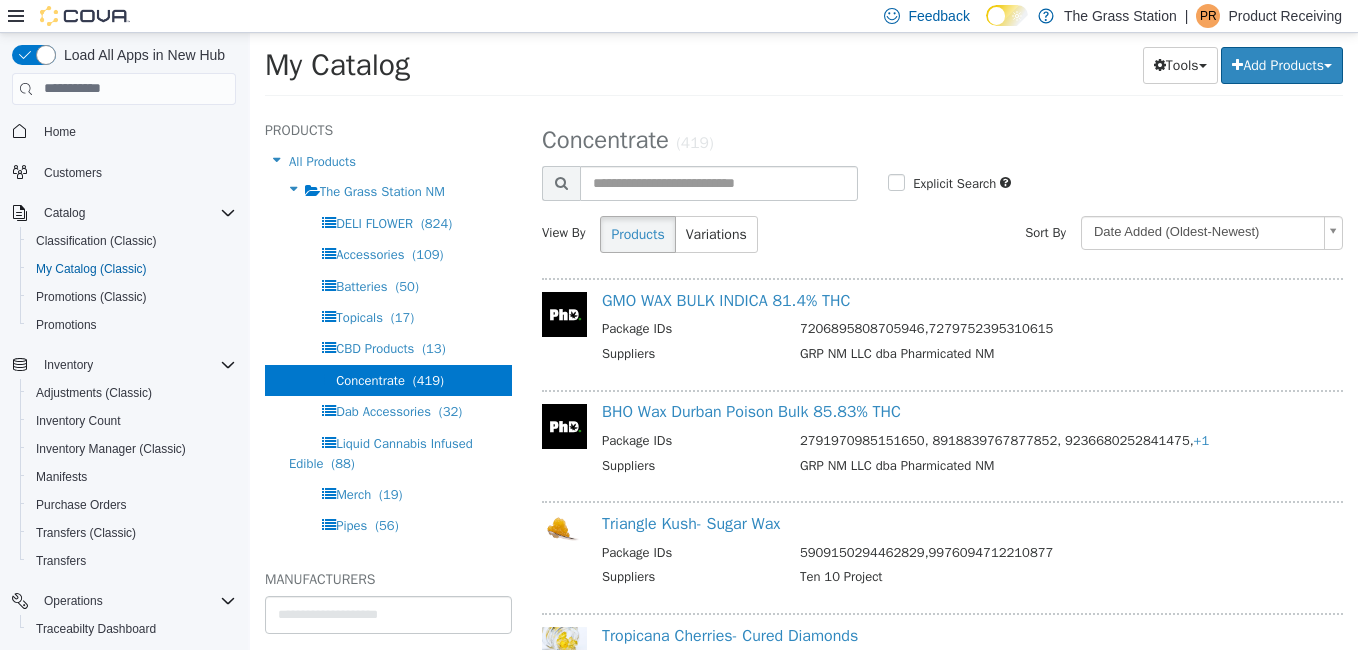 click on "7206895808705946,7279752395310615" at bounding box center [1059, 330] 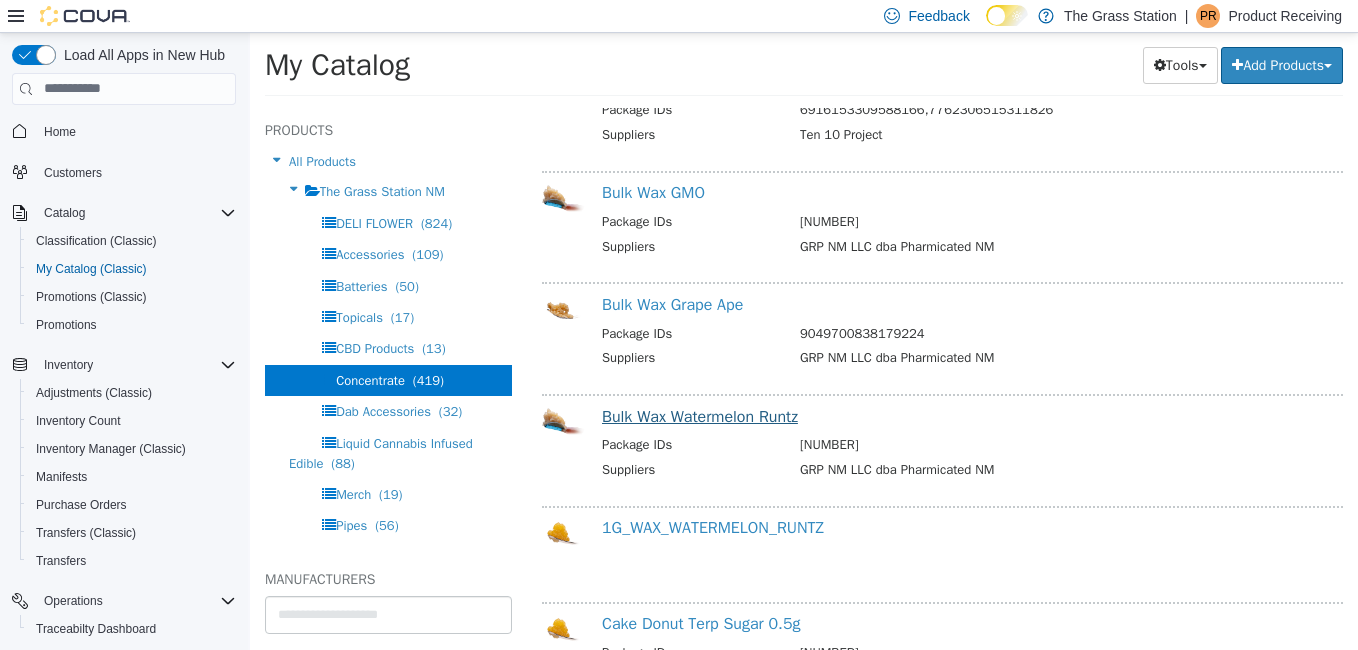 scroll, scrollTop: 558, scrollLeft: 0, axis: vertical 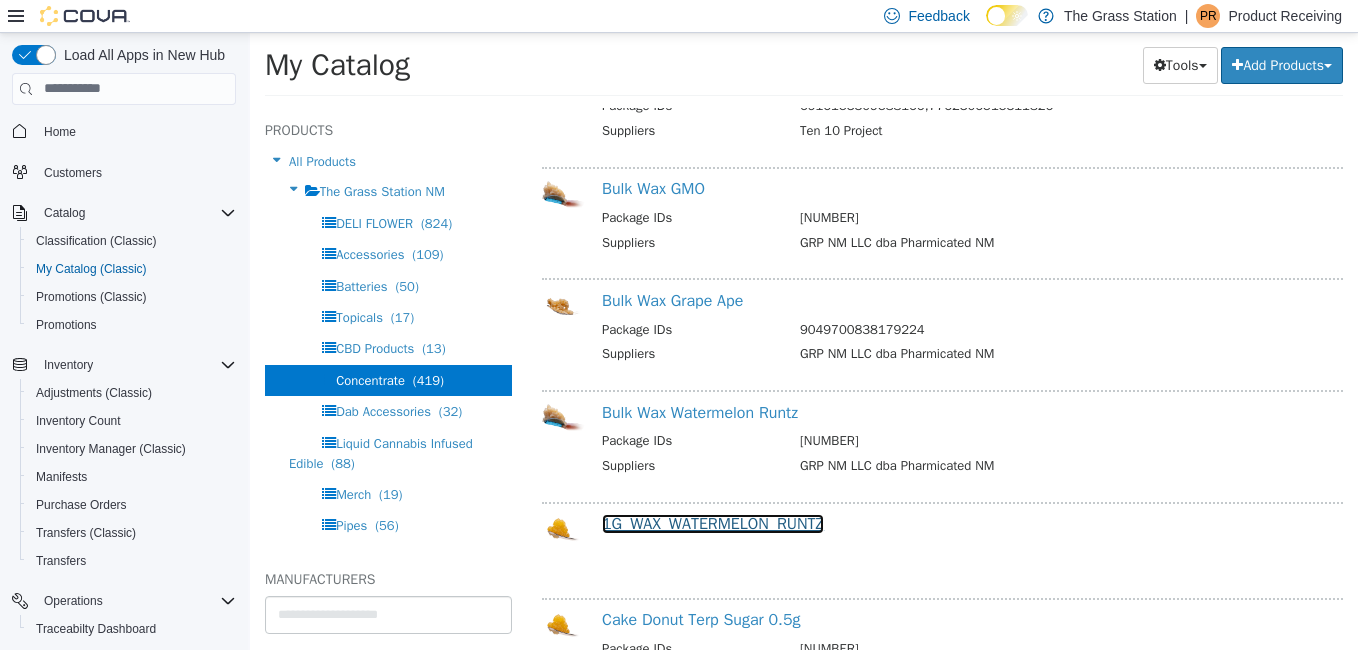 click on "1G_WAX_WATERMELON_RUNTZ" at bounding box center (713, 523) 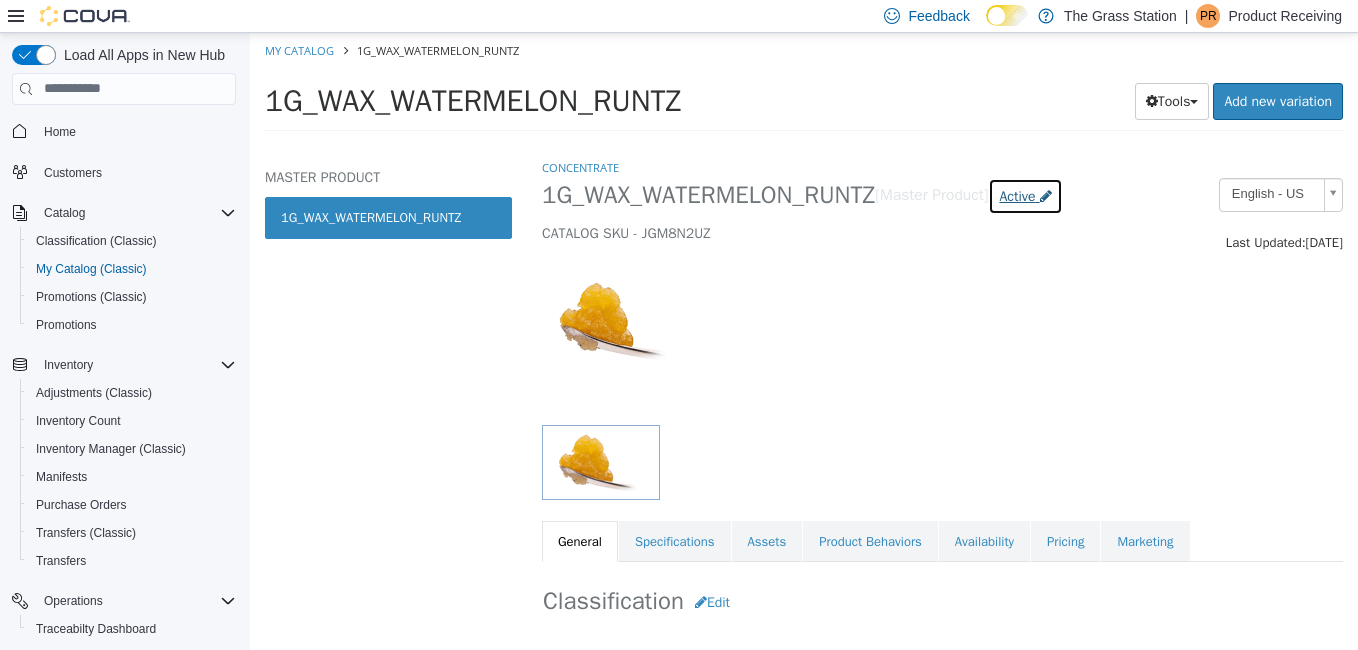 click on "Active" at bounding box center [1017, 195] 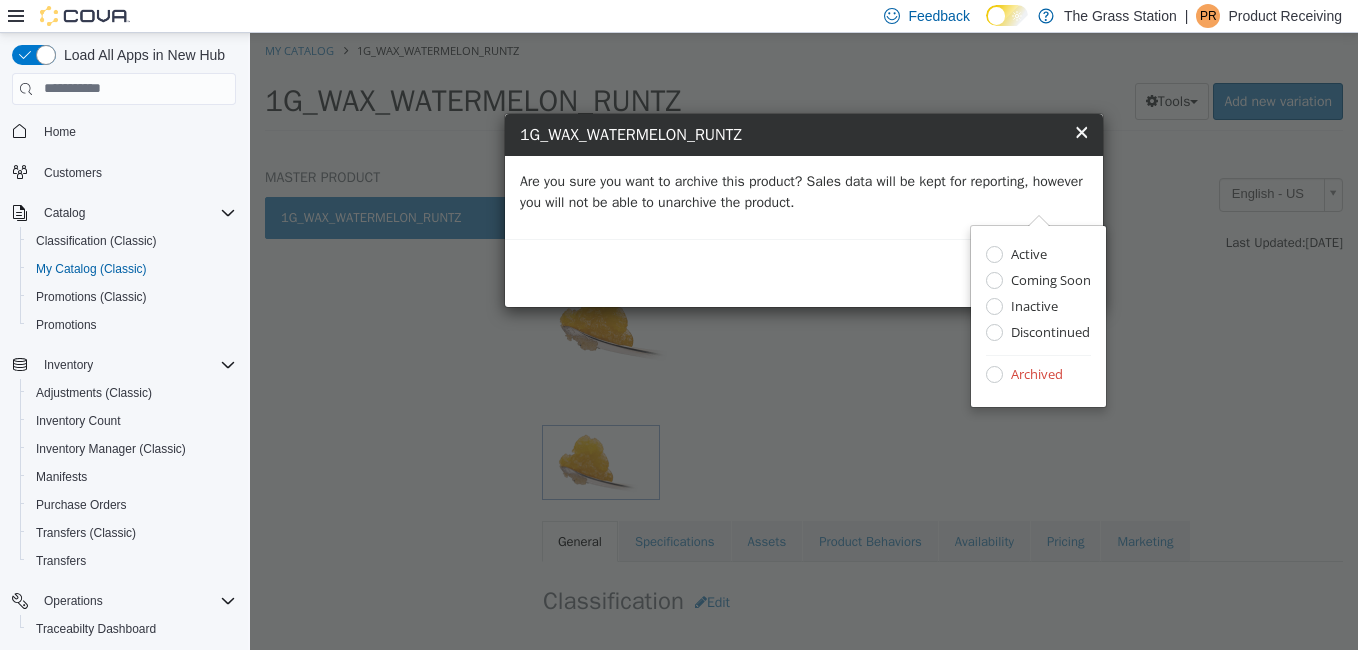 click on "Are you sure you want to archive this product? Sales data will be kept for reporting, however you will not be able to unarchive the product." at bounding box center [804, 196] 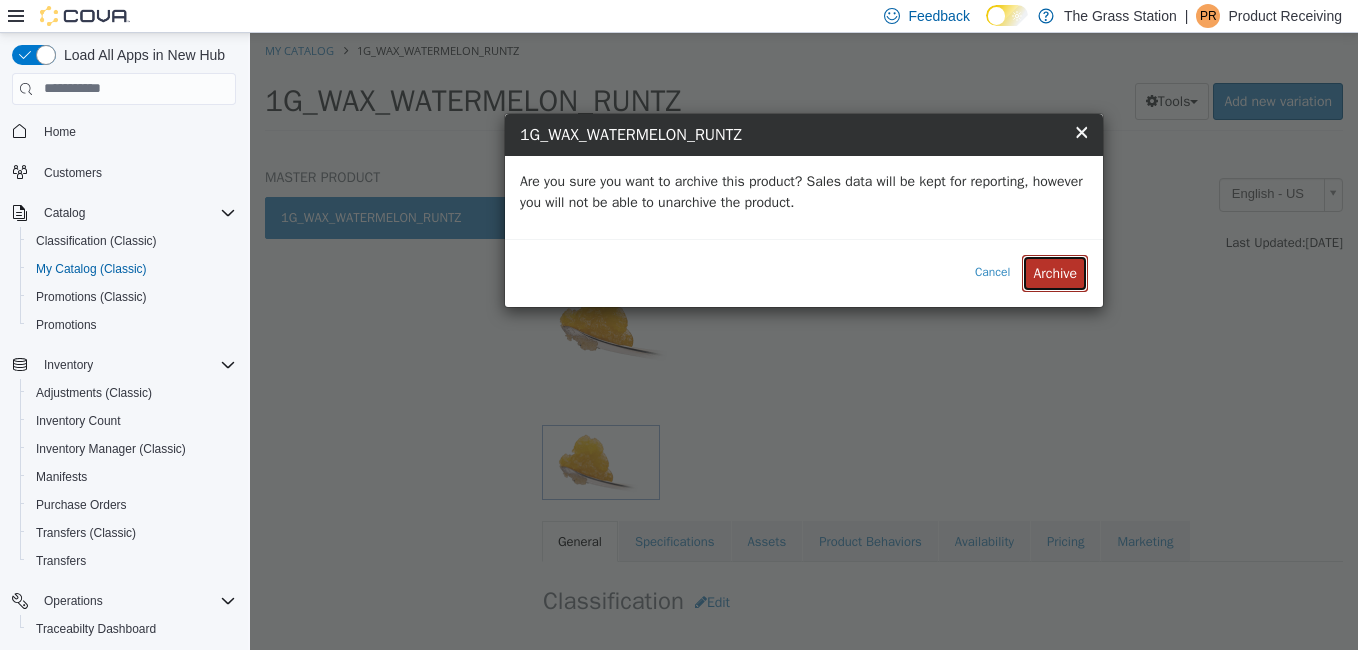 click on "Archive" at bounding box center (1055, 272) 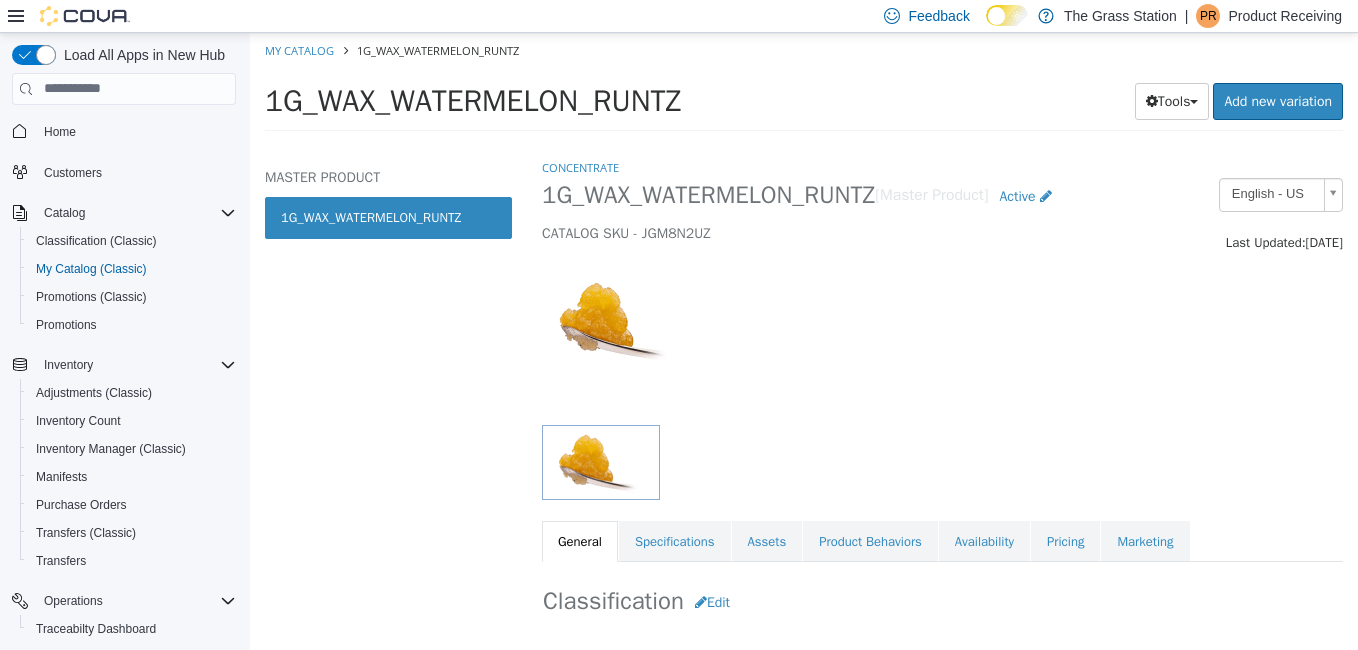 select on "**********" 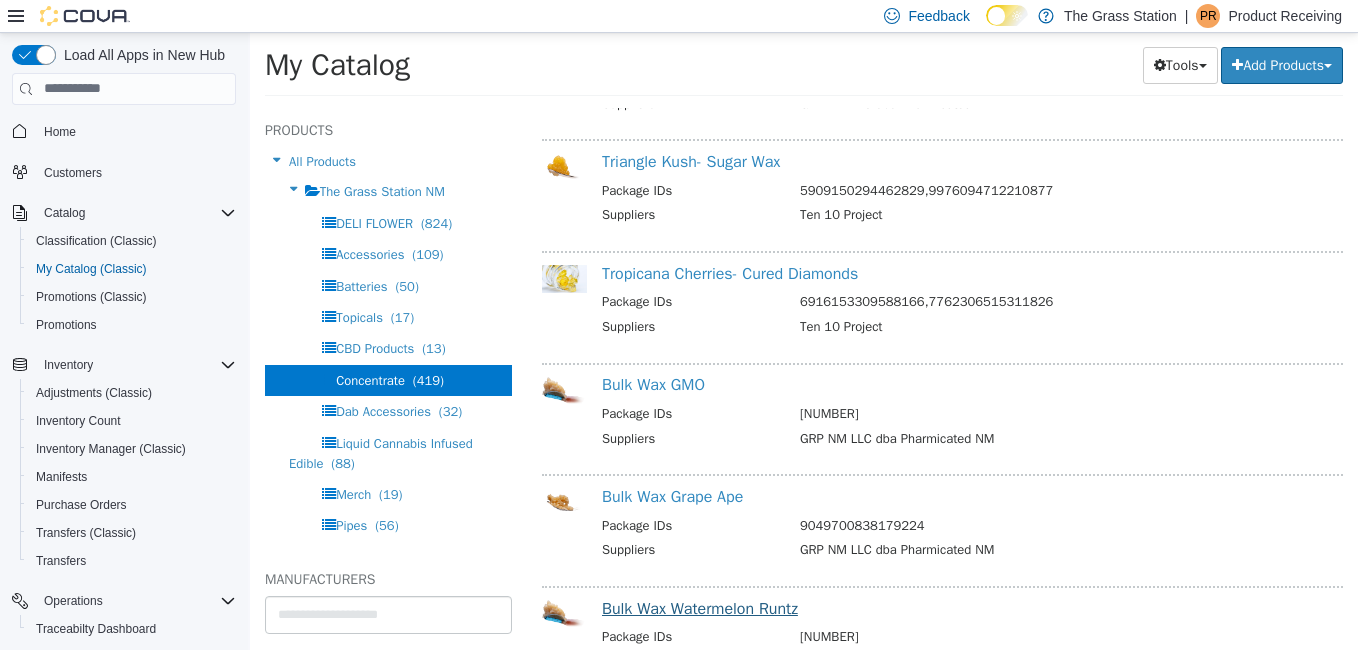 scroll, scrollTop: 363, scrollLeft: 0, axis: vertical 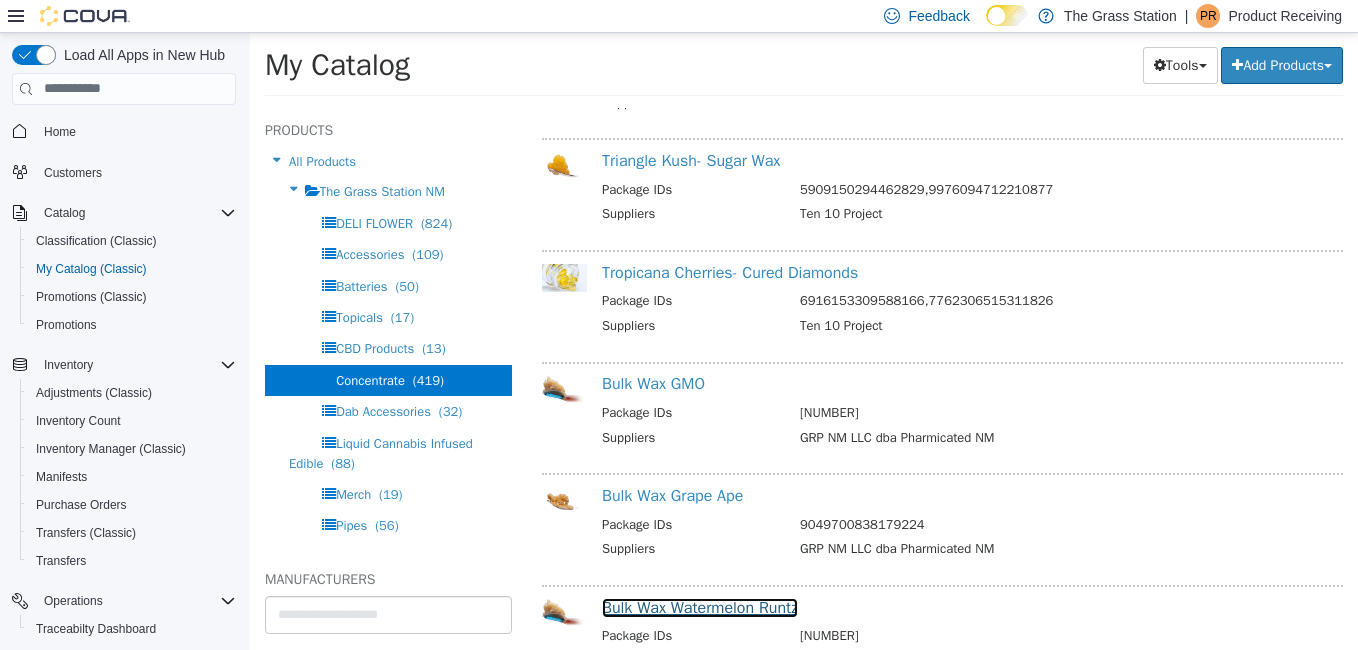 click on "Bulk Wax Watermelon Runtz" at bounding box center [700, 607] 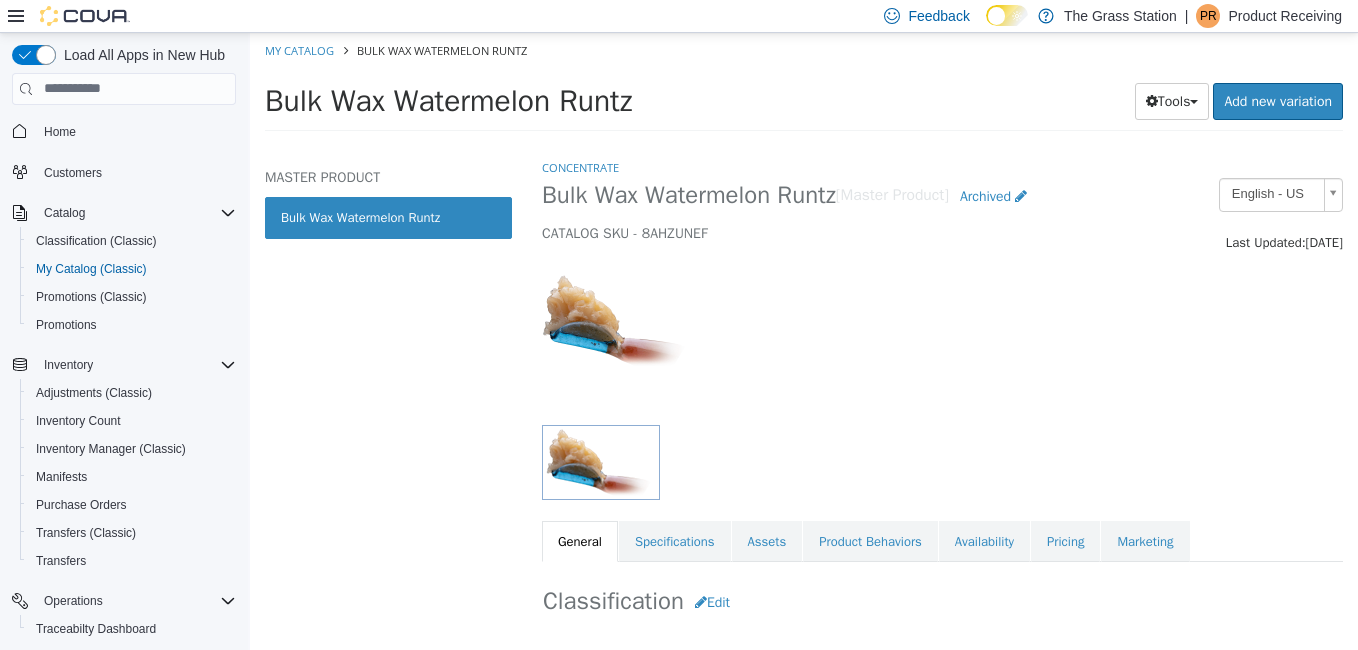 select on "**********" 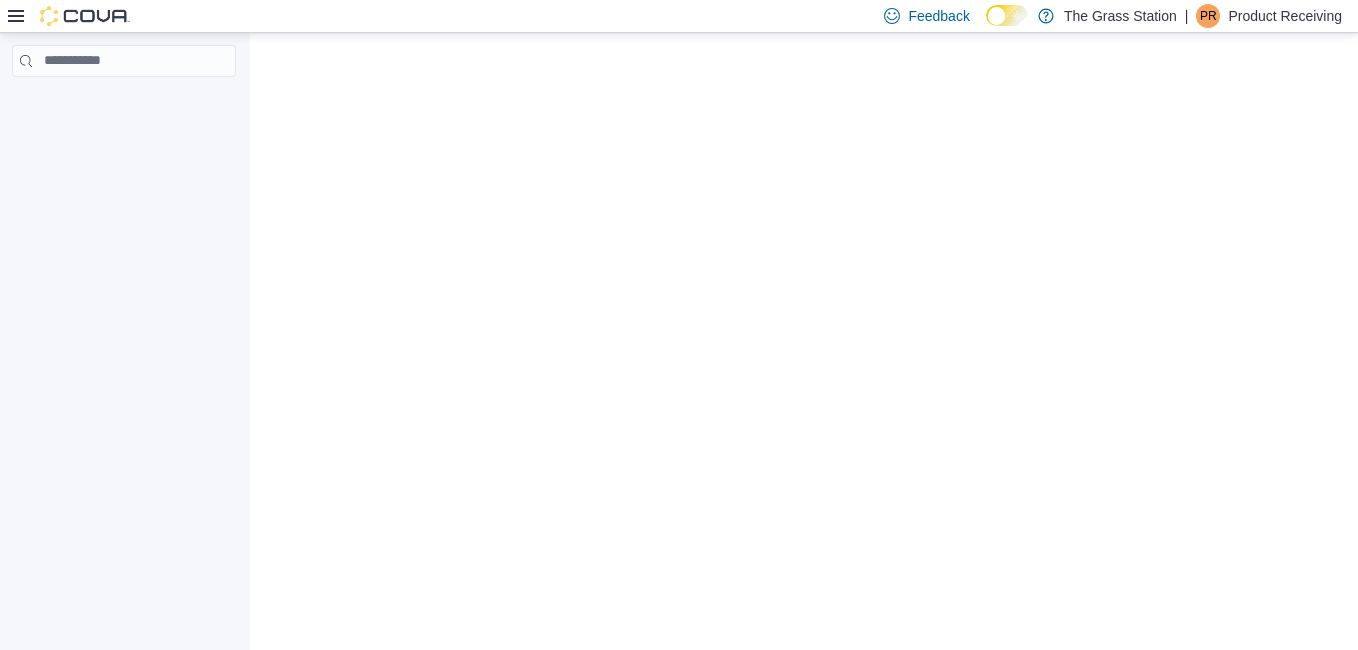 scroll, scrollTop: 0, scrollLeft: 0, axis: both 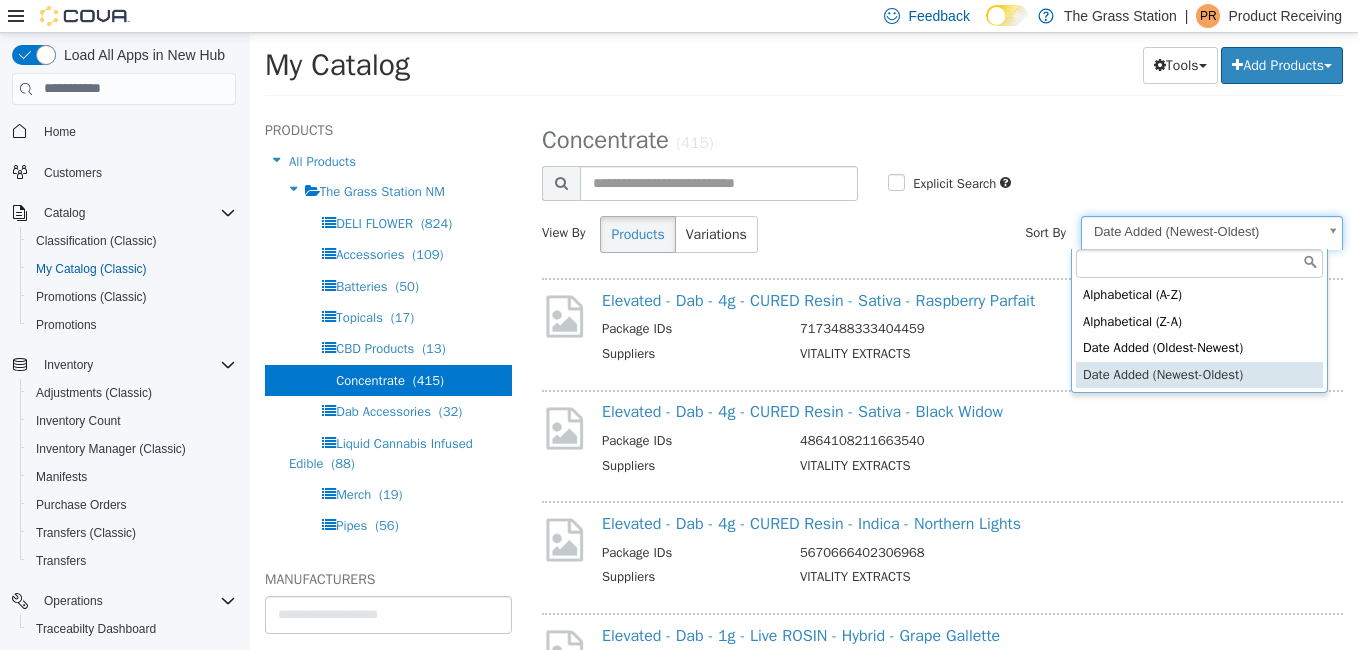 click on "**********" at bounding box center [804, 70] 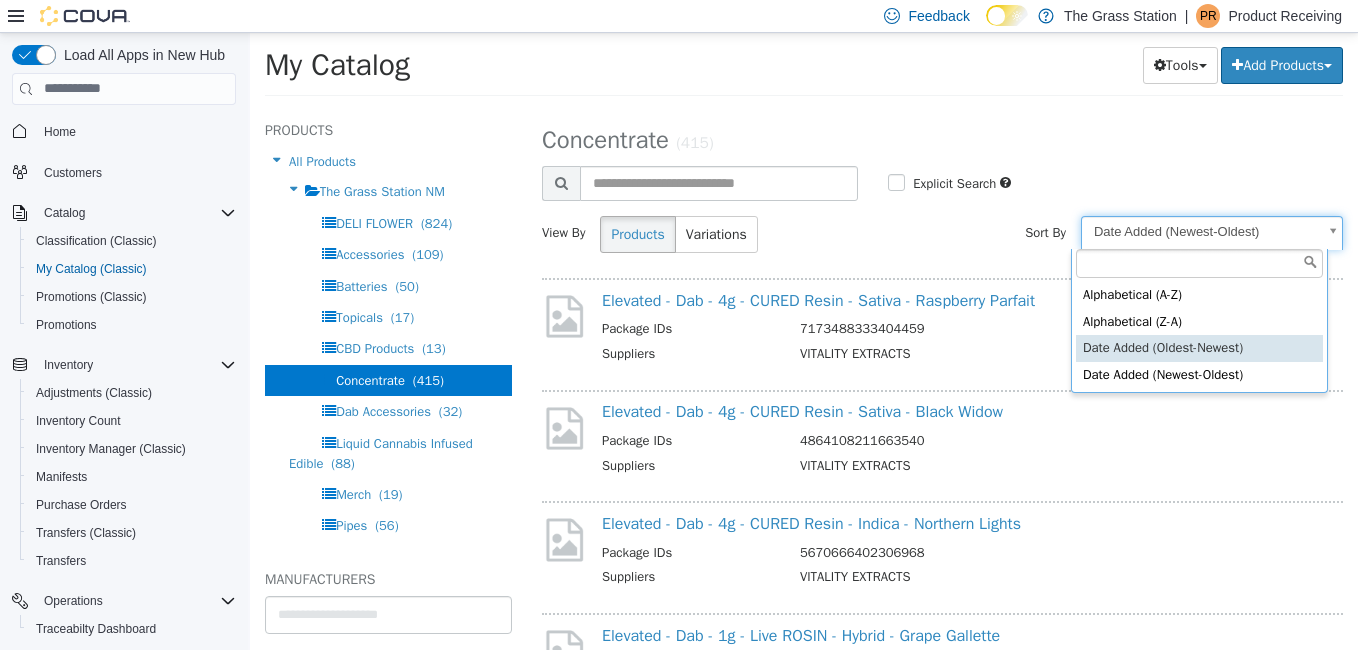 select on "**********" 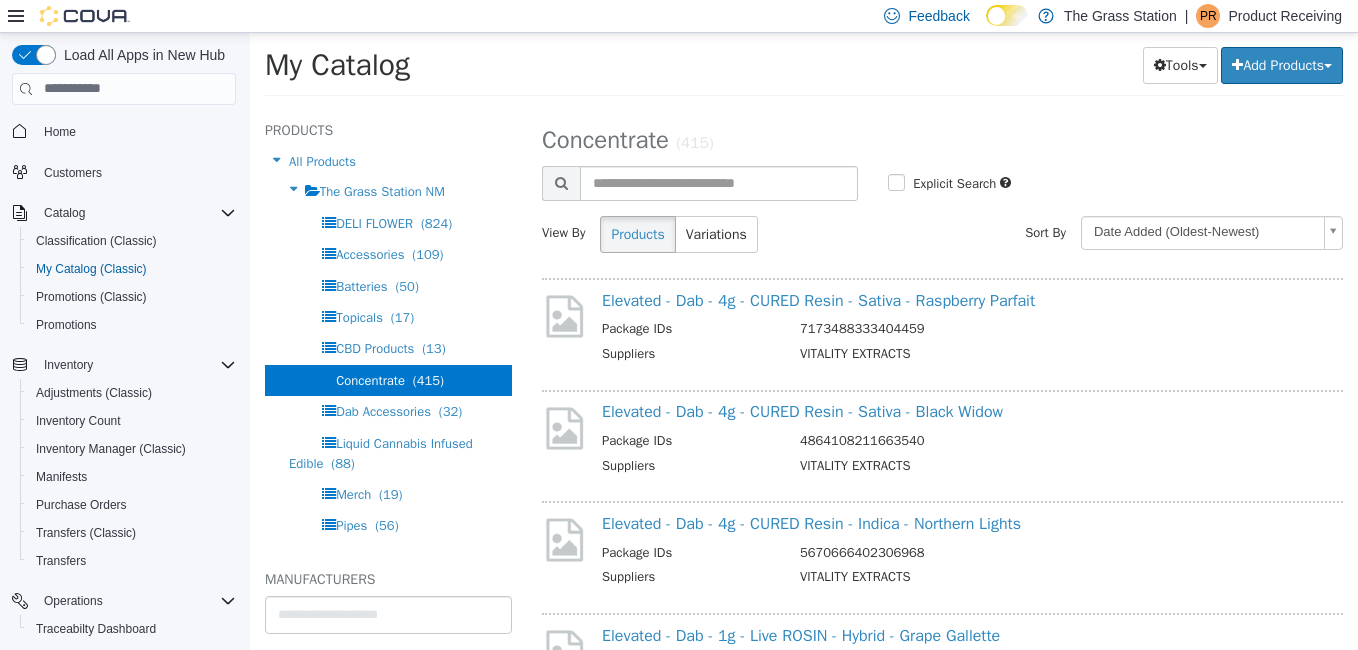 select on "**********" 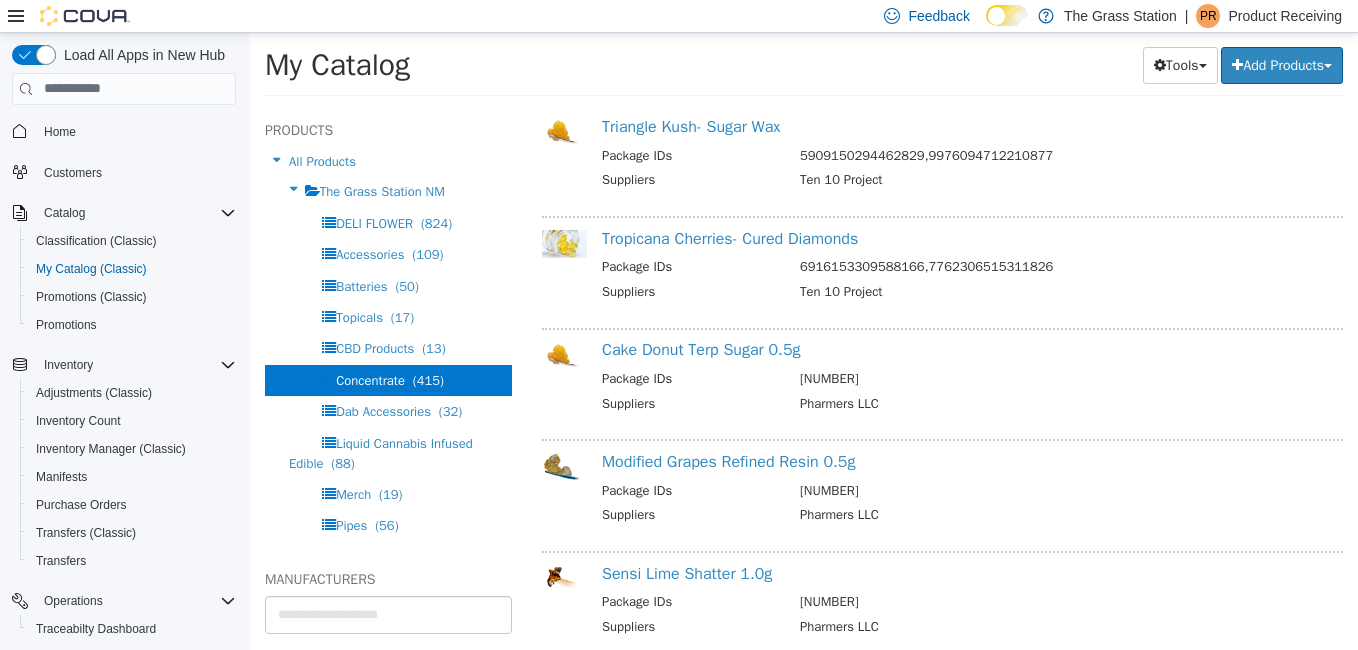scroll, scrollTop: 399, scrollLeft: 0, axis: vertical 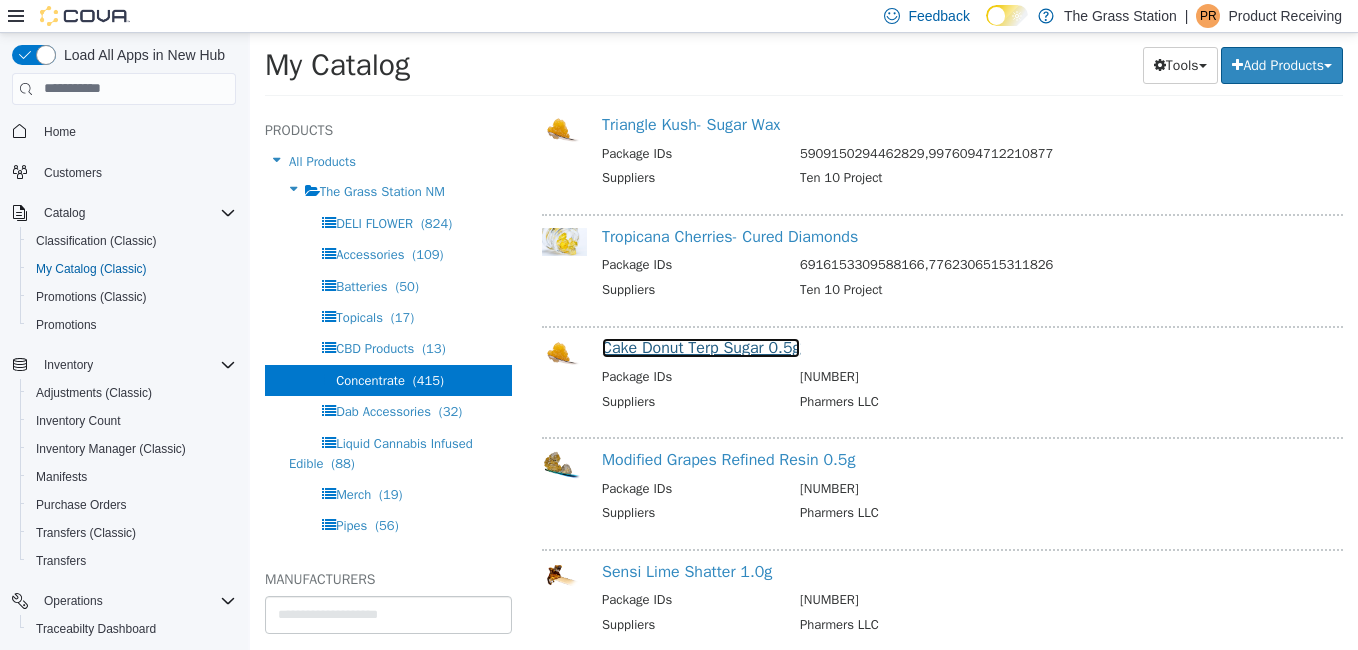 click on "Cake Donut Terp Sugar 0.5g" at bounding box center [701, 347] 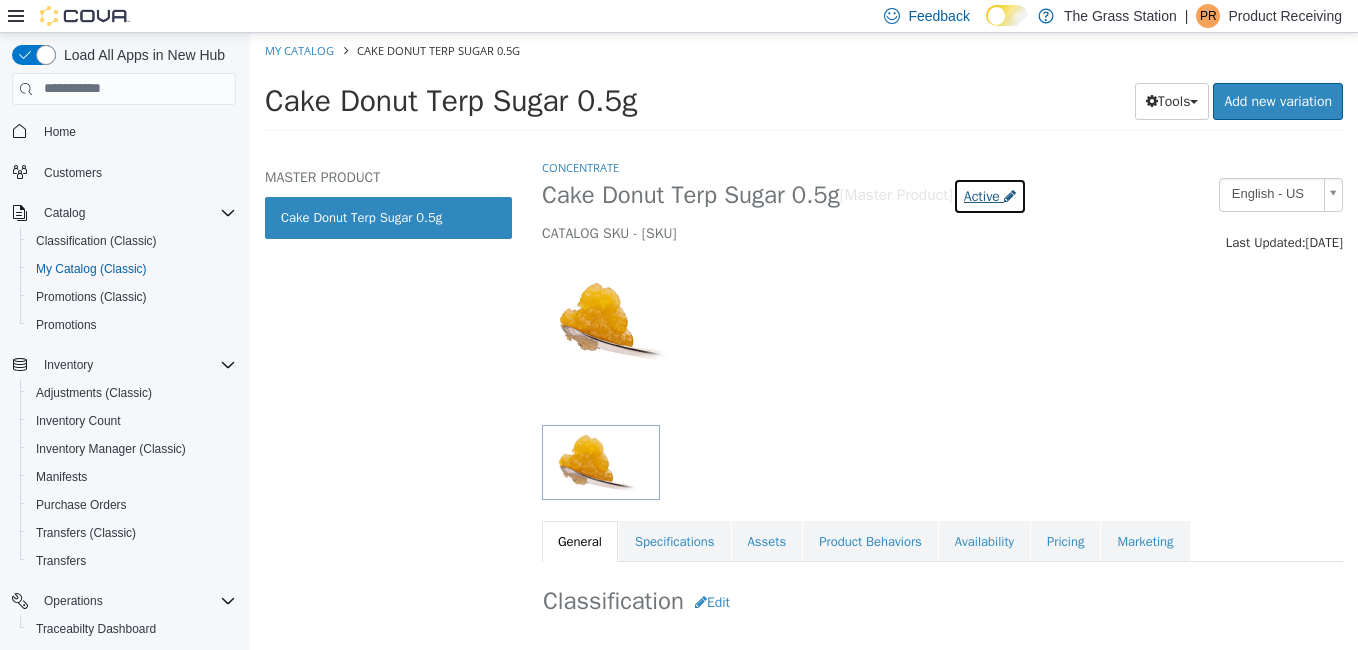 click on "Active" at bounding box center [990, 195] 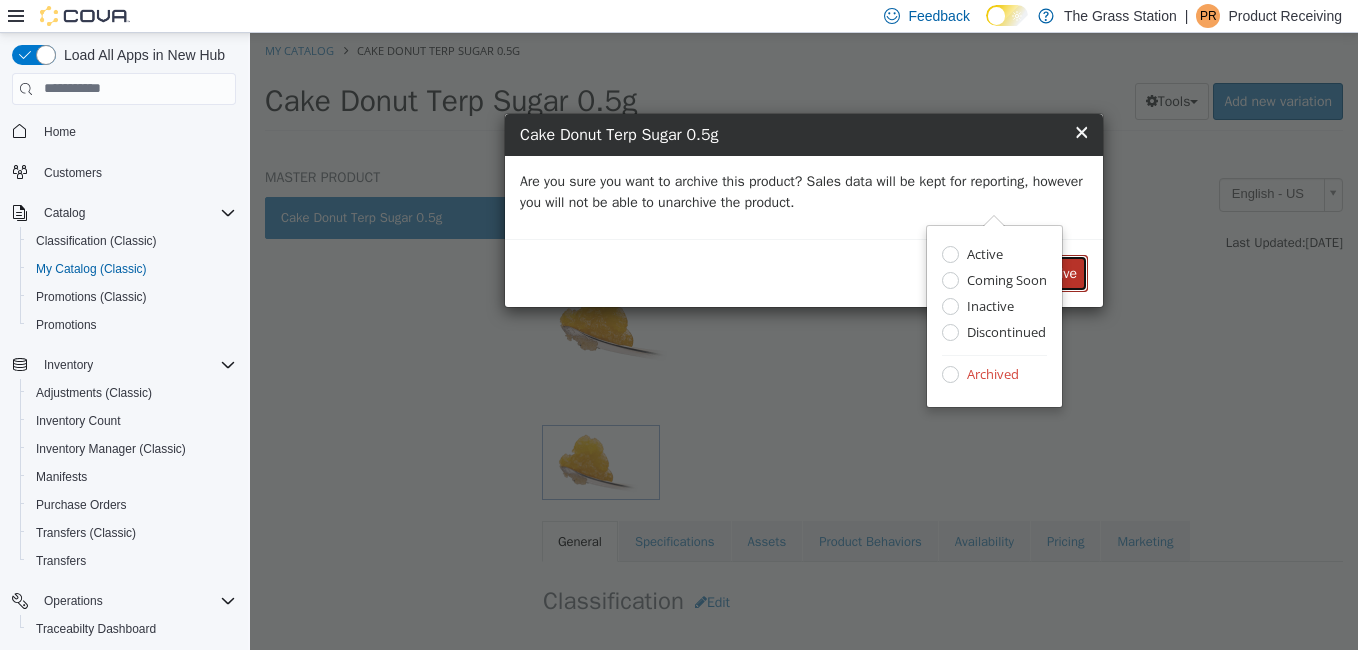 click on "Archive" at bounding box center (1055, 272) 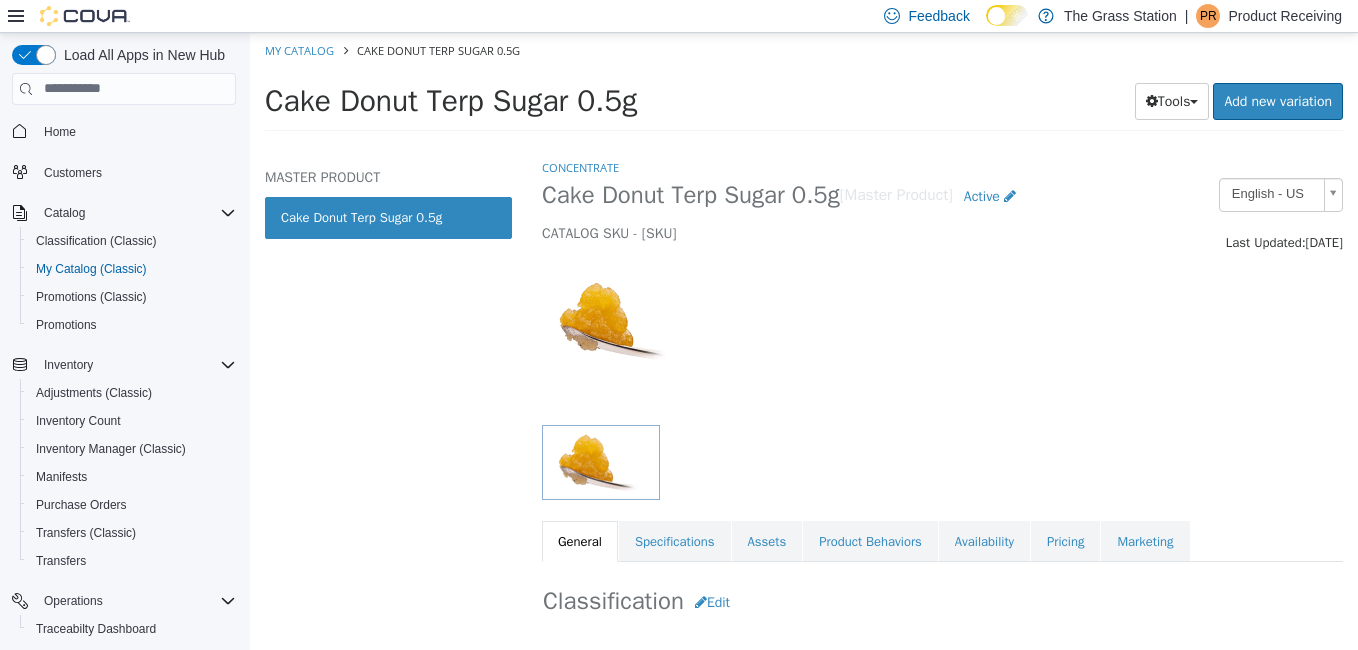 select on "**********" 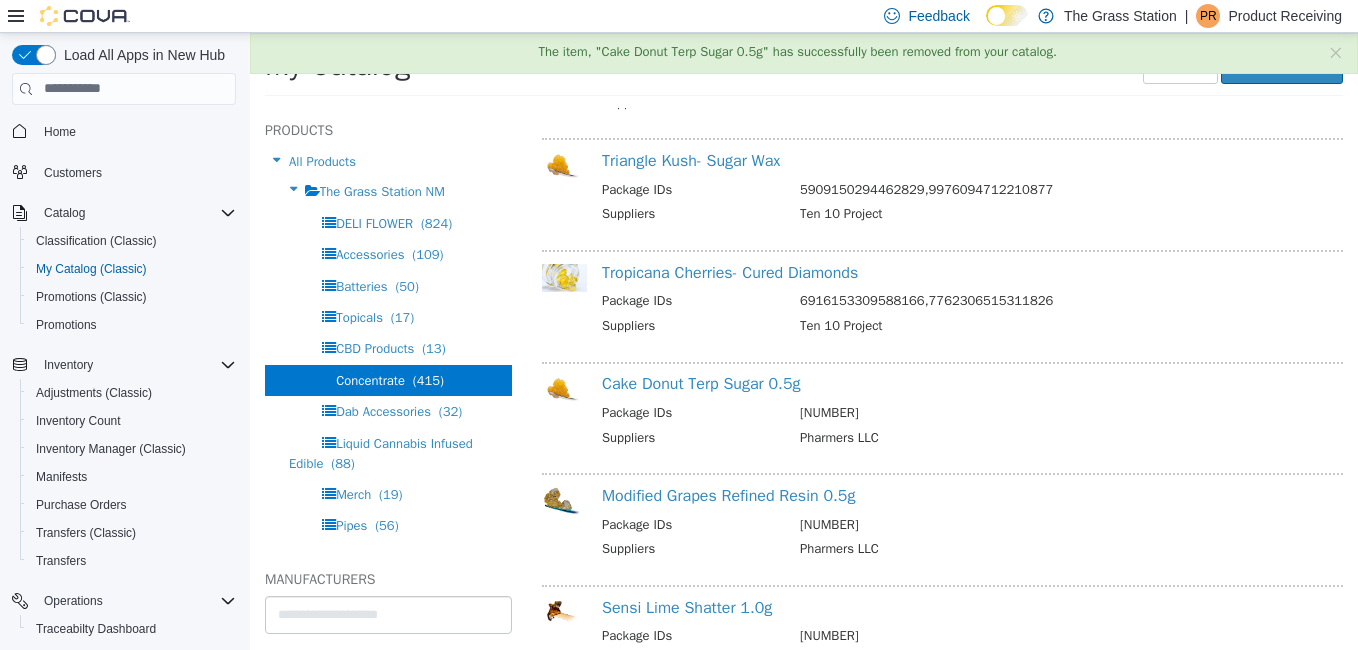 scroll, scrollTop: 364, scrollLeft: 0, axis: vertical 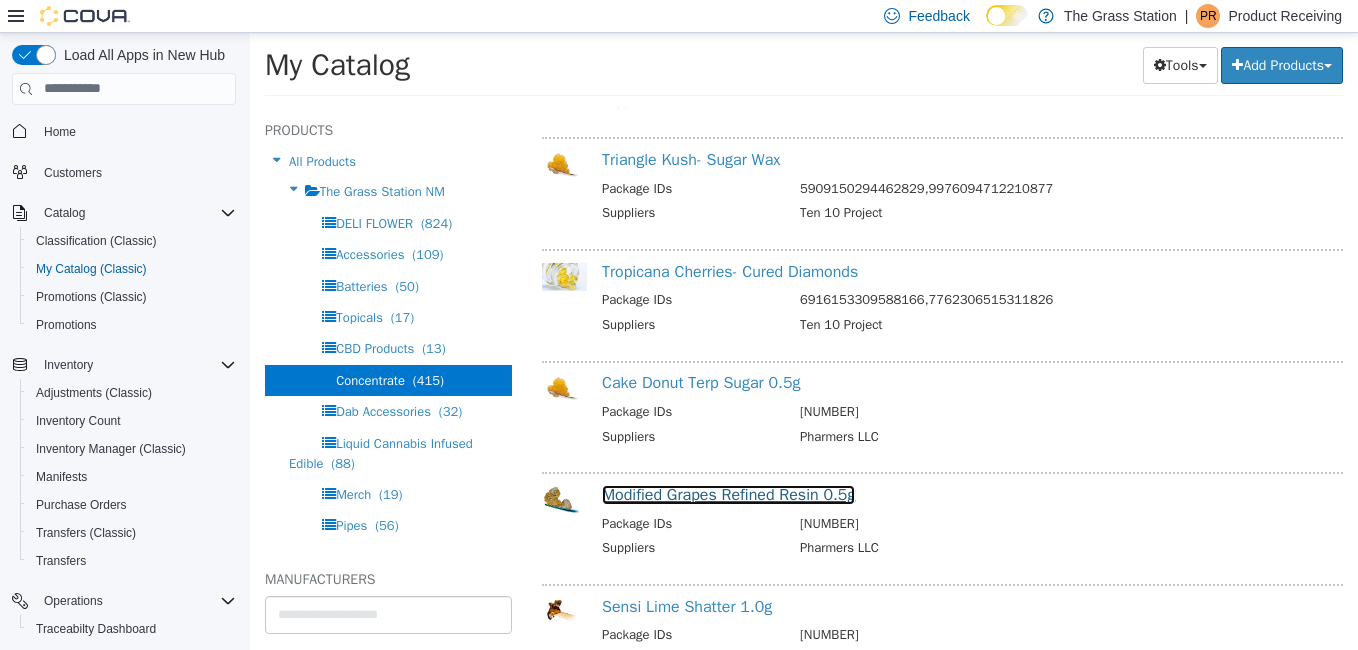 click on "Modified Grapes Refined Resin 0.5g" at bounding box center (728, 494) 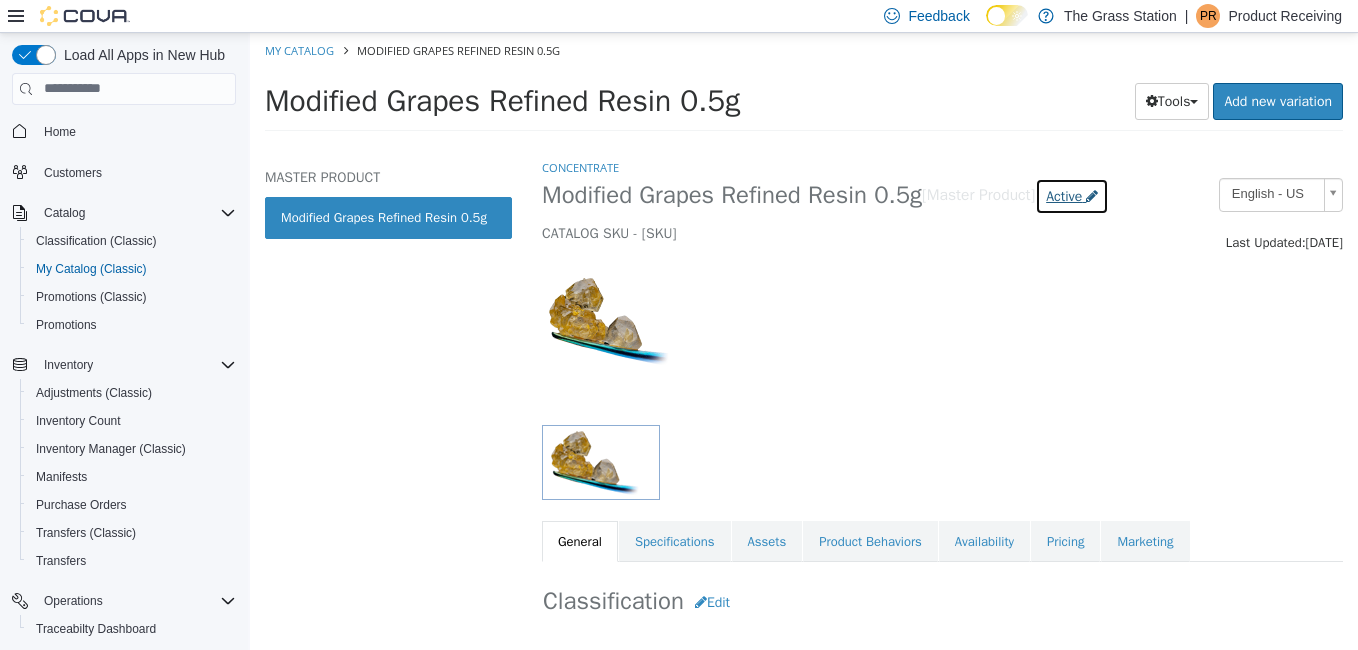 click on "Active" at bounding box center (1064, 195) 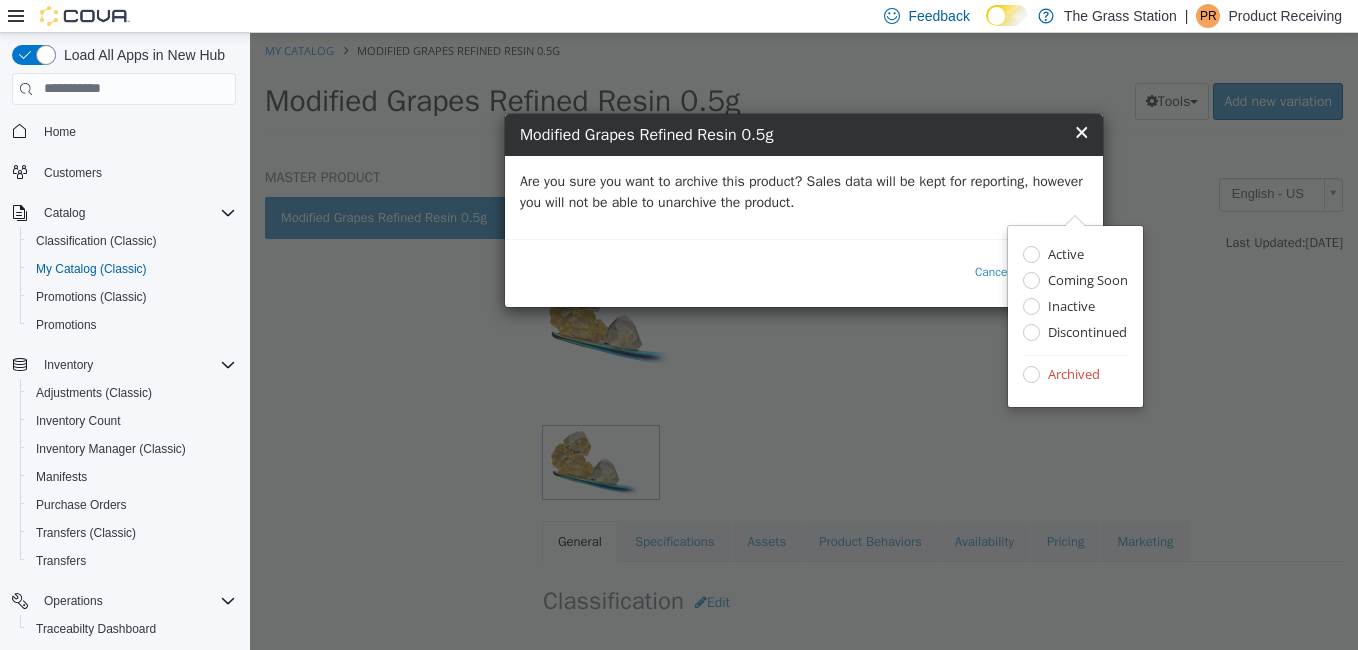 click on "Are you sure you want to archive this product? Sales data will be kept for reporting, however you will not be able to unarchive the product." at bounding box center [804, 196] 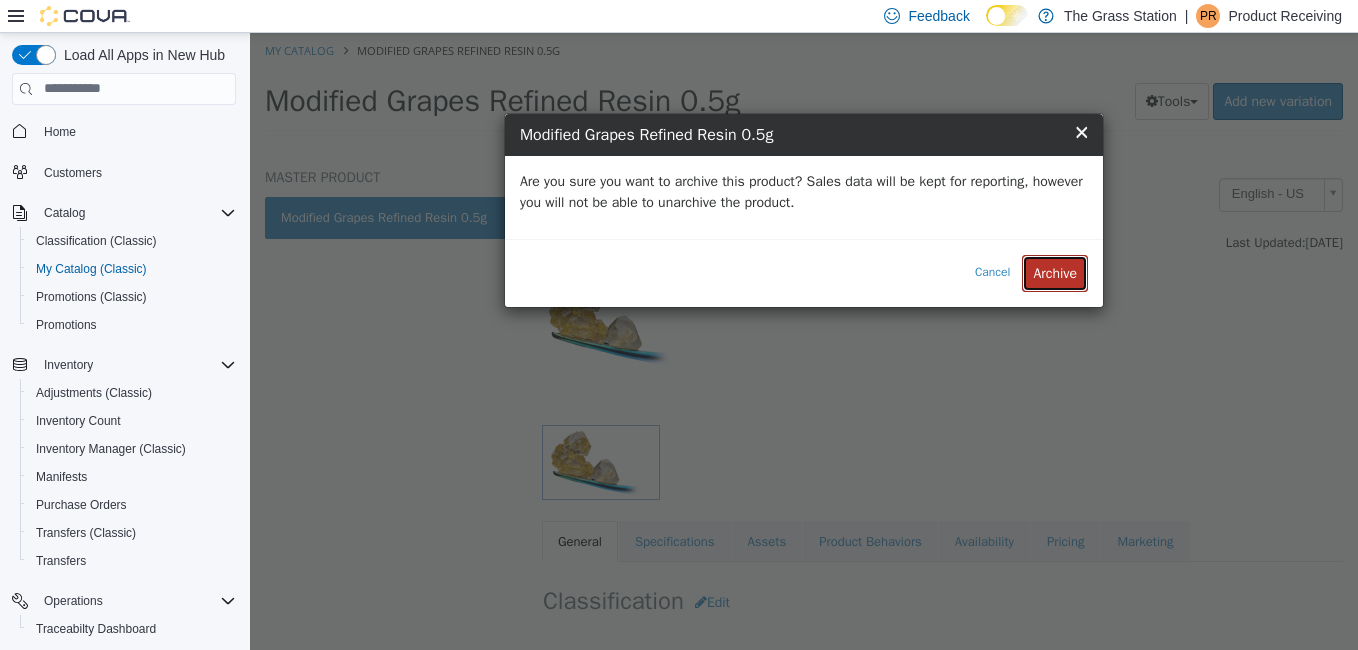 click on "Archive" at bounding box center (1055, 272) 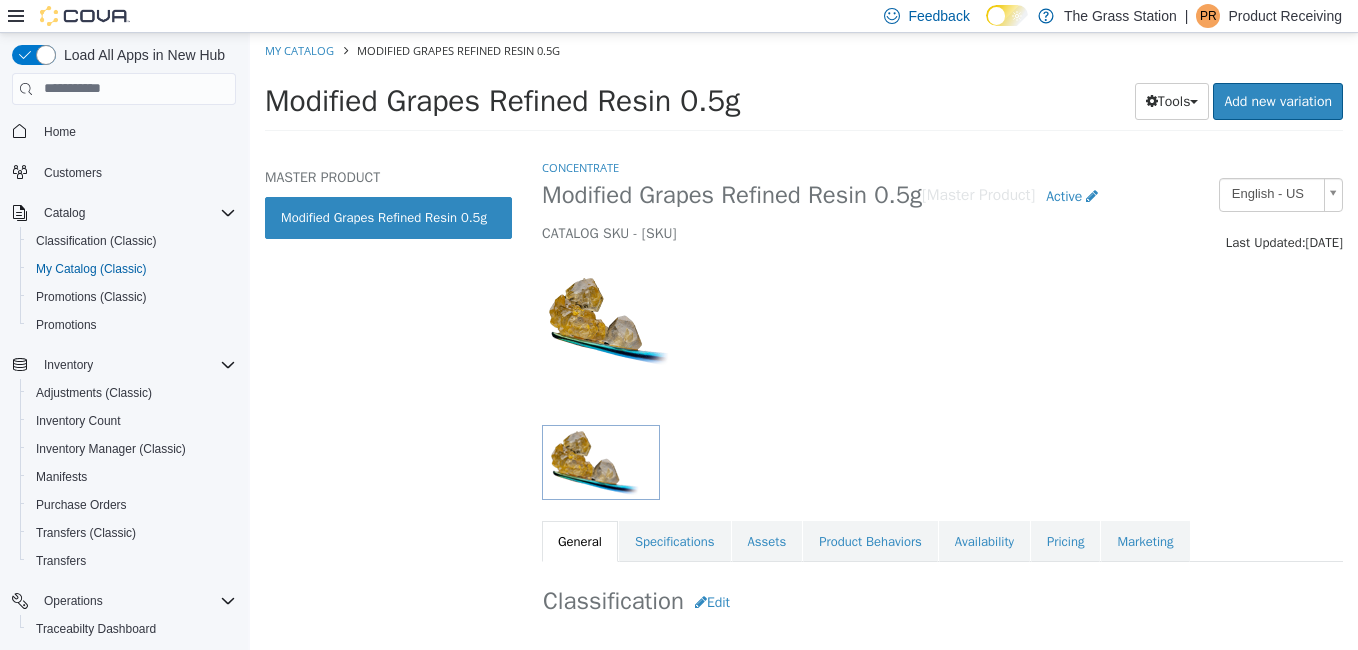 select on "**********" 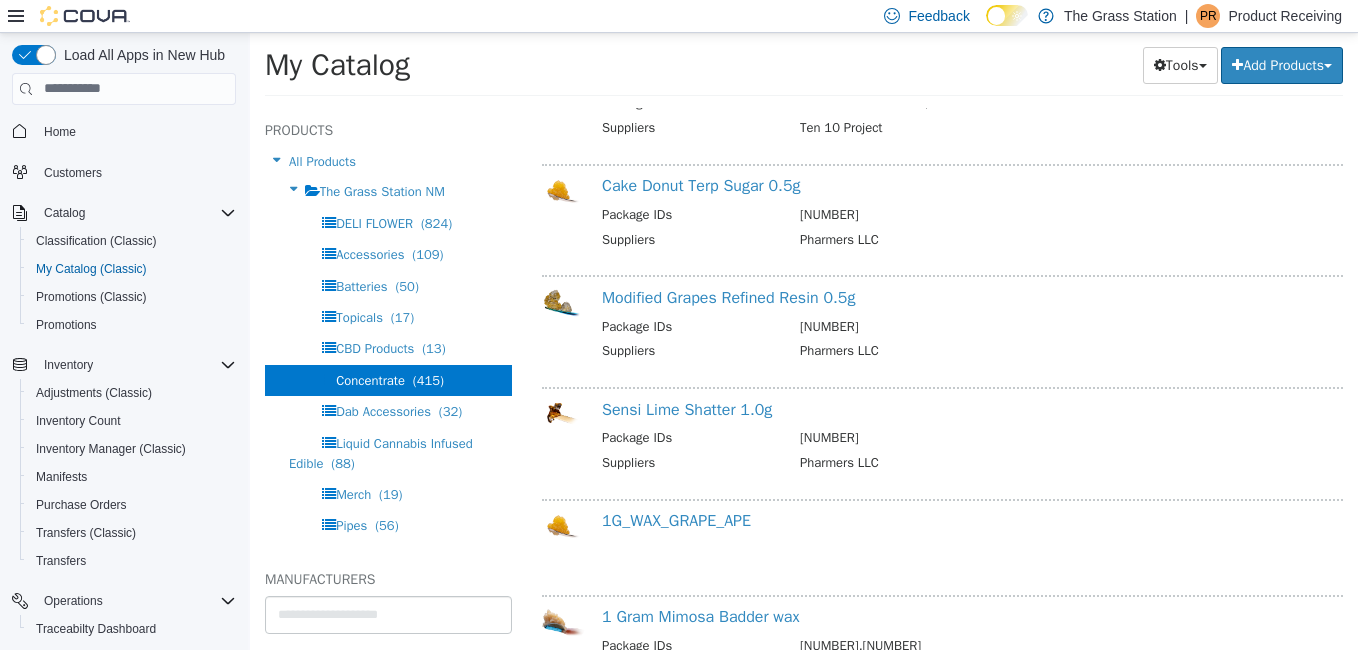 scroll, scrollTop: 567, scrollLeft: 0, axis: vertical 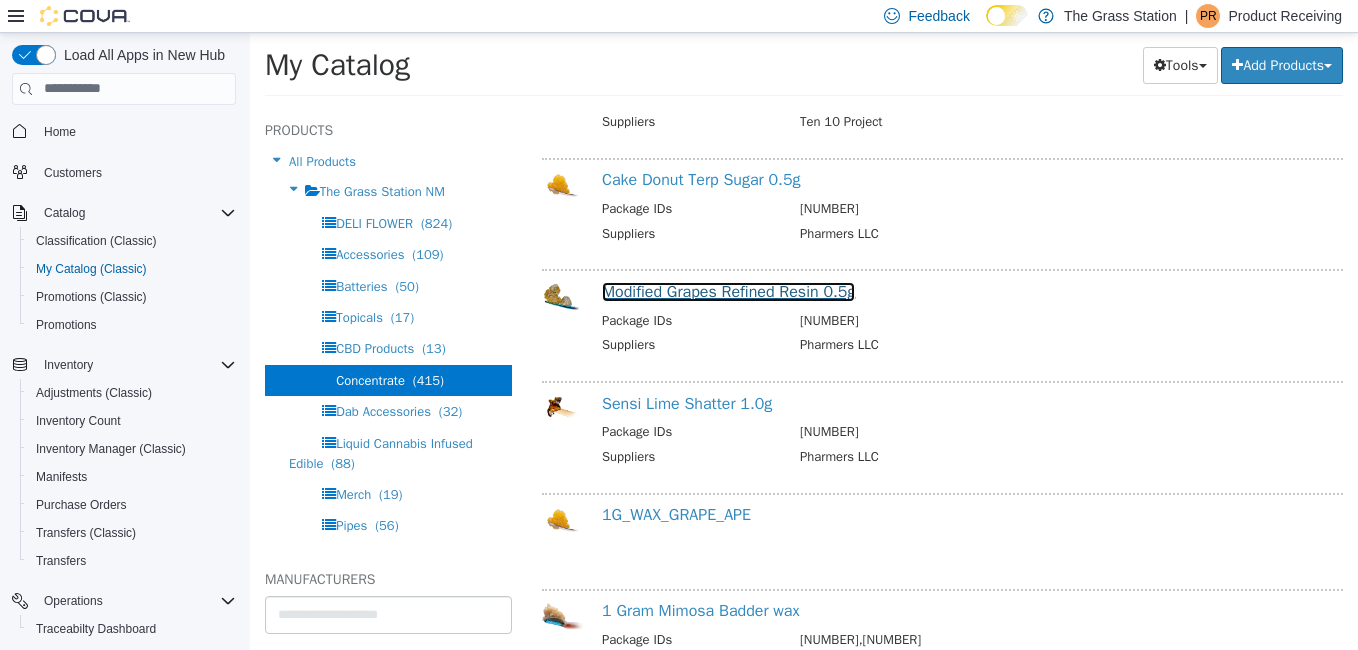 click on "Modified Grapes Refined Resin 0.5g" at bounding box center (728, 291) 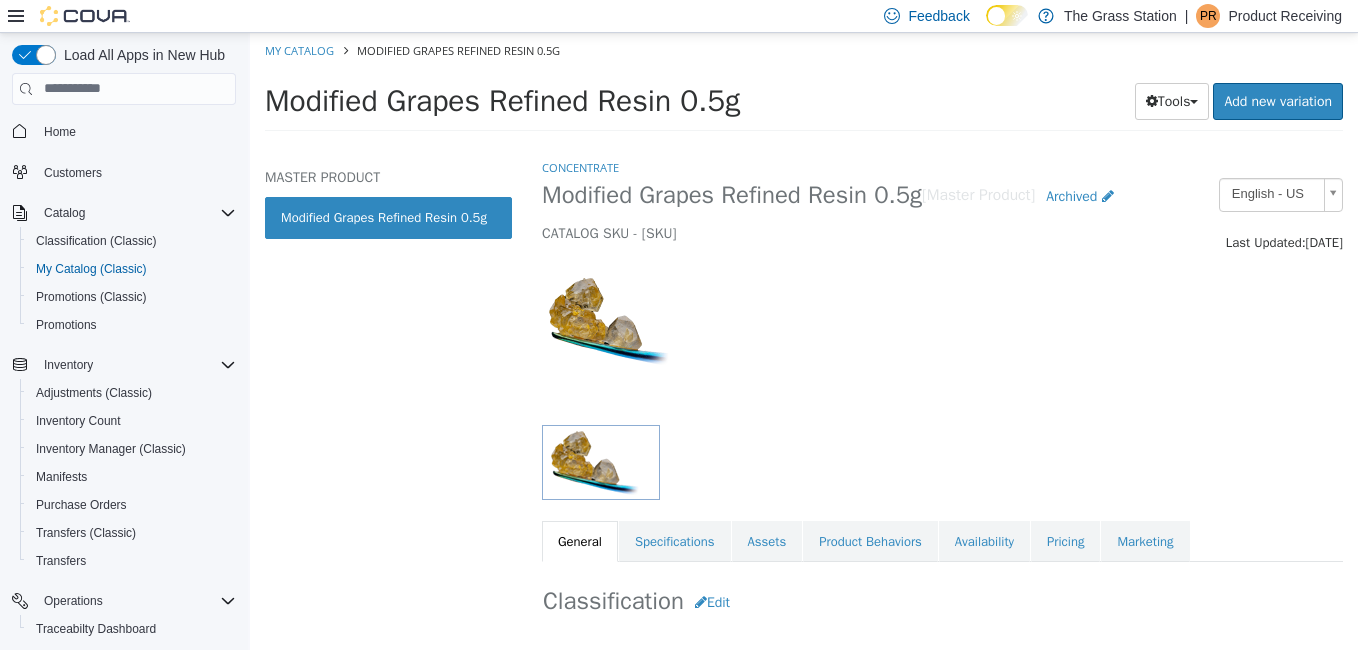 select on "**********" 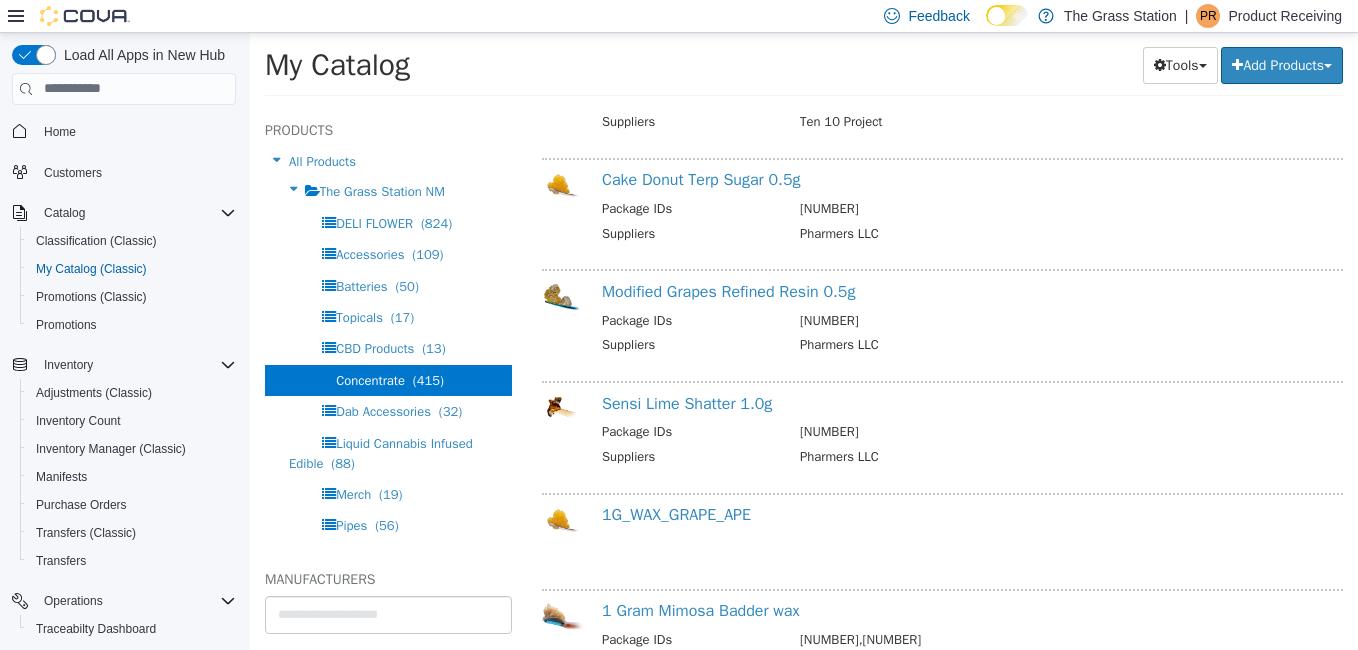 scroll, scrollTop: 568, scrollLeft: 0, axis: vertical 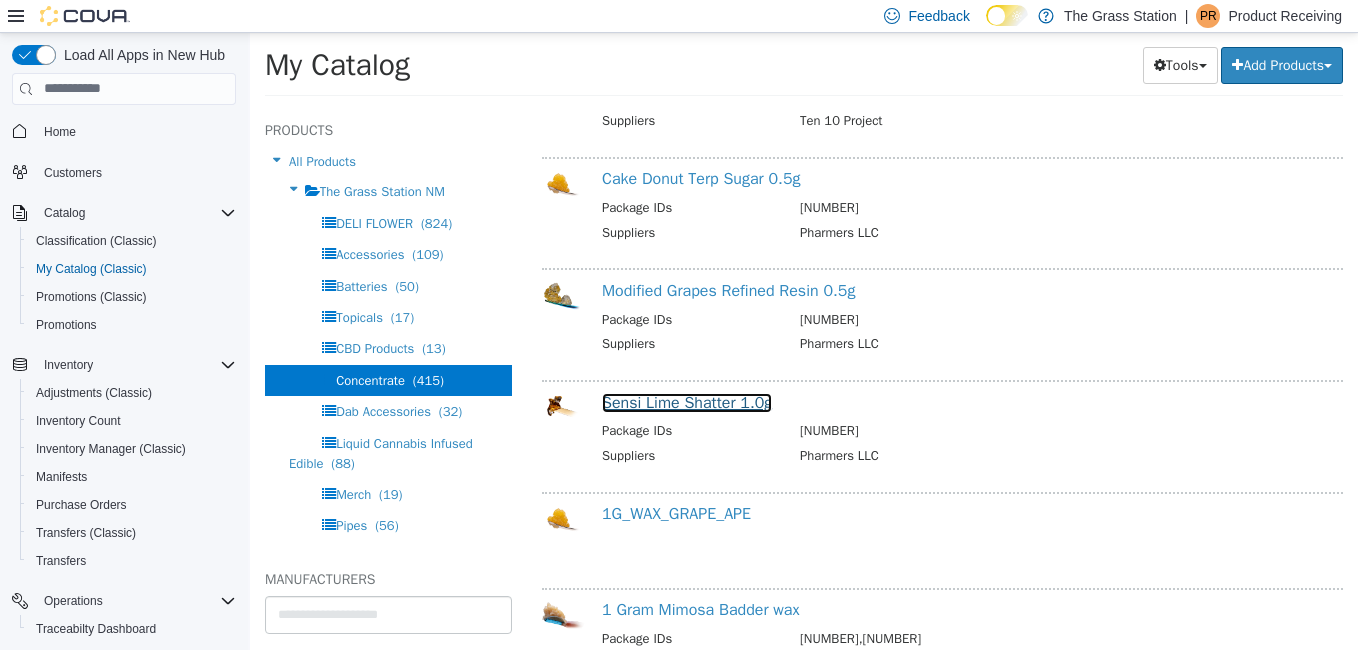 click on "Sensi Lime Shatter 1.0g" at bounding box center (687, 402) 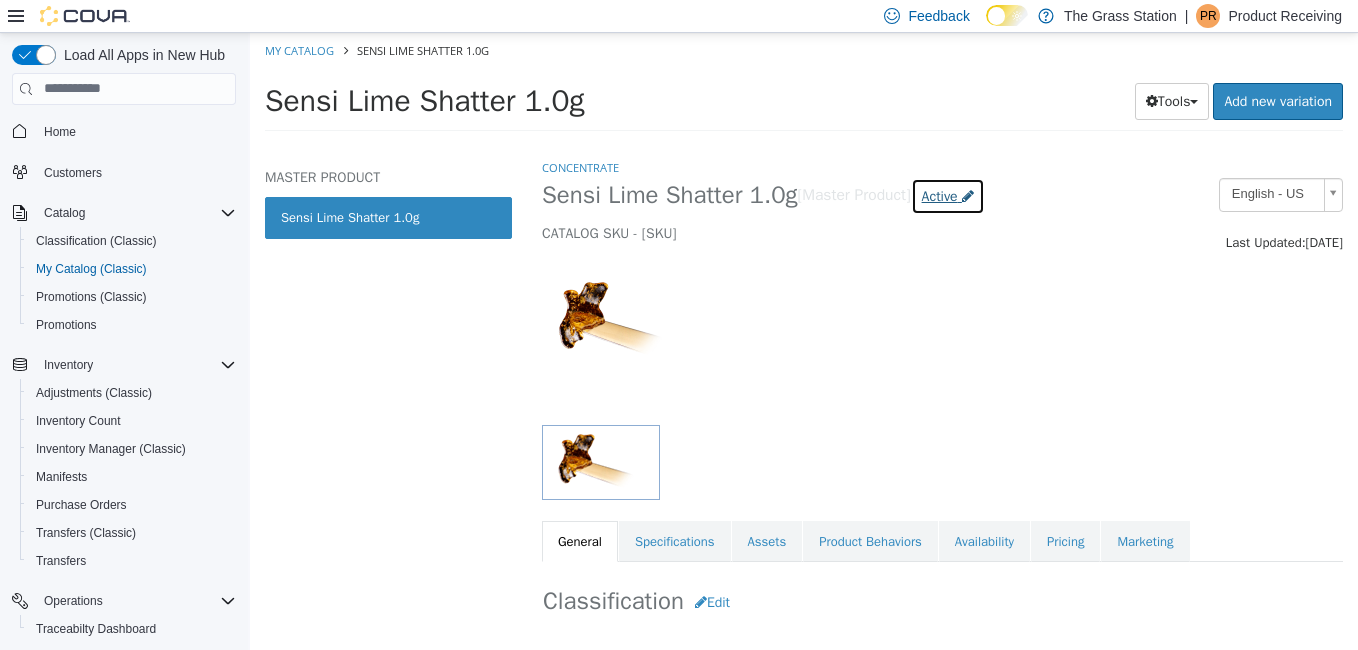 click on "Active" at bounding box center (940, 195) 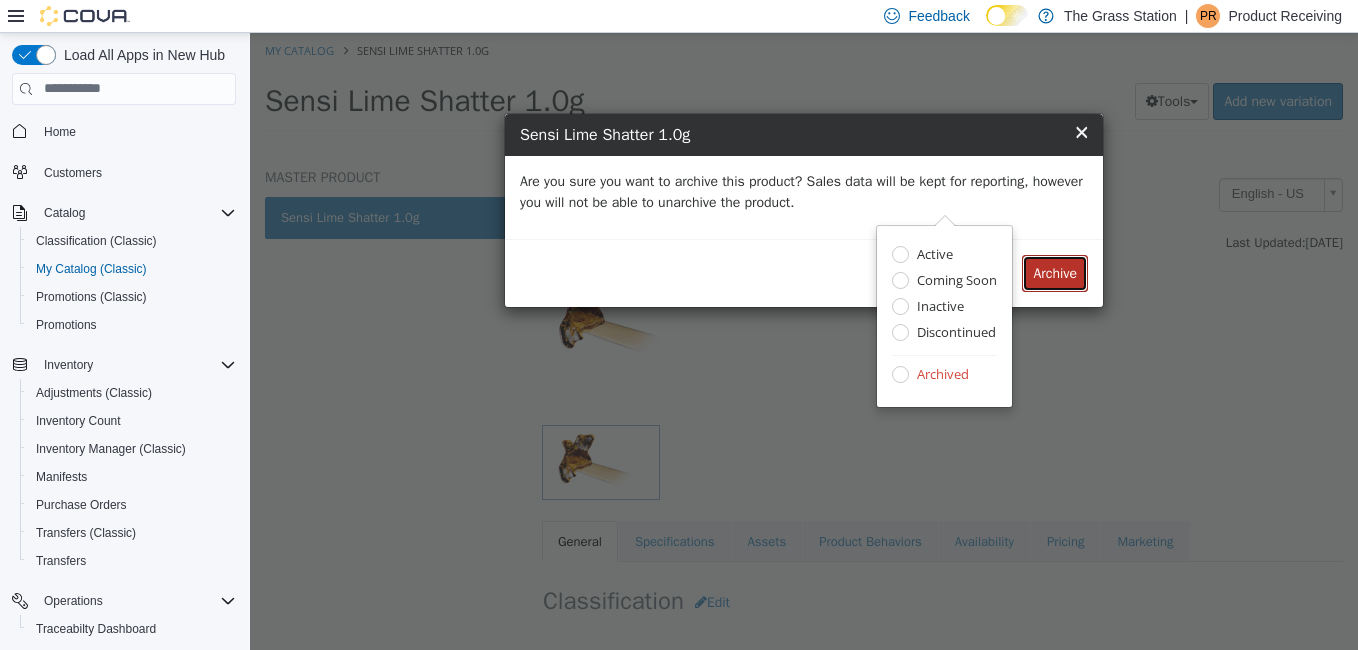 click on "Archive" at bounding box center (1055, 272) 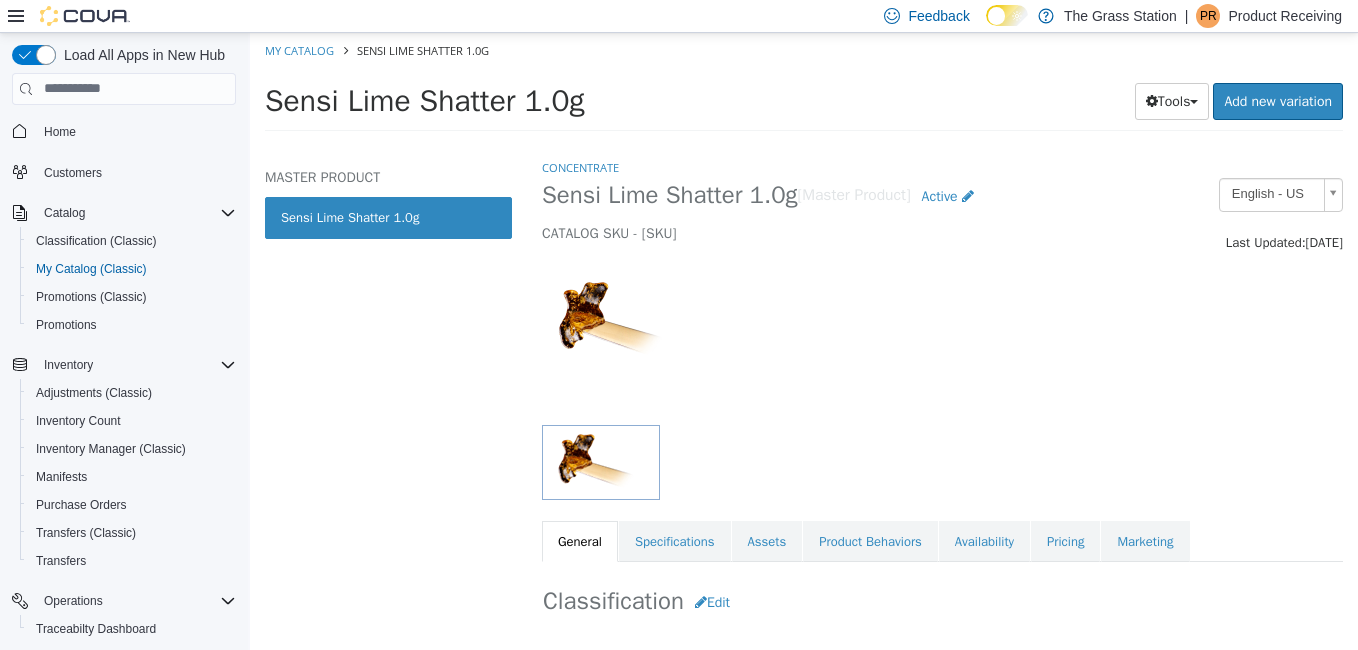 select on "**********" 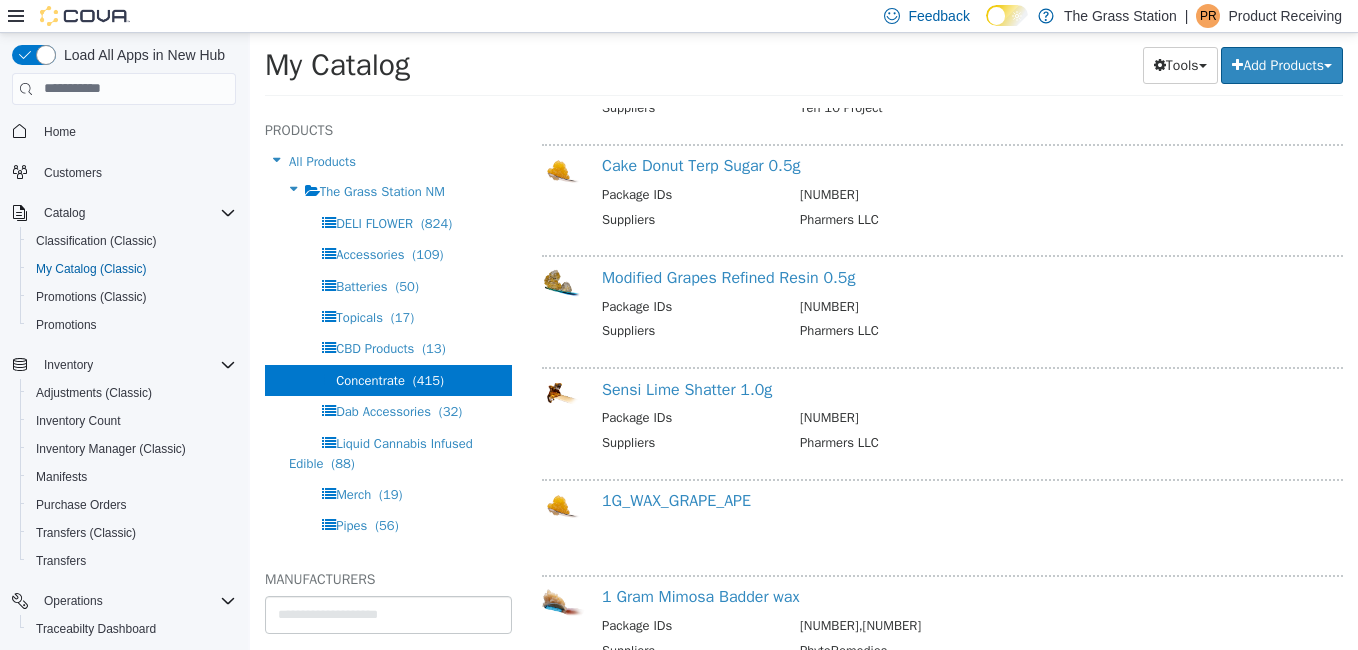 scroll, scrollTop: 583, scrollLeft: 0, axis: vertical 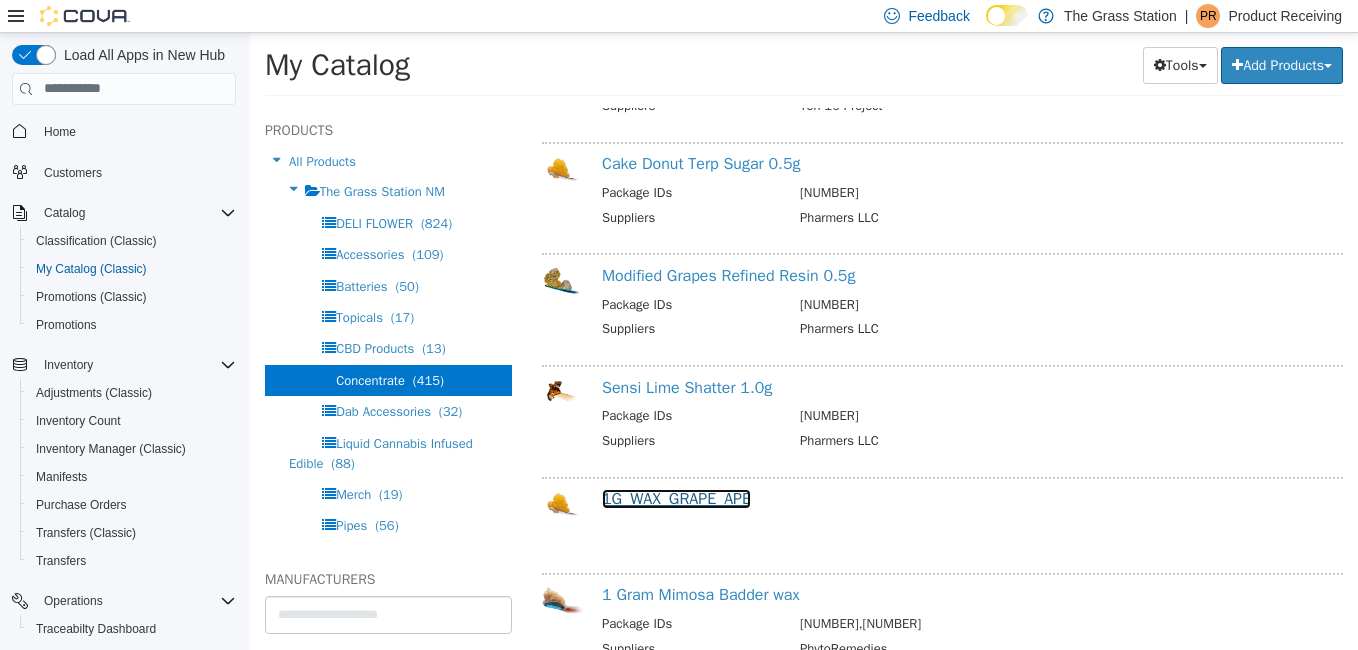 click on "1G_WAX_GRAPE_APE" at bounding box center [676, 498] 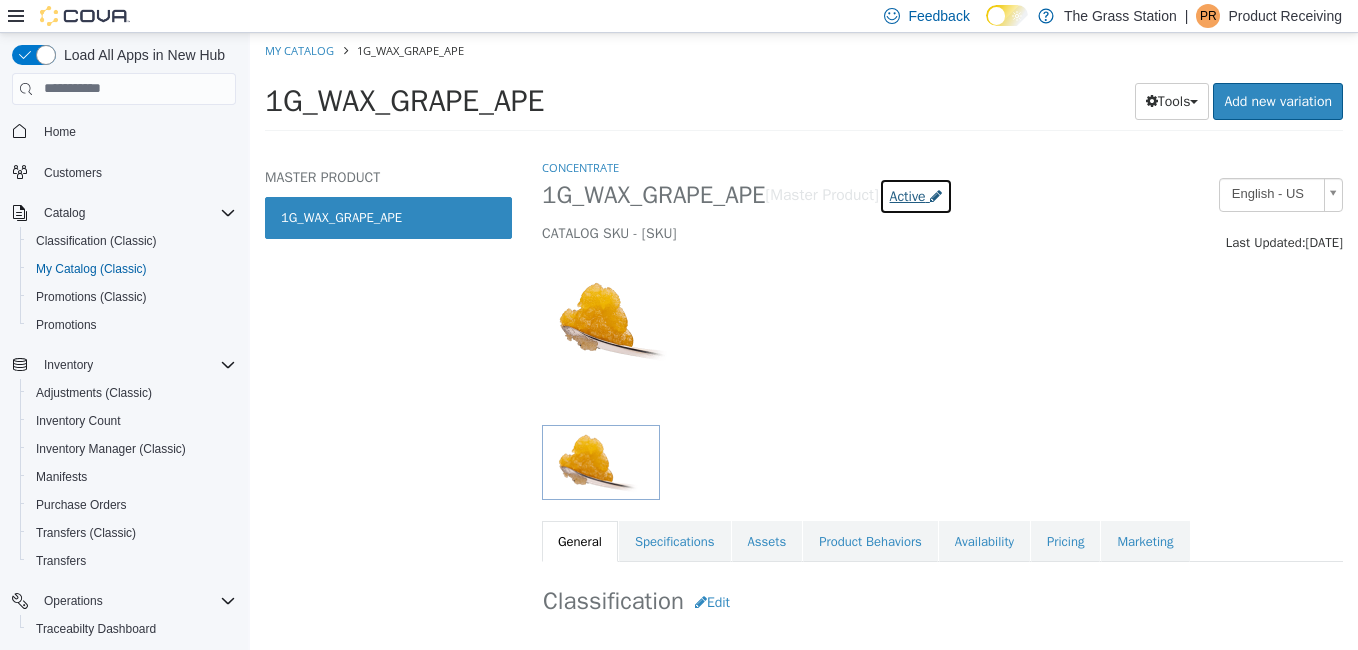 click on "Active" at bounding box center [908, 195] 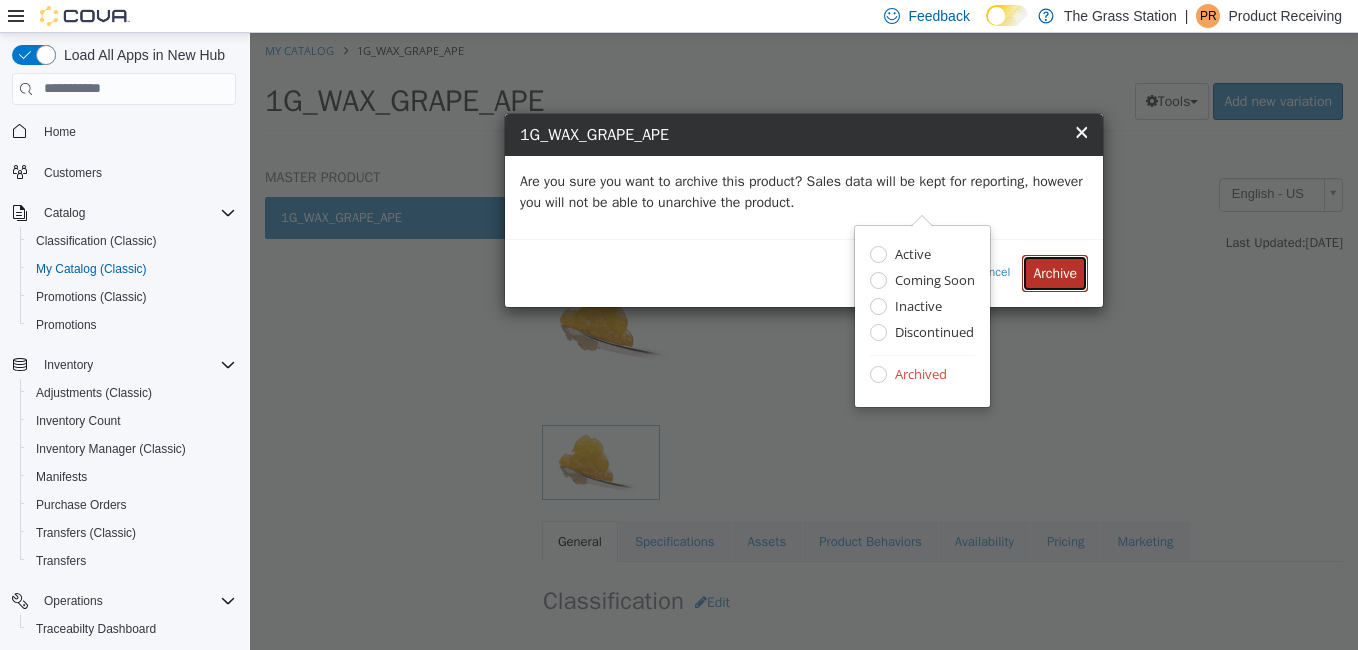 click on "Archive" at bounding box center (1055, 272) 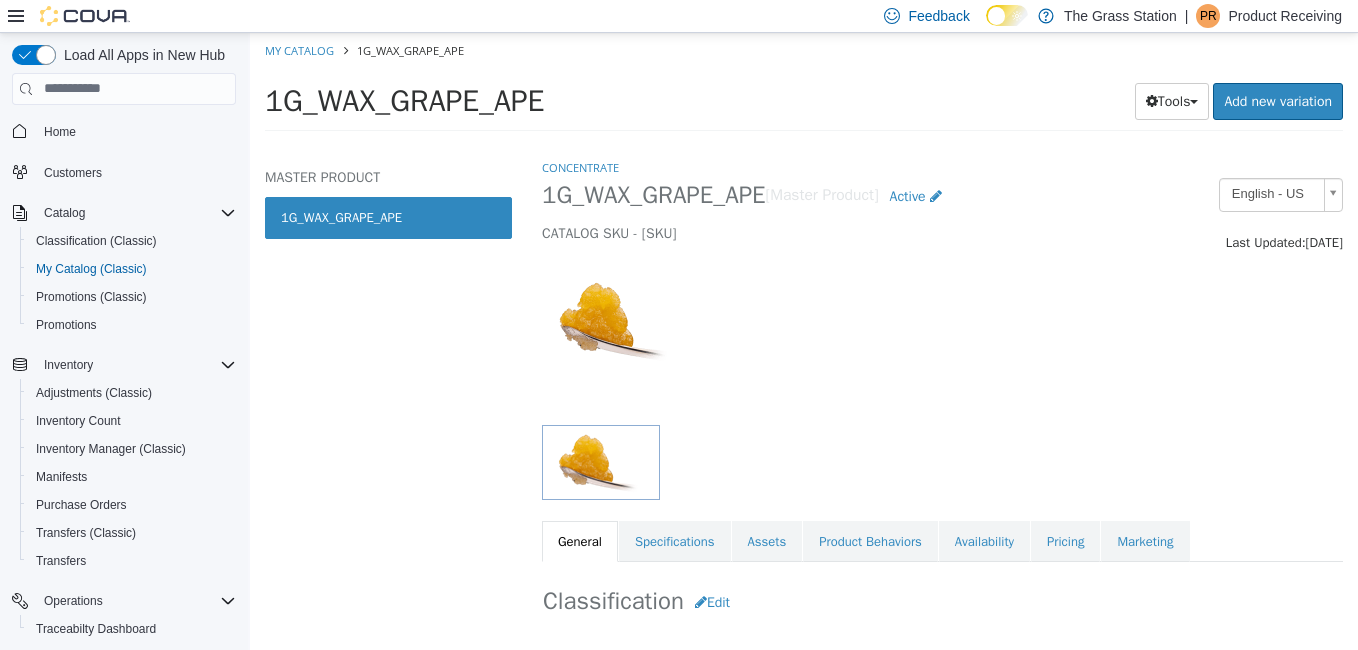 select on "**********" 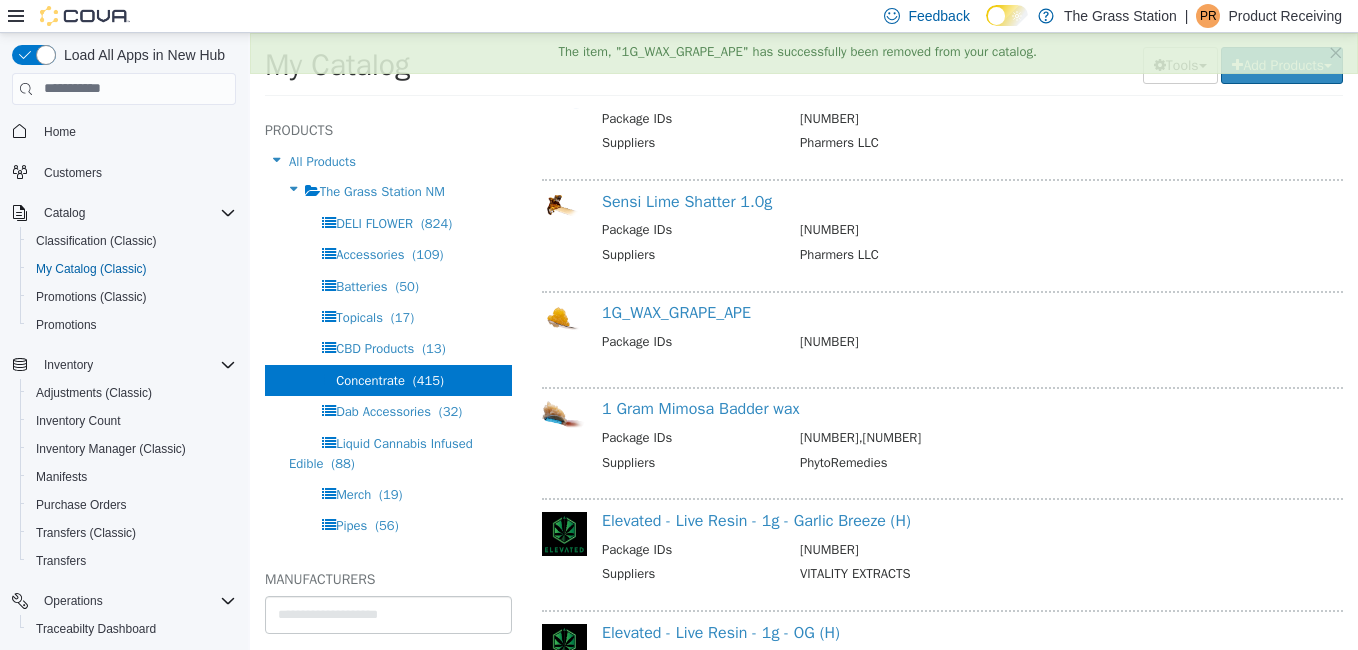 scroll, scrollTop: 771, scrollLeft: 0, axis: vertical 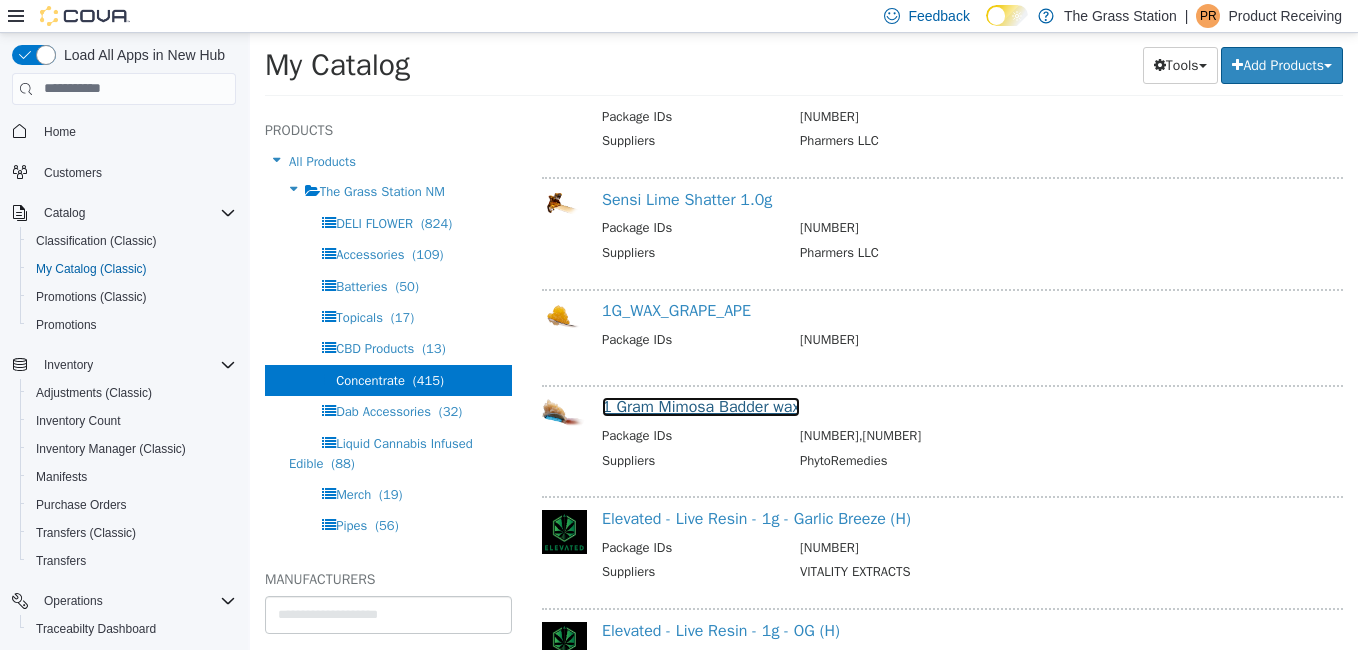 click on "1 Gram Mimosa Badder wax" at bounding box center [701, 406] 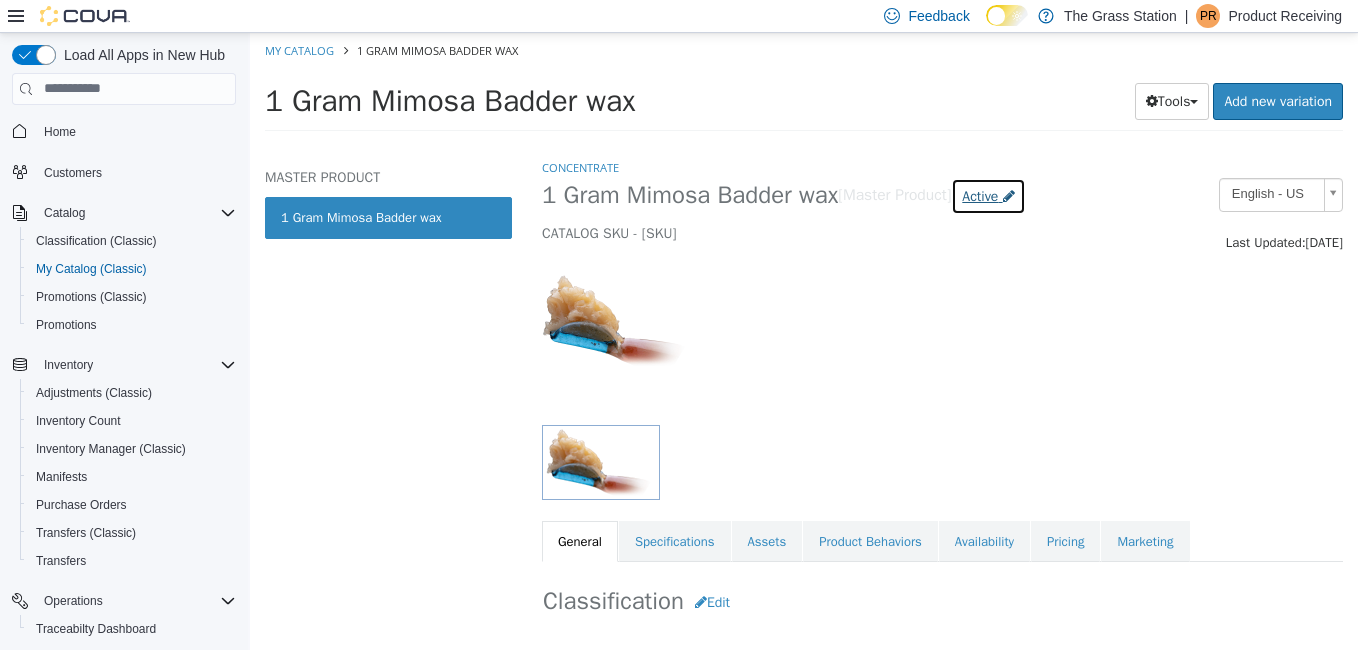 click on "Active" at bounding box center [980, 195] 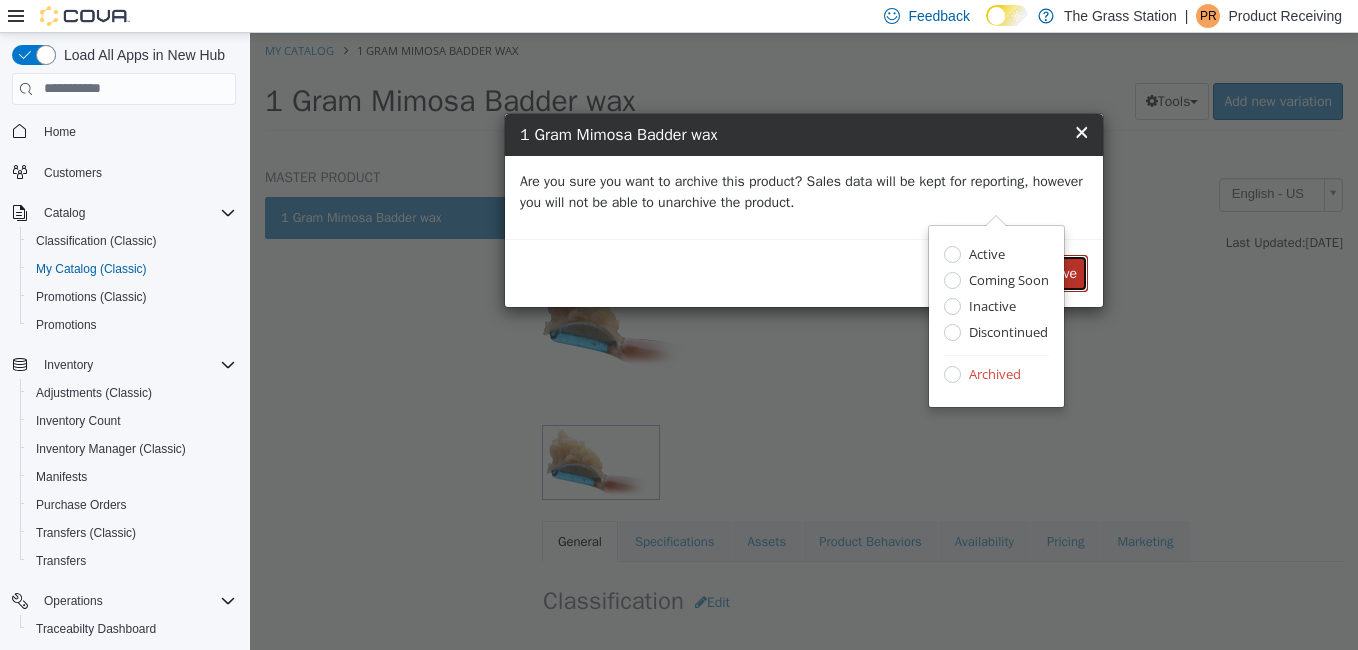 click on "Archive" at bounding box center [1055, 272] 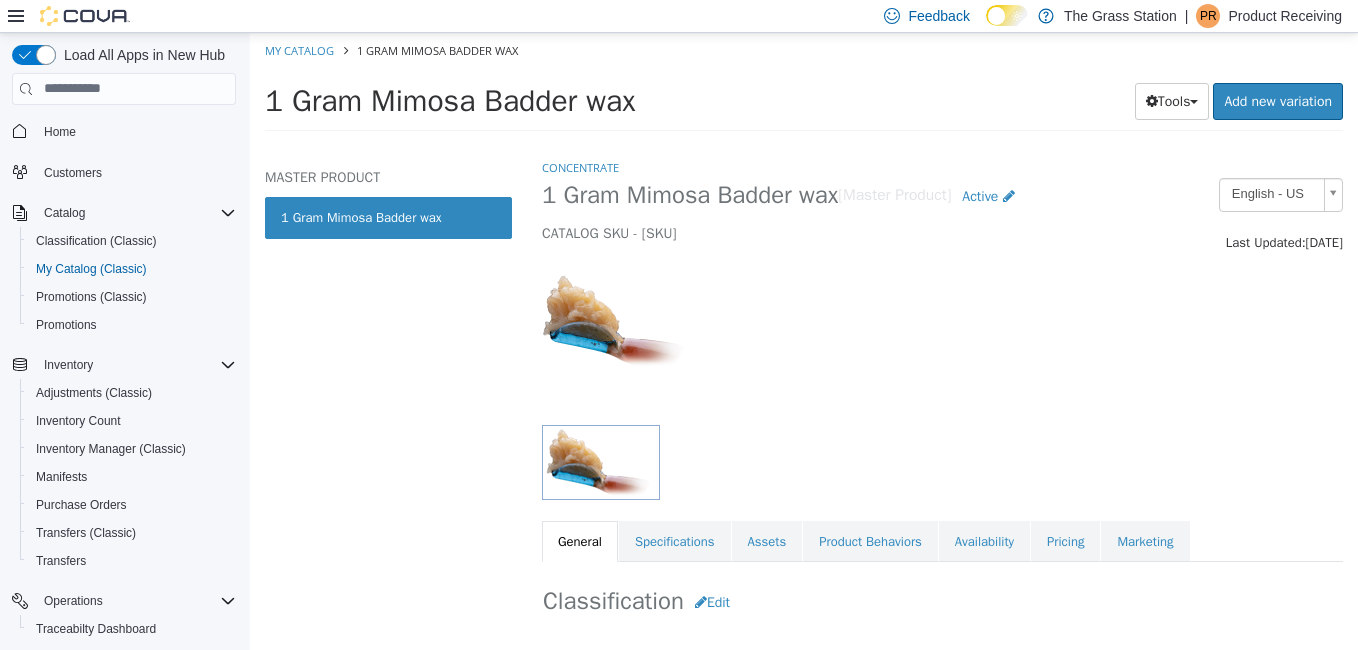 select on "**********" 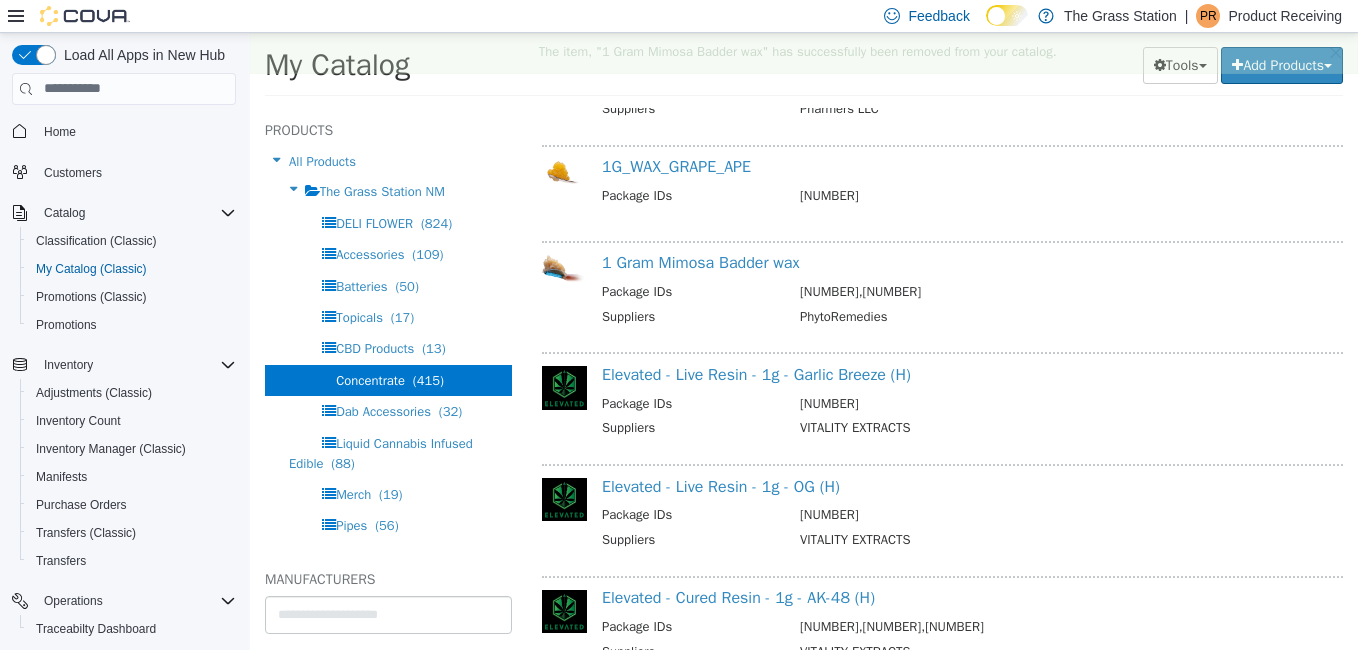 scroll, scrollTop: 1016, scrollLeft: 0, axis: vertical 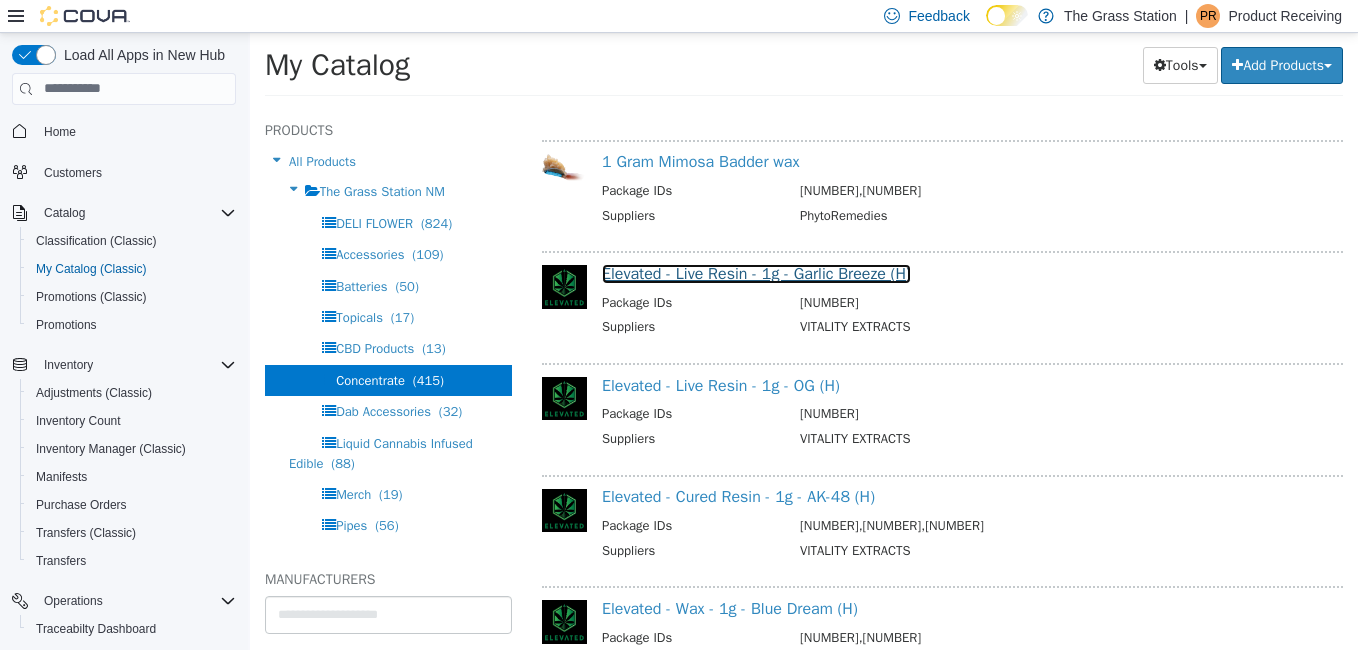 click on "Elevated - Live Resin - 1g - Garlic Breeze (H)" at bounding box center (756, 273) 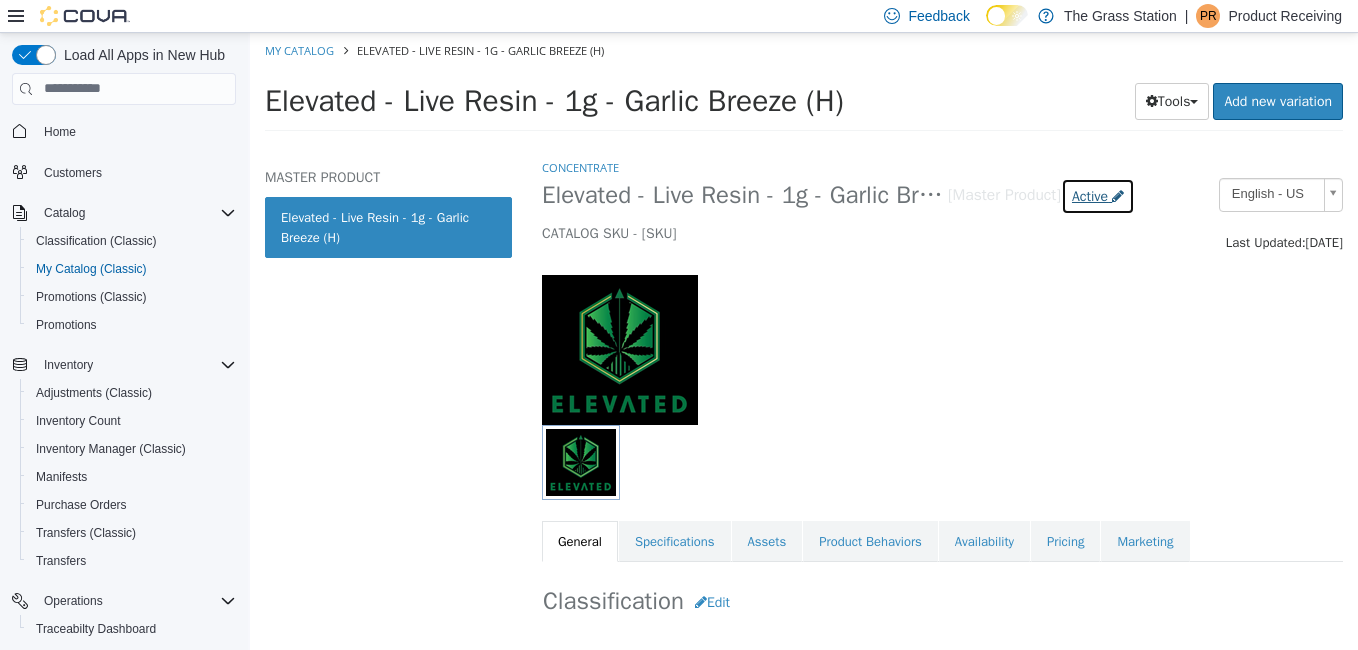 click on "Active" at bounding box center [1090, 195] 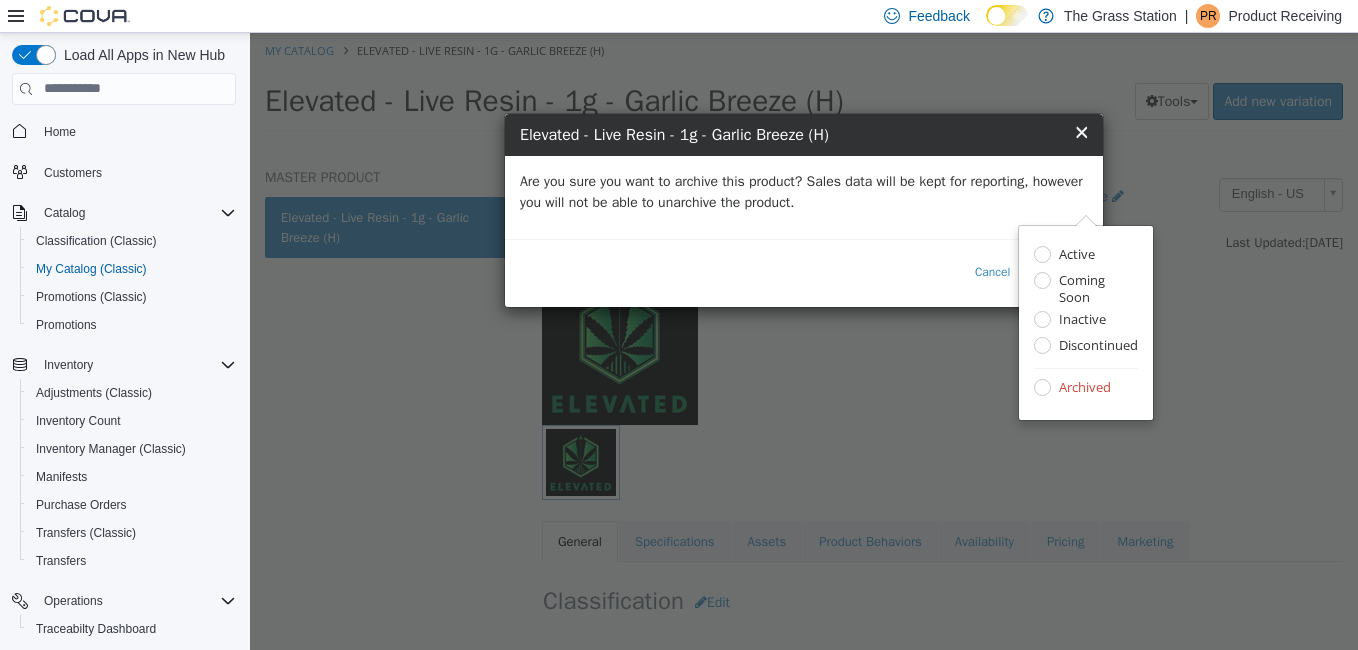 click on "Are you sure you want to archive this product? Sales data will be kept for reporting, however you will not be able to unarchive the product." at bounding box center (804, 191) 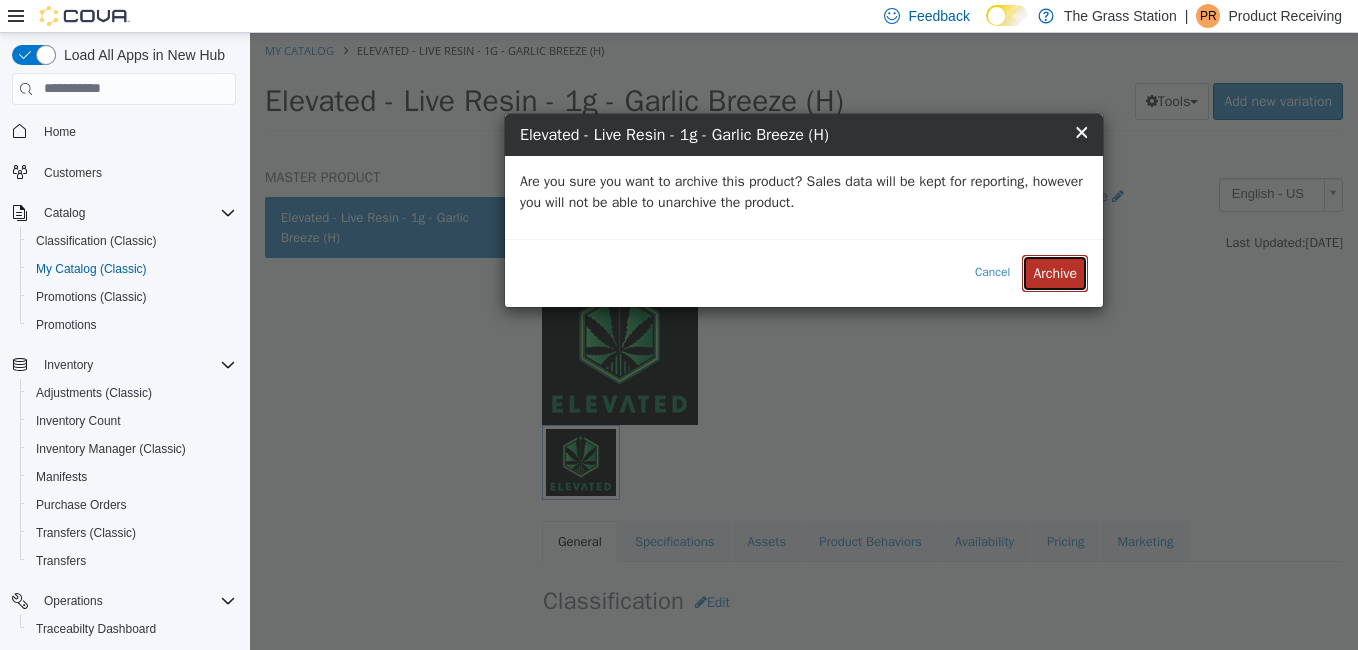 click on "Archive" at bounding box center (1055, 272) 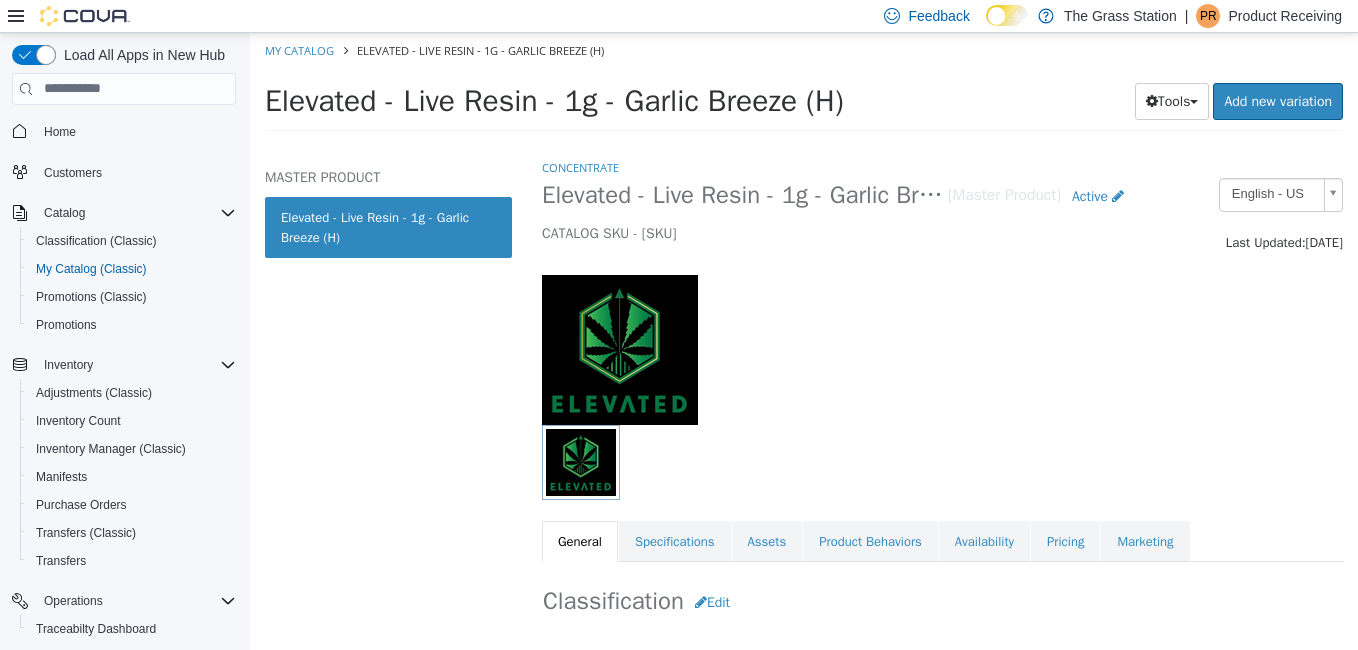 select on "**********" 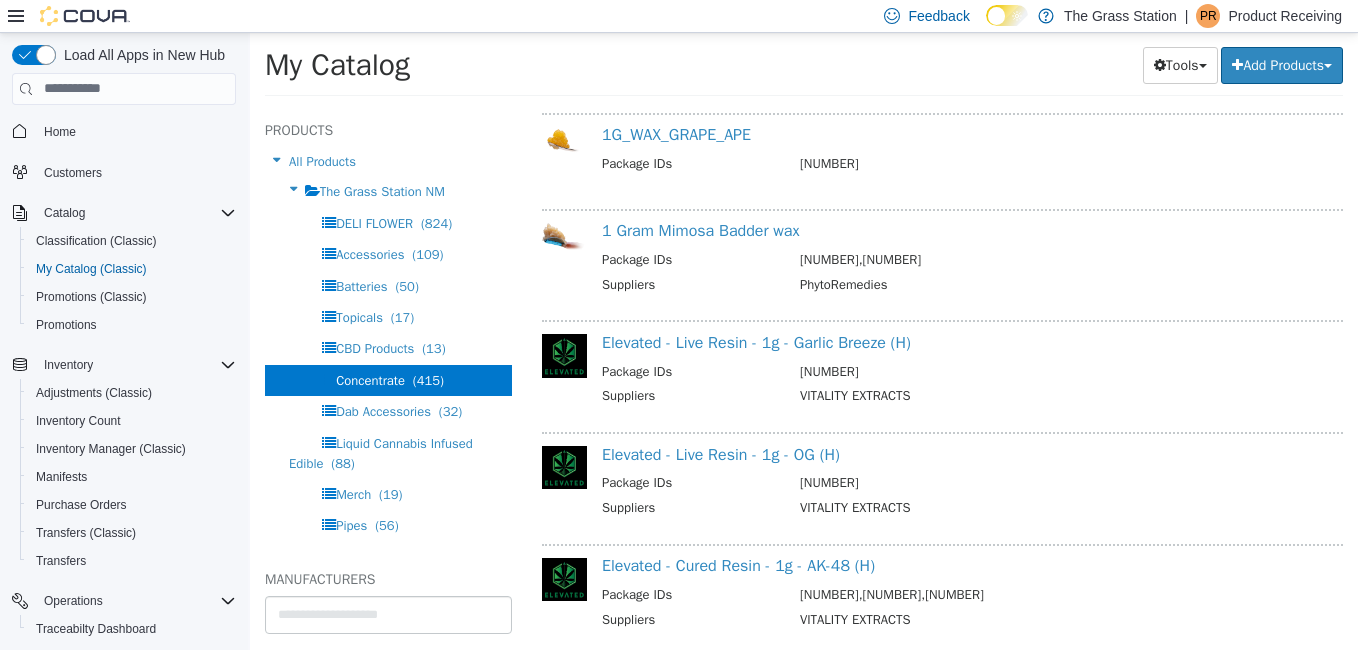 scroll, scrollTop: 953, scrollLeft: 0, axis: vertical 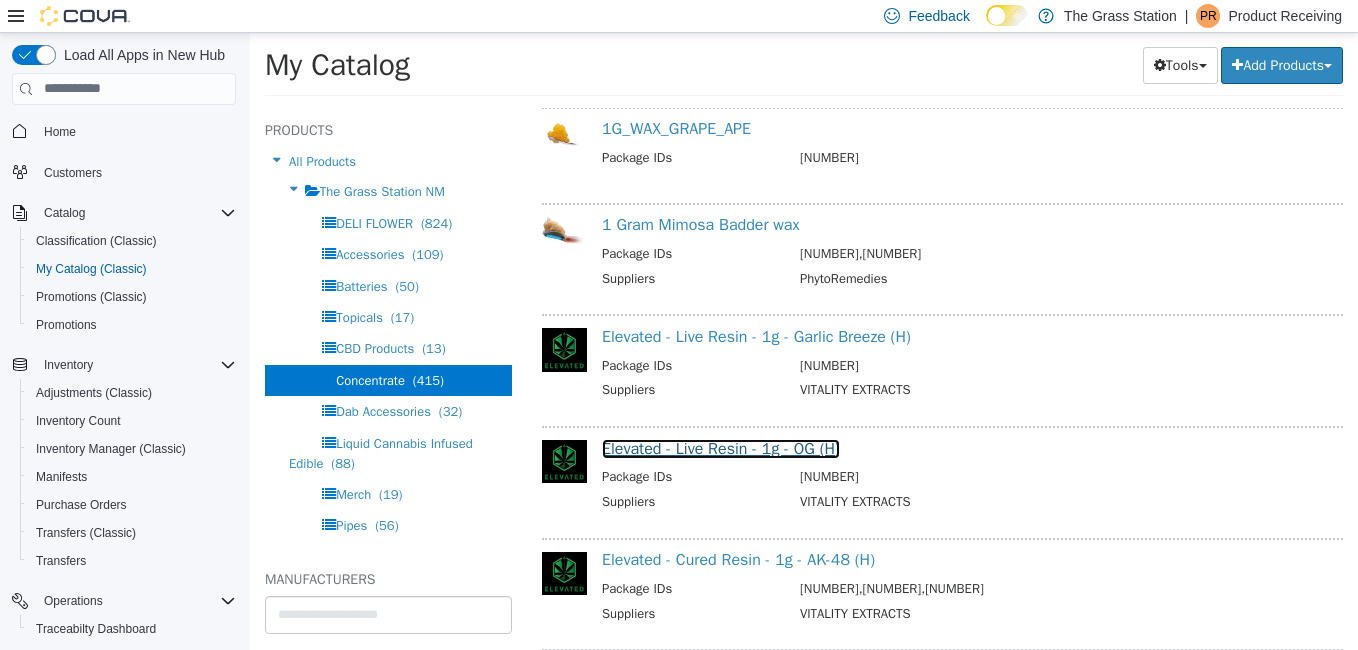 click on "Elevated - Live Resin - 1g - OG (H)" at bounding box center [721, 448] 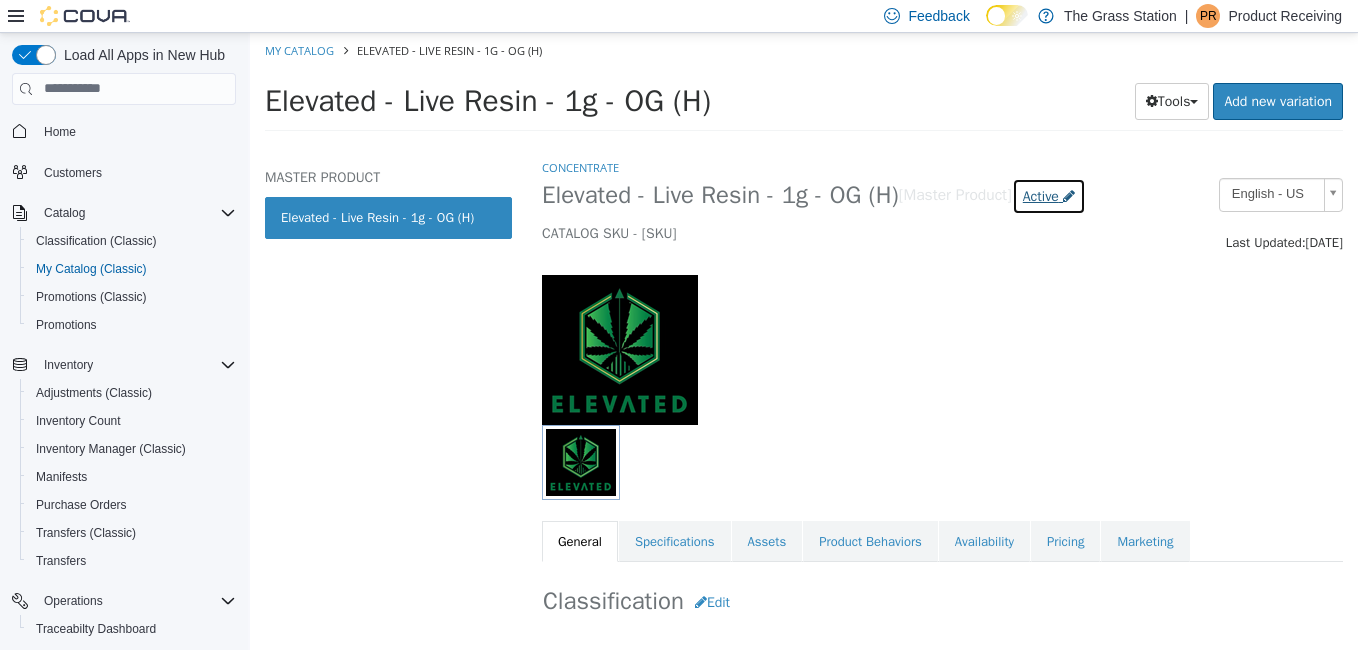 click on "Active" at bounding box center (1041, 195) 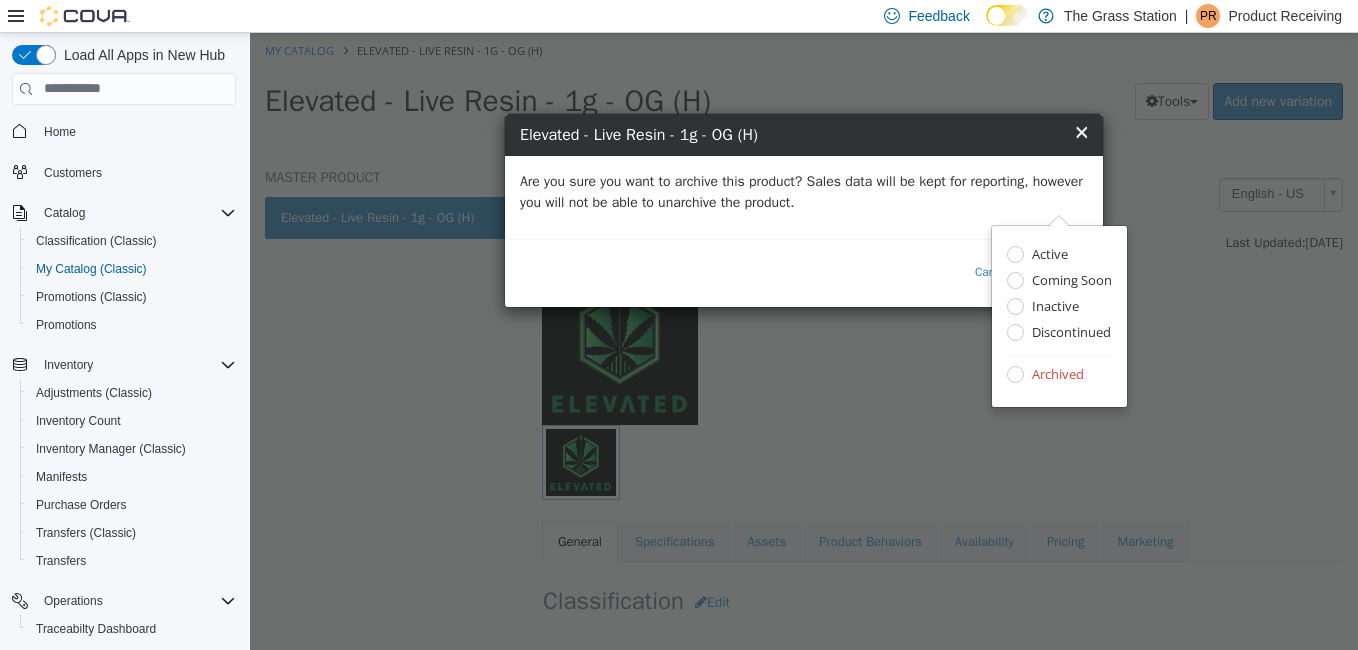 click on "Are you sure you want to archive this product? Sales data will be kept for reporting, however you will not be able to unarchive the product." at bounding box center [804, 191] 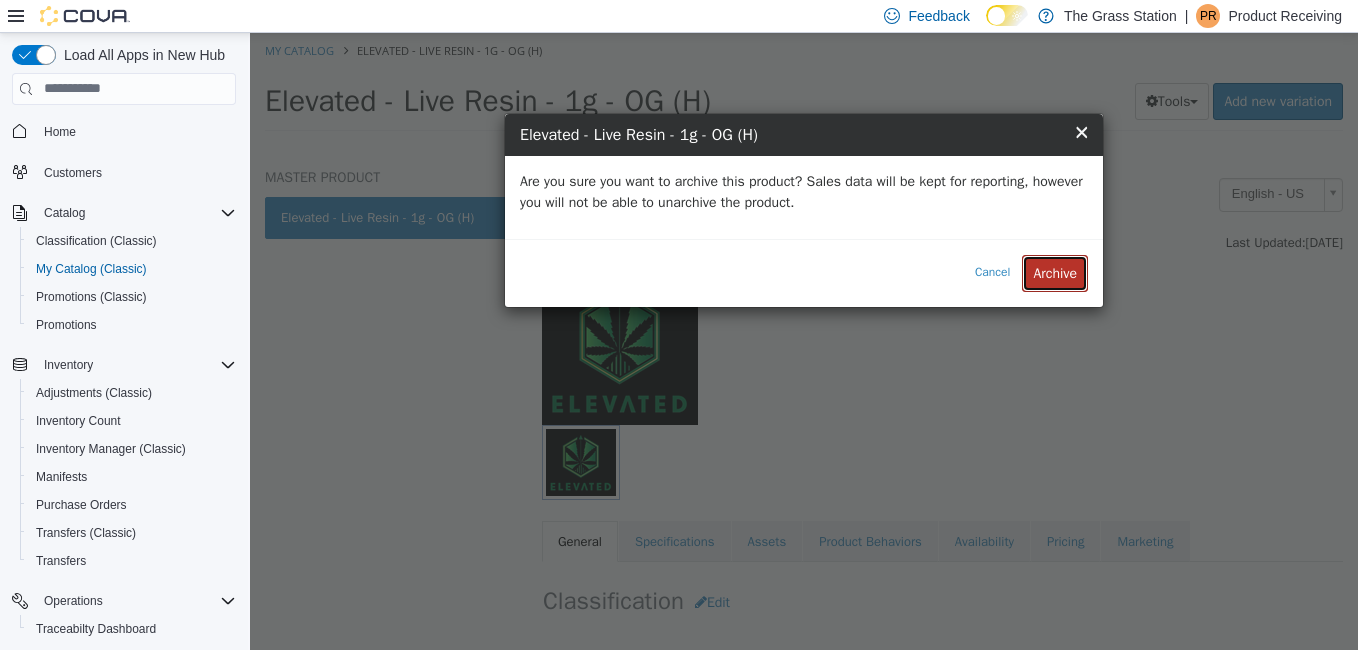 click on "Archive" at bounding box center (1055, 272) 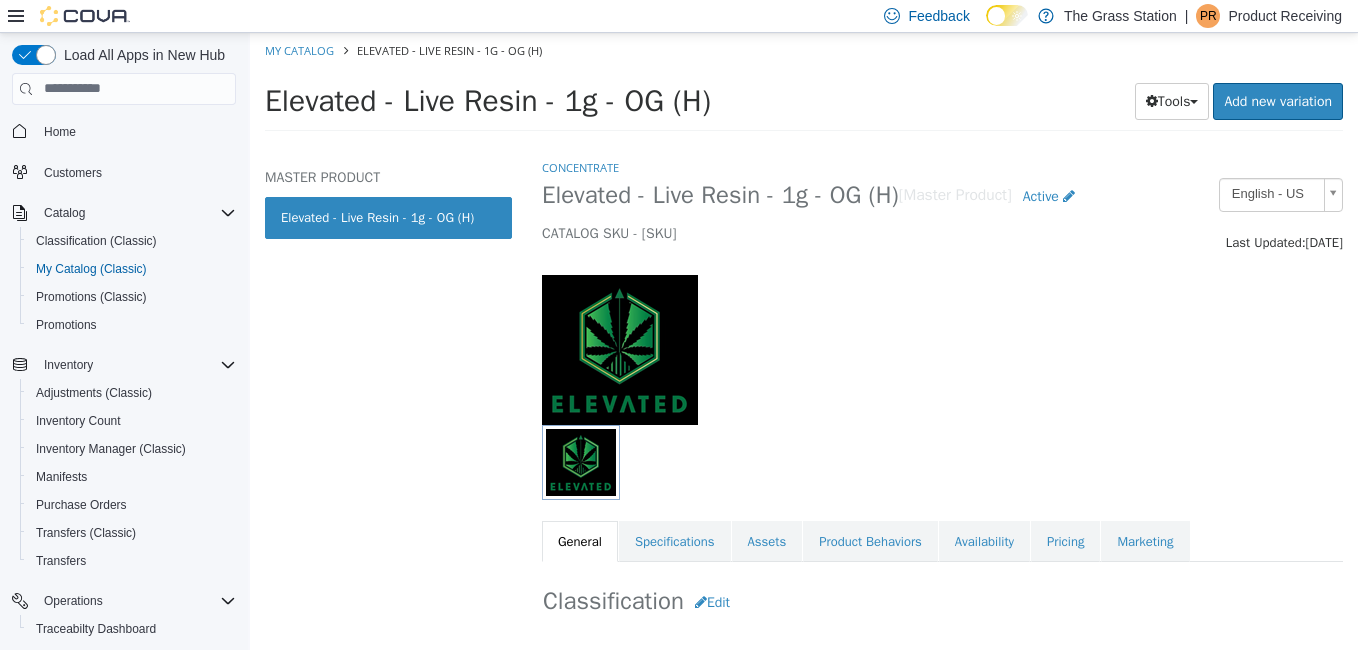 select on "**********" 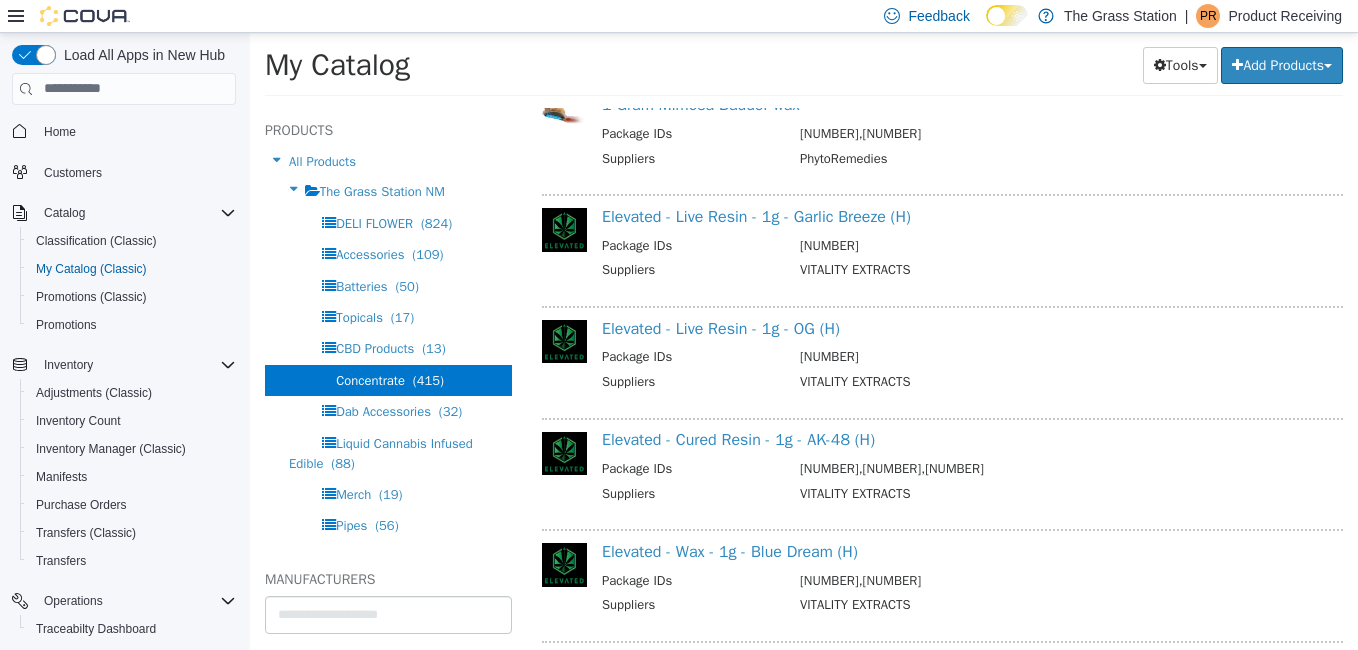 scroll, scrollTop: 1074, scrollLeft: 0, axis: vertical 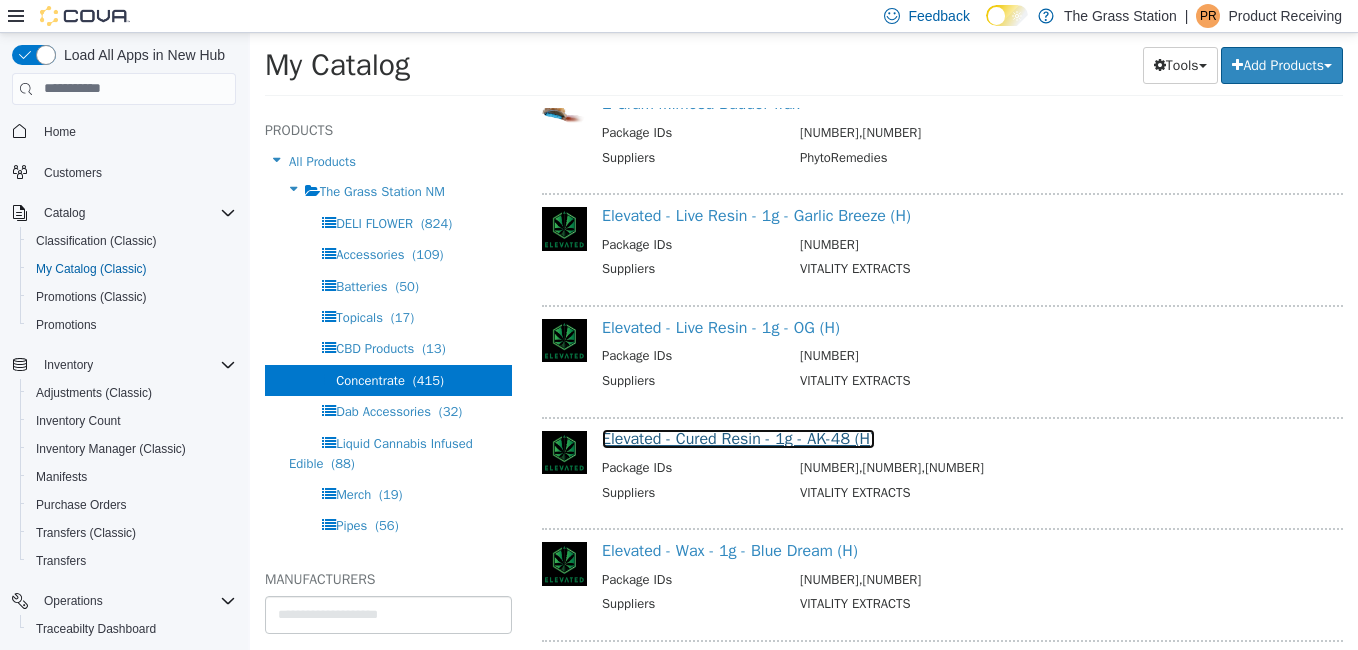 click on "Elevated - Cured Resin - 1g - AK-48 (H)" at bounding box center (738, 438) 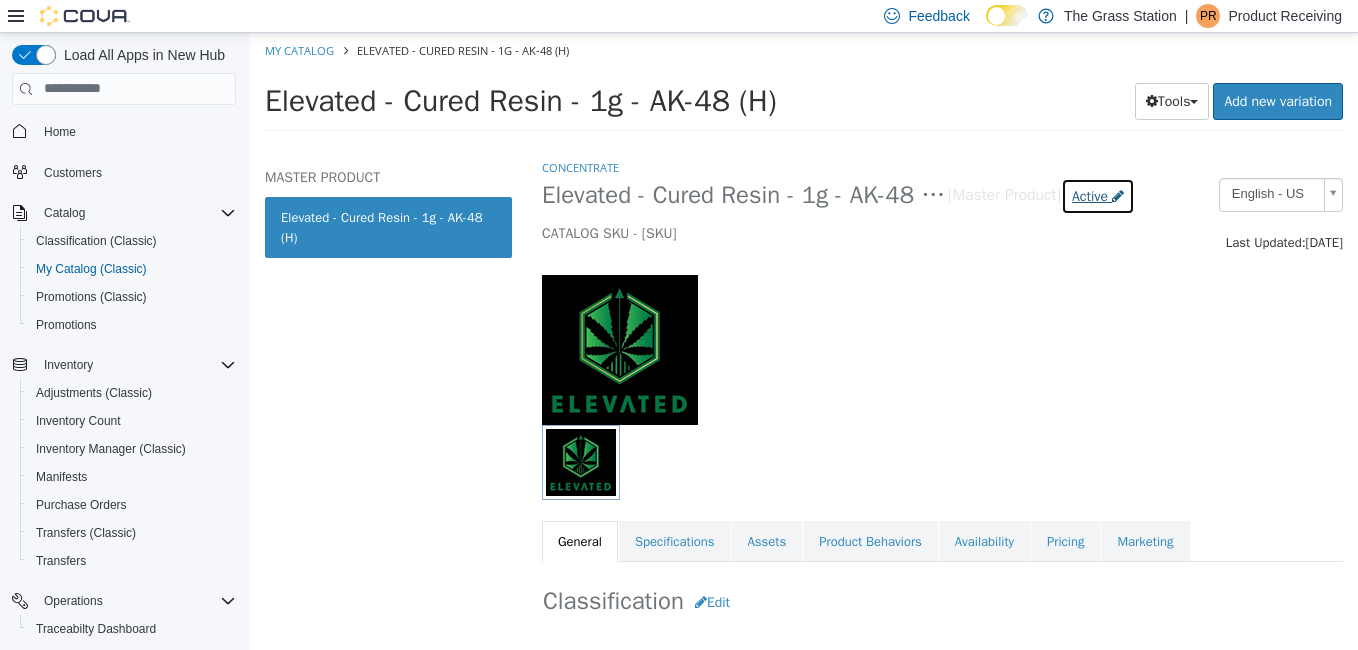 click on "Active" at bounding box center (1090, 195) 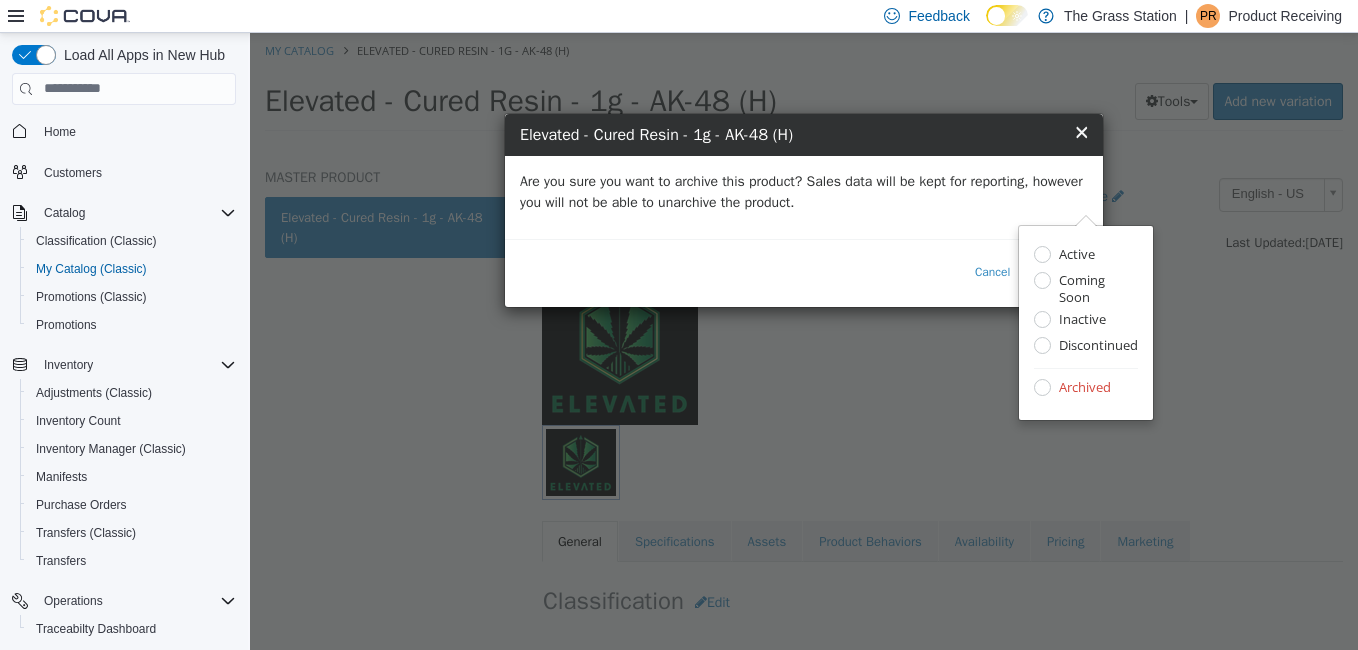 drag, startPoint x: 1081, startPoint y: 198, endPoint x: 1032, endPoint y: 208, distance: 50.01 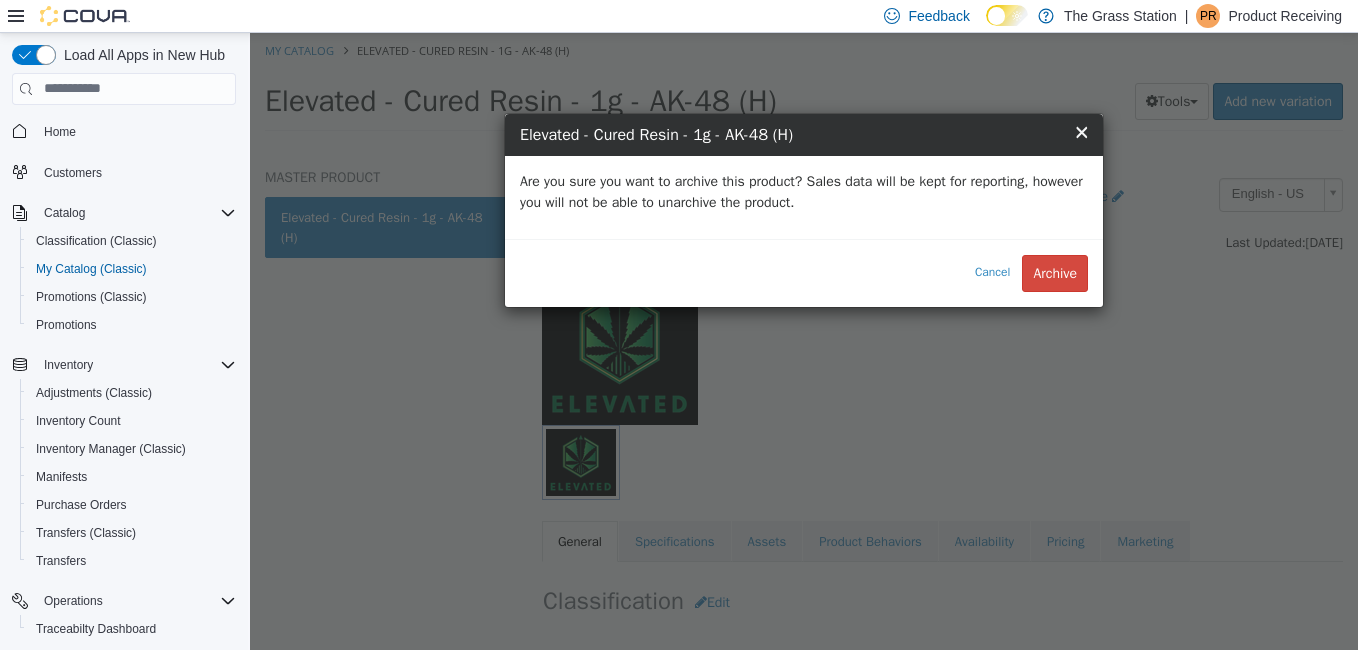 click on "Are you sure you want to archive this product? Sales data will be kept for reporting, however you will not be able to unarchive the product." at bounding box center (804, 191) 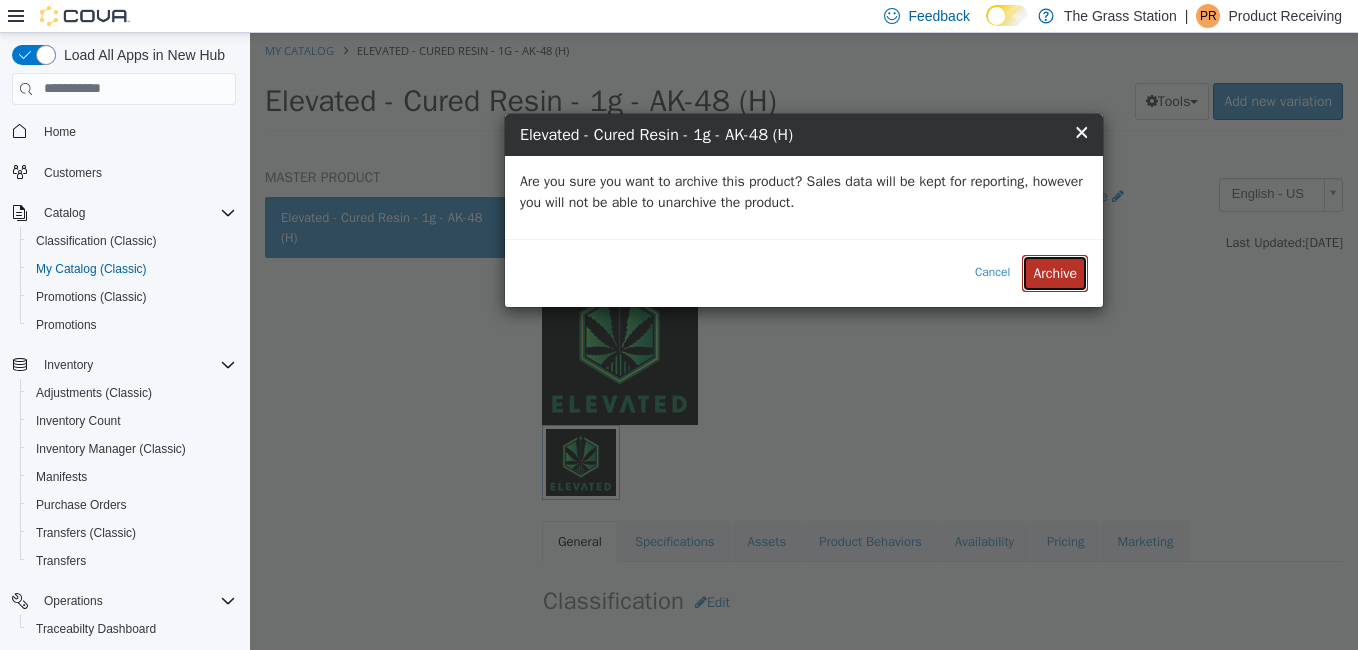 click on "Archive" at bounding box center [1055, 272] 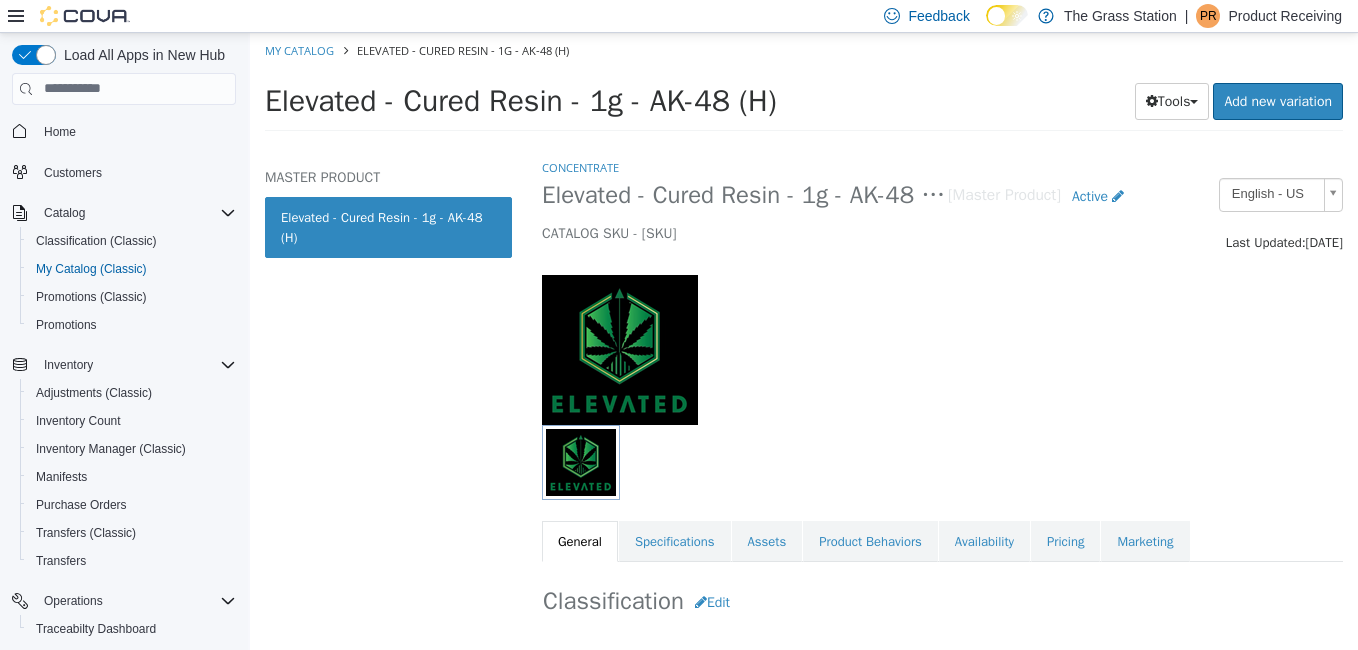 select on "**********" 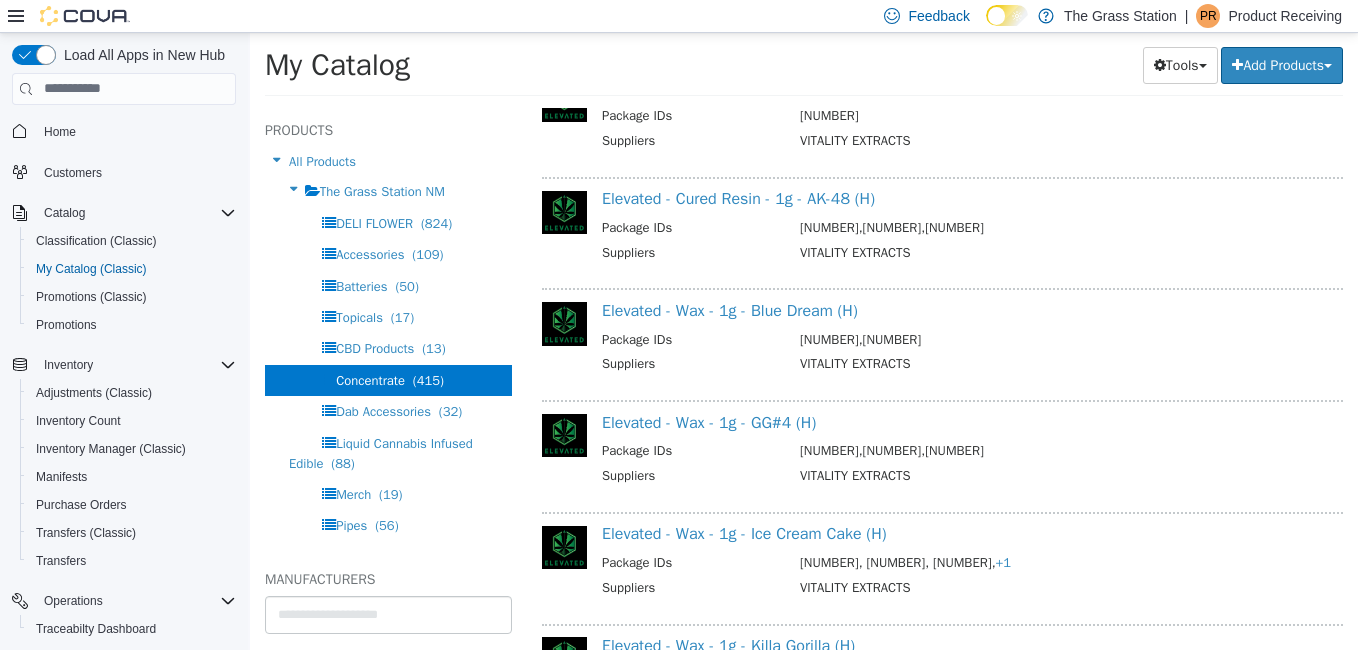 scroll, scrollTop: 1315, scrollLeft: 0, axis: vertical 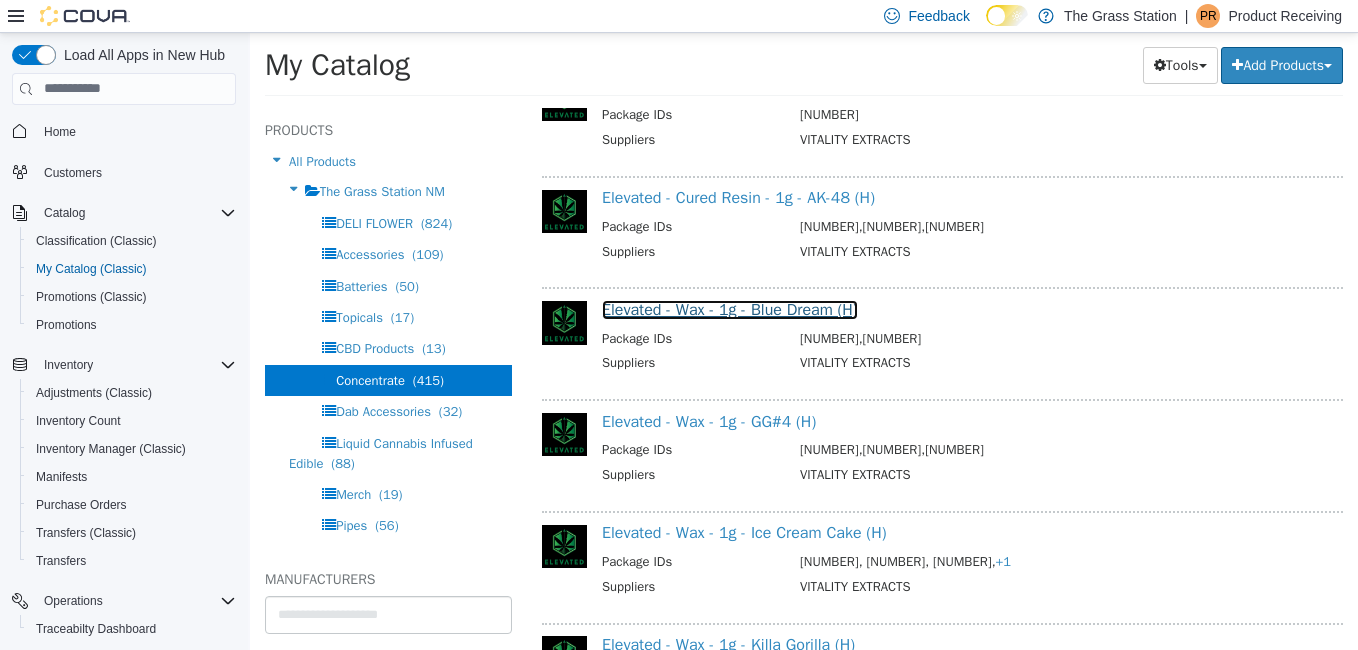 click on "Elevated - Wax - 1g - Blue Dream (H)" at bounding box center [730, 309] 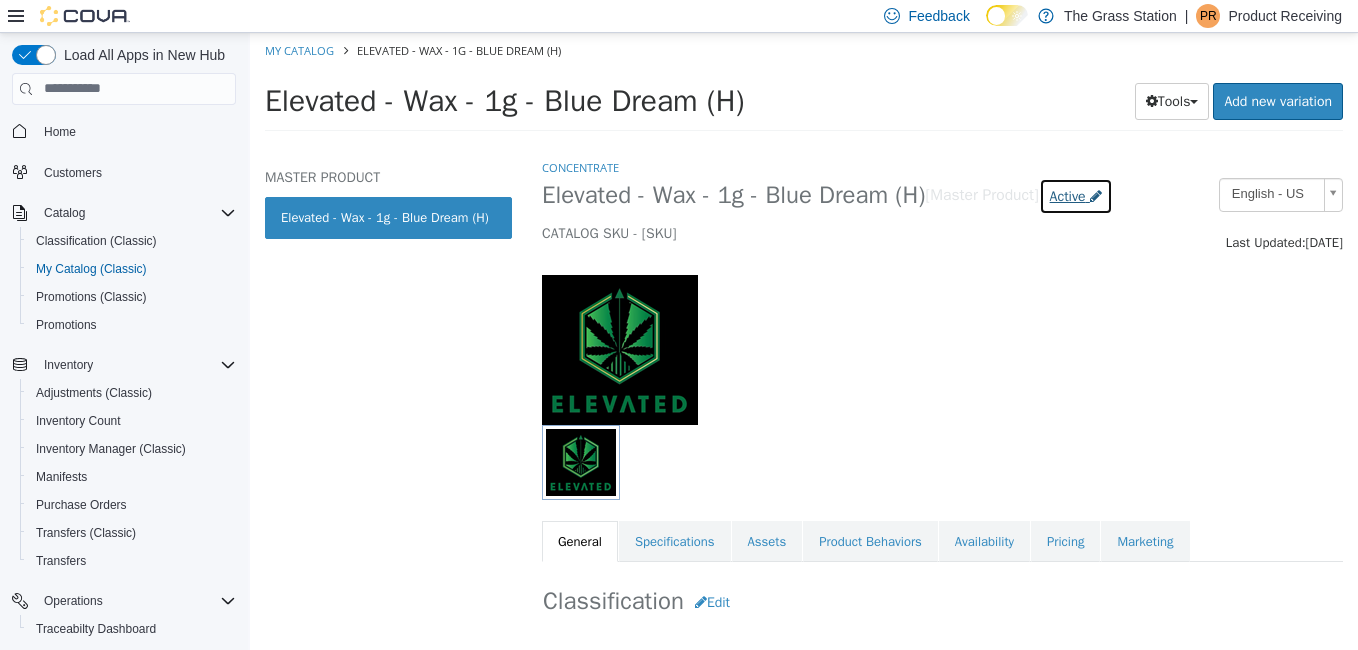 click on "Active" at bounding box center [1068, 195] 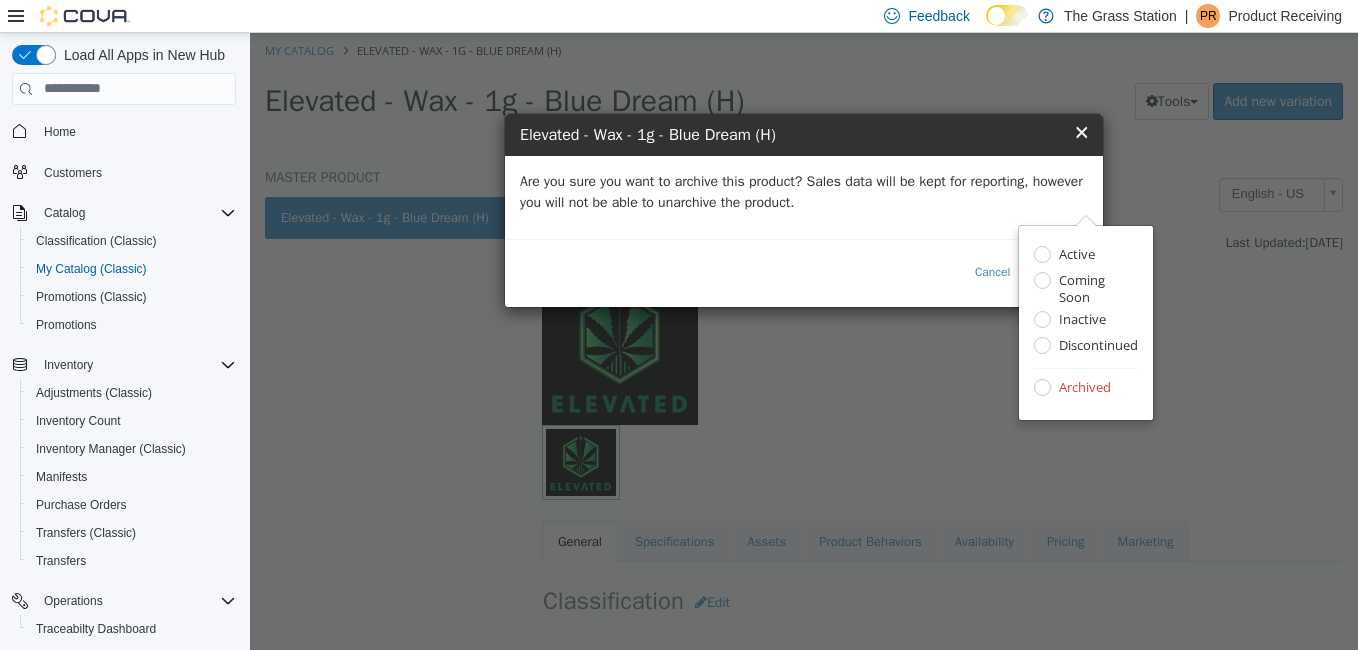 click on "Are you sure you want to archive this product? Sales data will be kept for reporting, however you will not be able to unarchive the product." at bounding box center [804, 191] 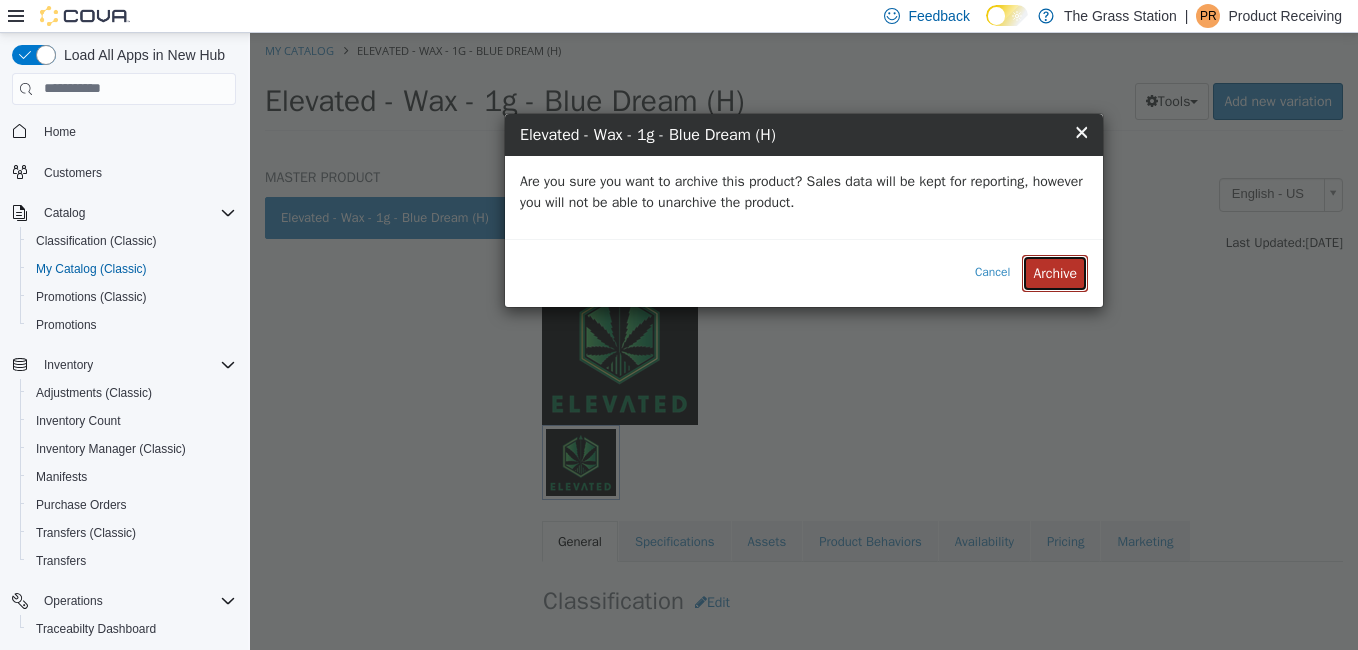 click on "Archive" at bounding box center [1055, 272] 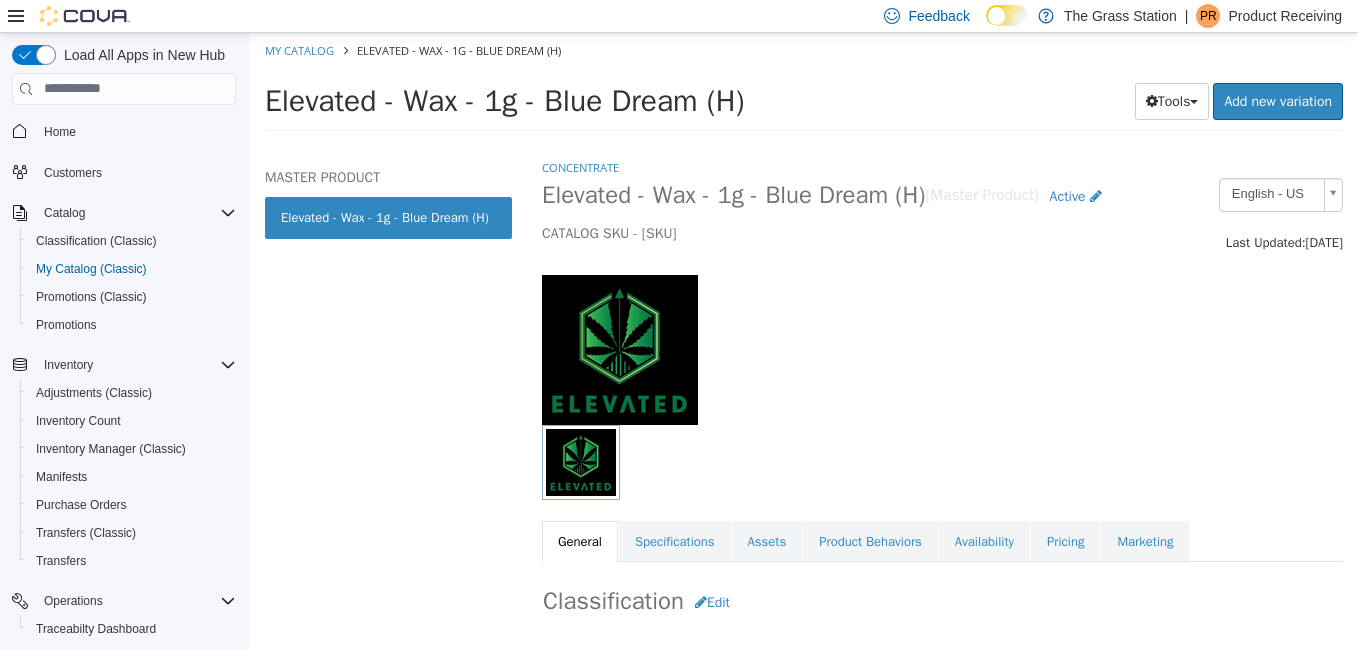 select on "**********" 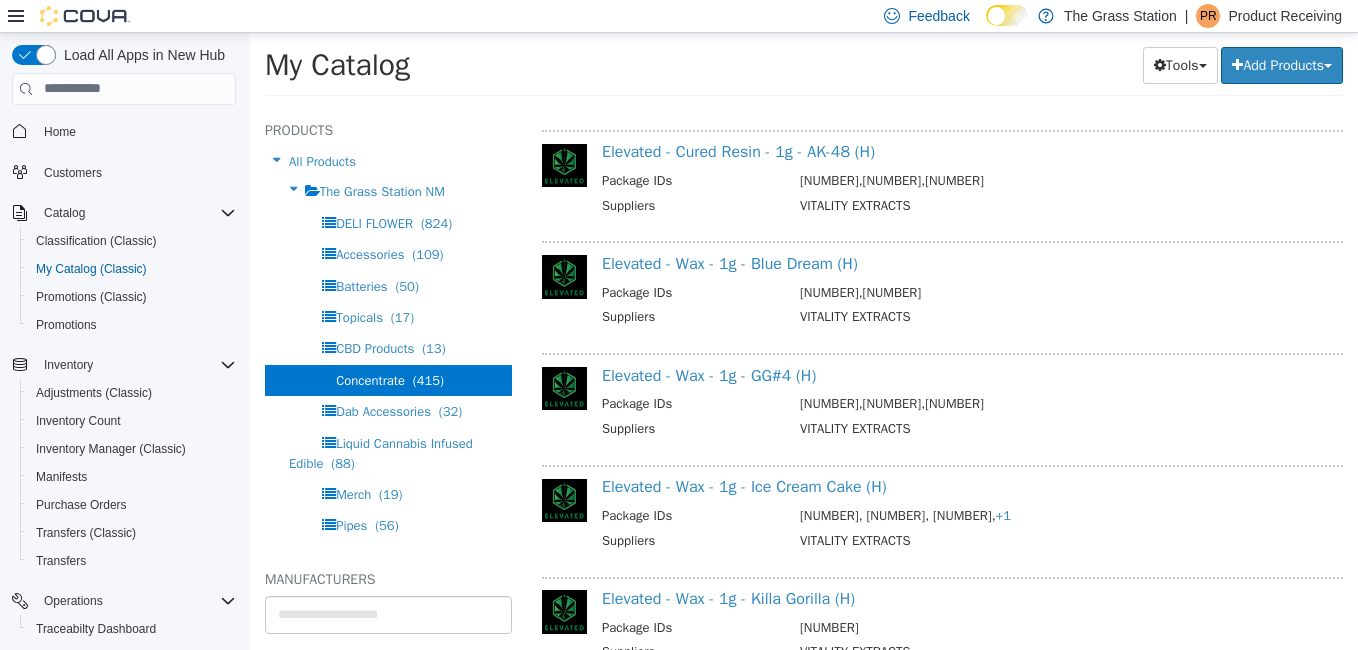 scroll, scrollTop: 1362, scrollLeft: 0, axis: vertical 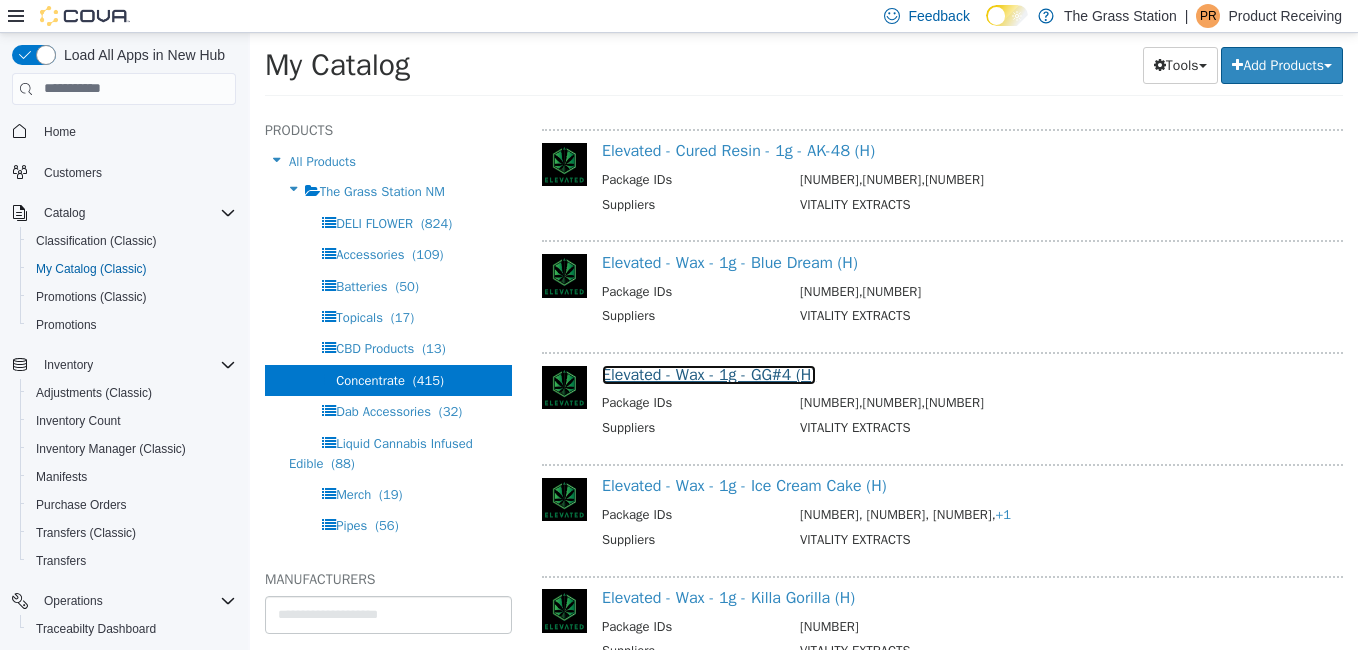 click on "Elevated - Wax - 1g - GG#4 (H)" at bounding box center [709, 374] 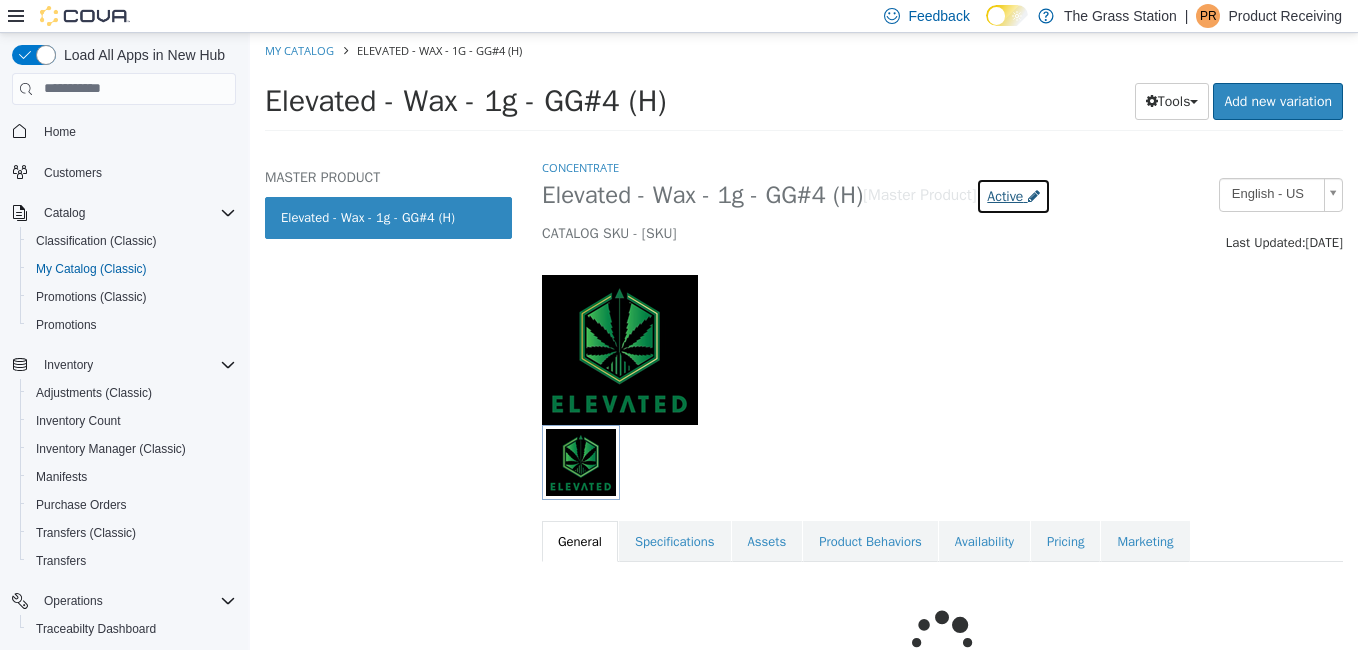 click on "Active" at bounding box center (1005, 195) 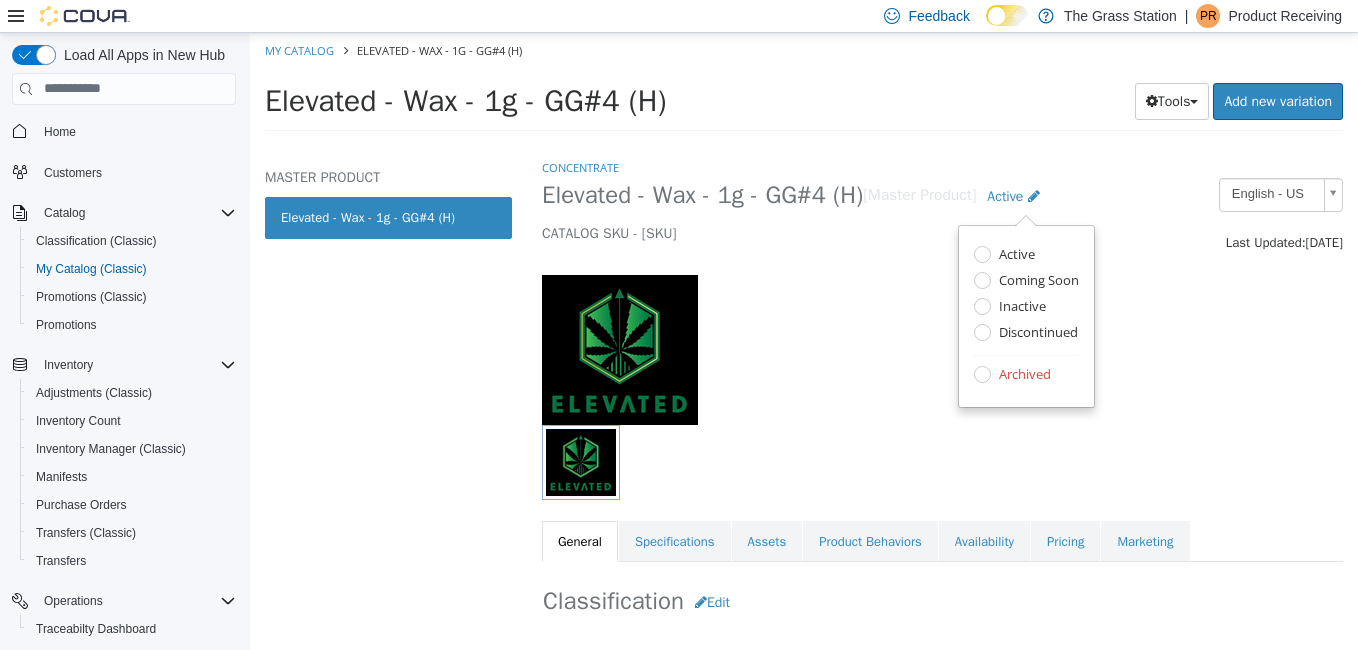 click on "Archived" at bounding box center [1022, 375] 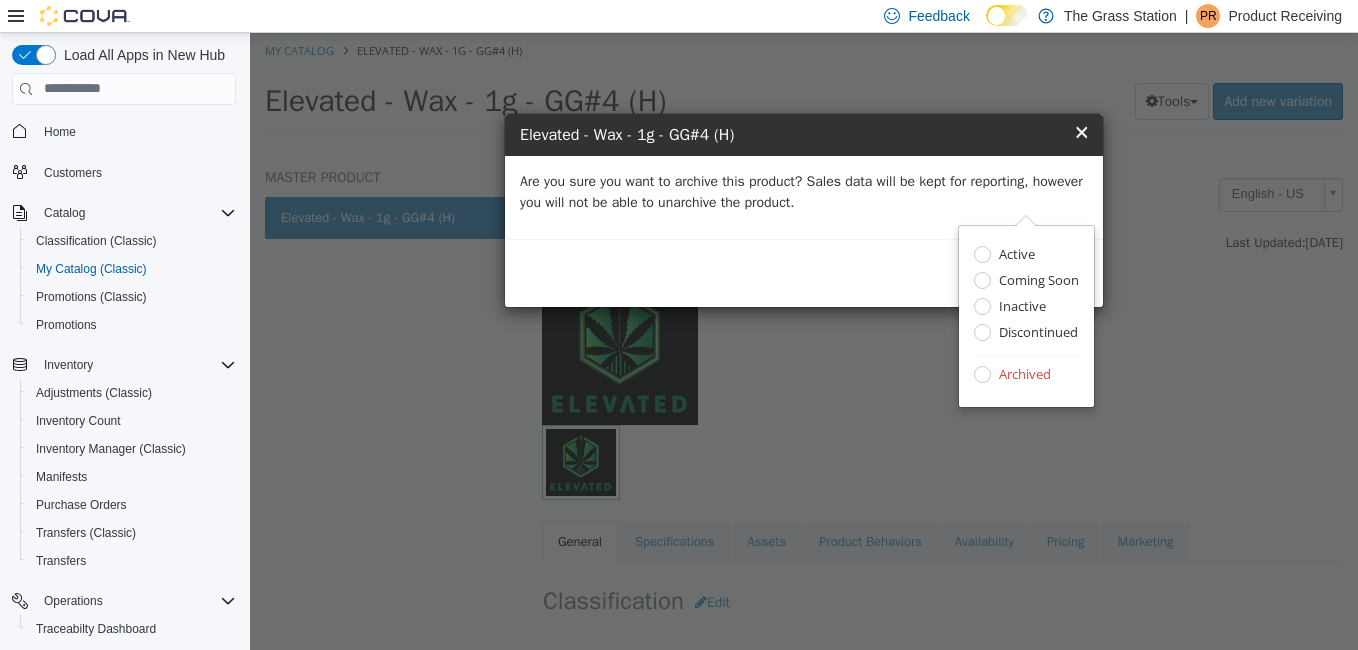click on "Are you sure you want to archive this product? Sales data will be kept for reporting, however you will not be able to unarchive the product." at bounding box center [804, 191] 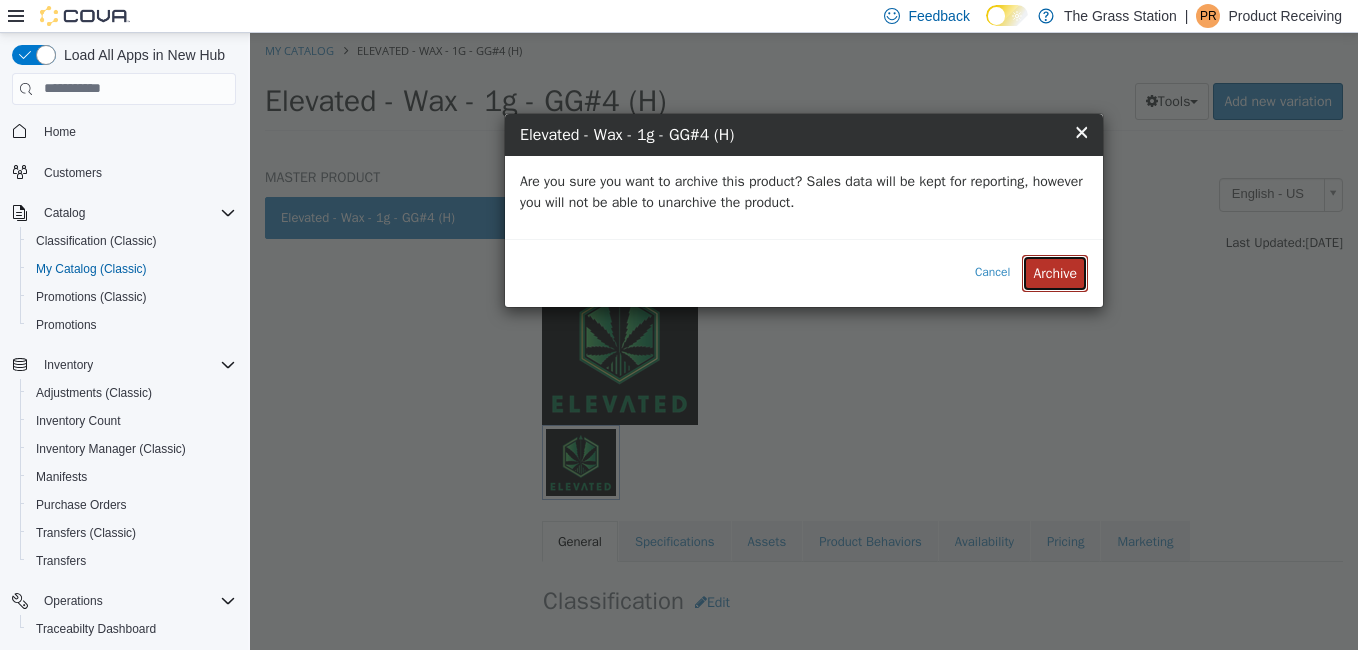 click on "Archive" at bounding box center (1055, 272) 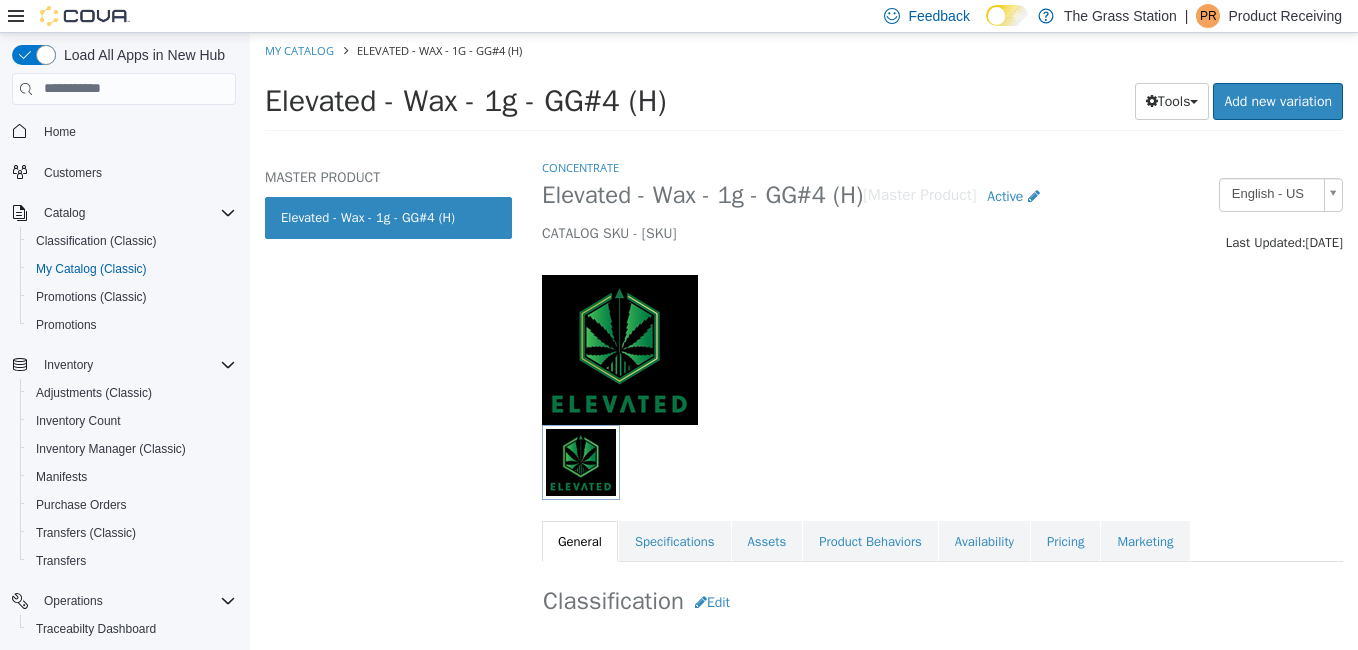 select on "**********" 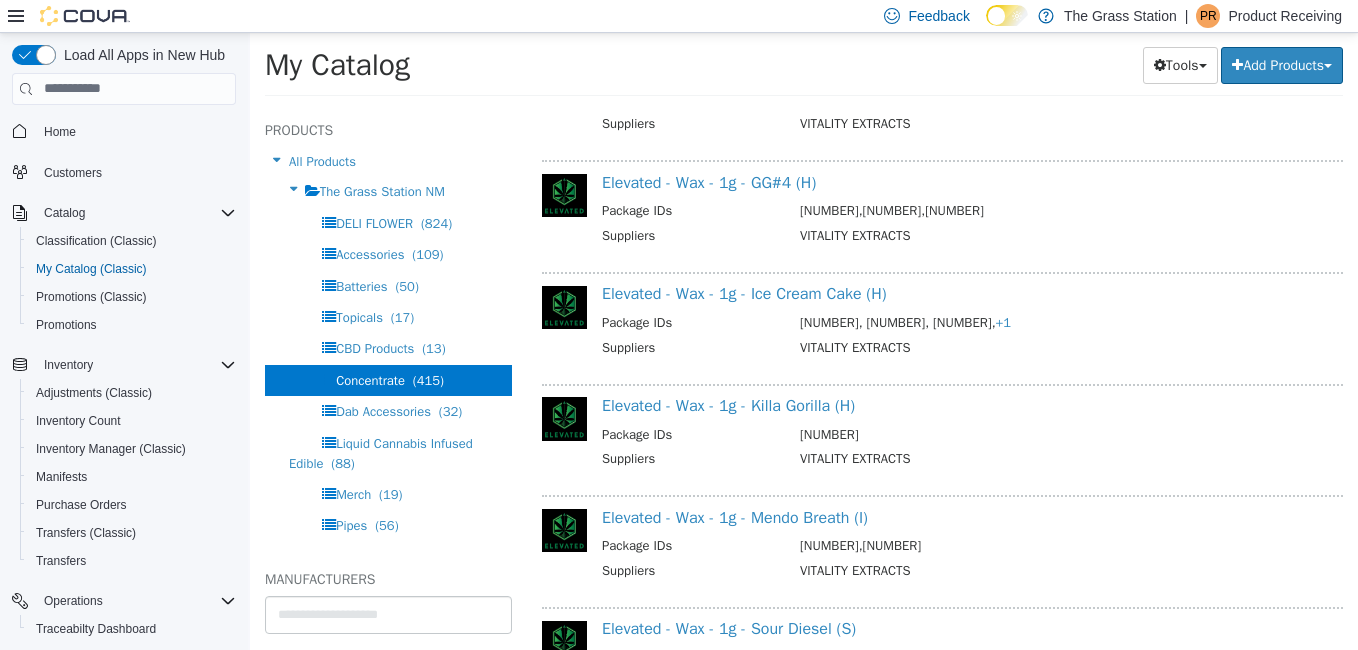 scroll, scrollTop: 1559, scrollLeft: 0, axis: vertical 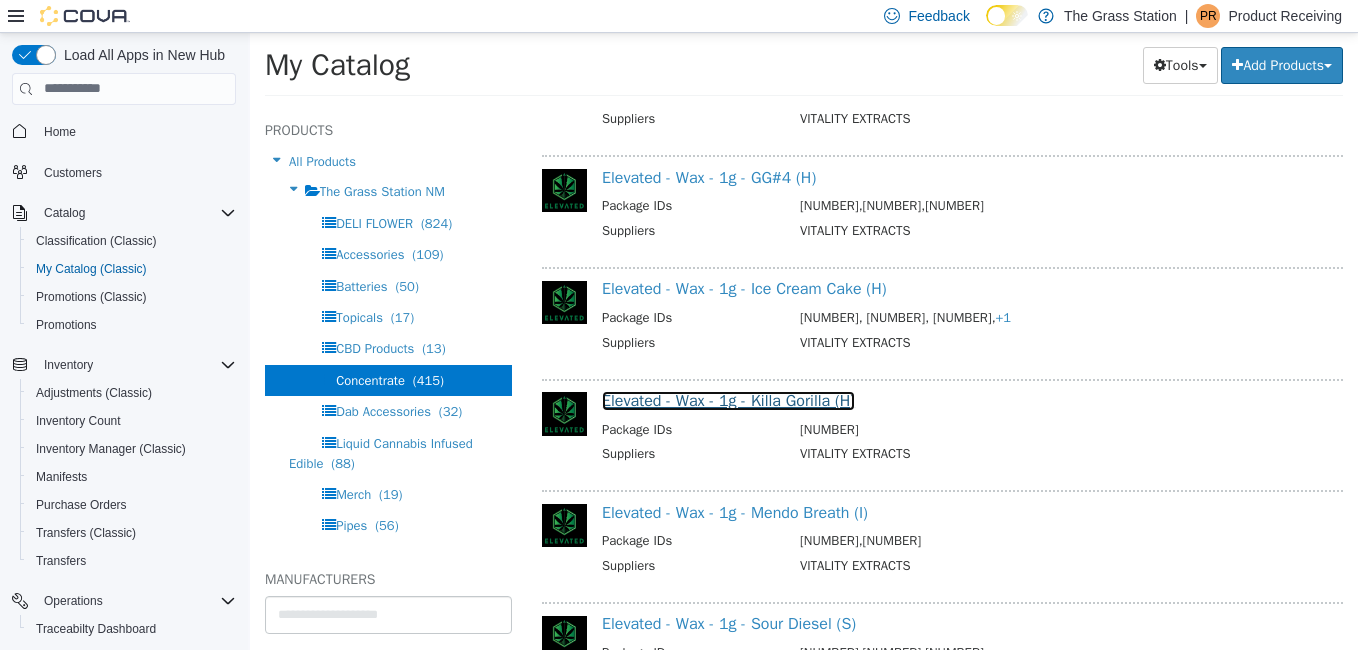click on "Elevated - Wax - 1g - Killa Gorilla (H)" at bounding box center (728, 400) 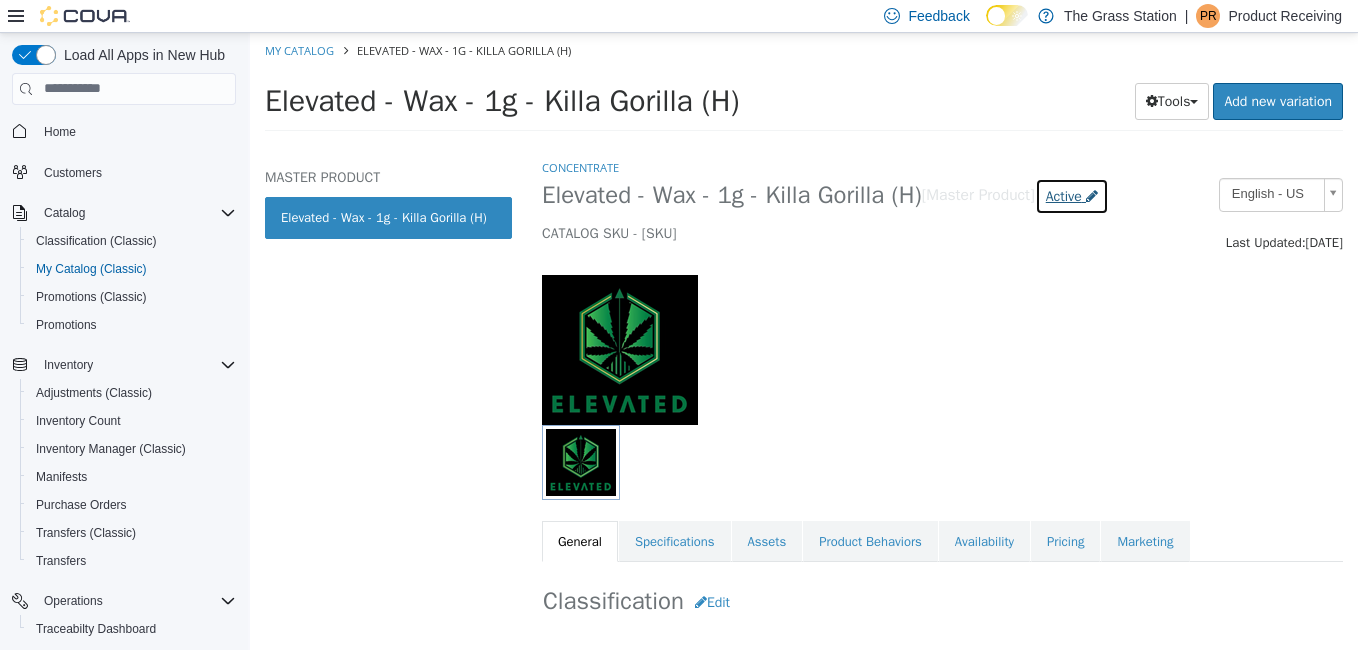 click on "Active" at bounding box center (1064, 195) 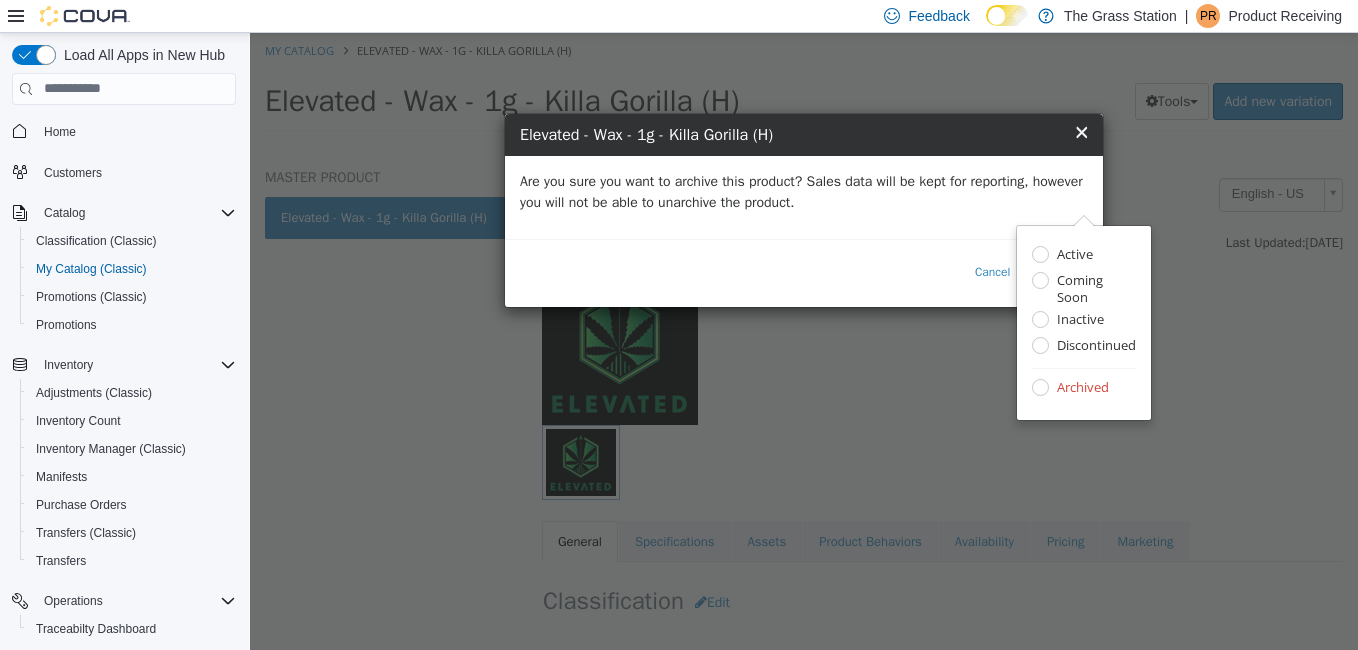click on "Are you sure you want to archive this product? Sales data will be kept for reporting, however you will not be able to unarchive the product." at bounding box center [804, 191] 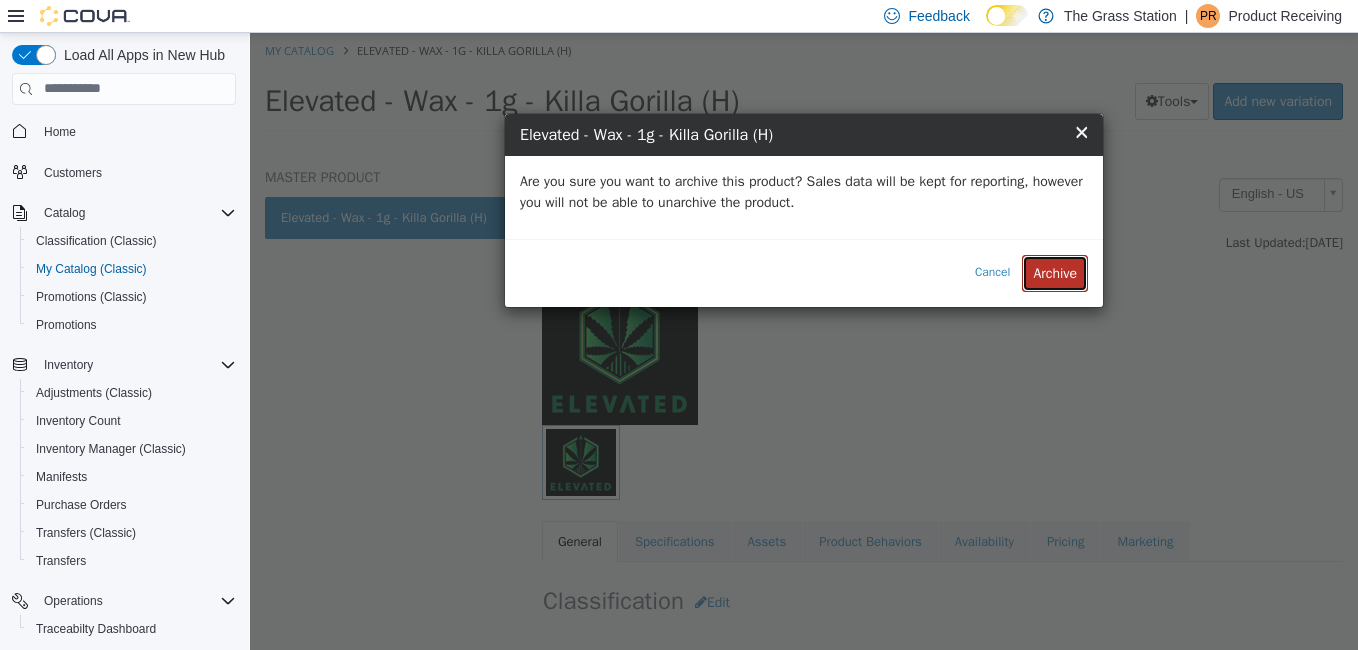 click on "Archive" at bounding box center [1055, 272] 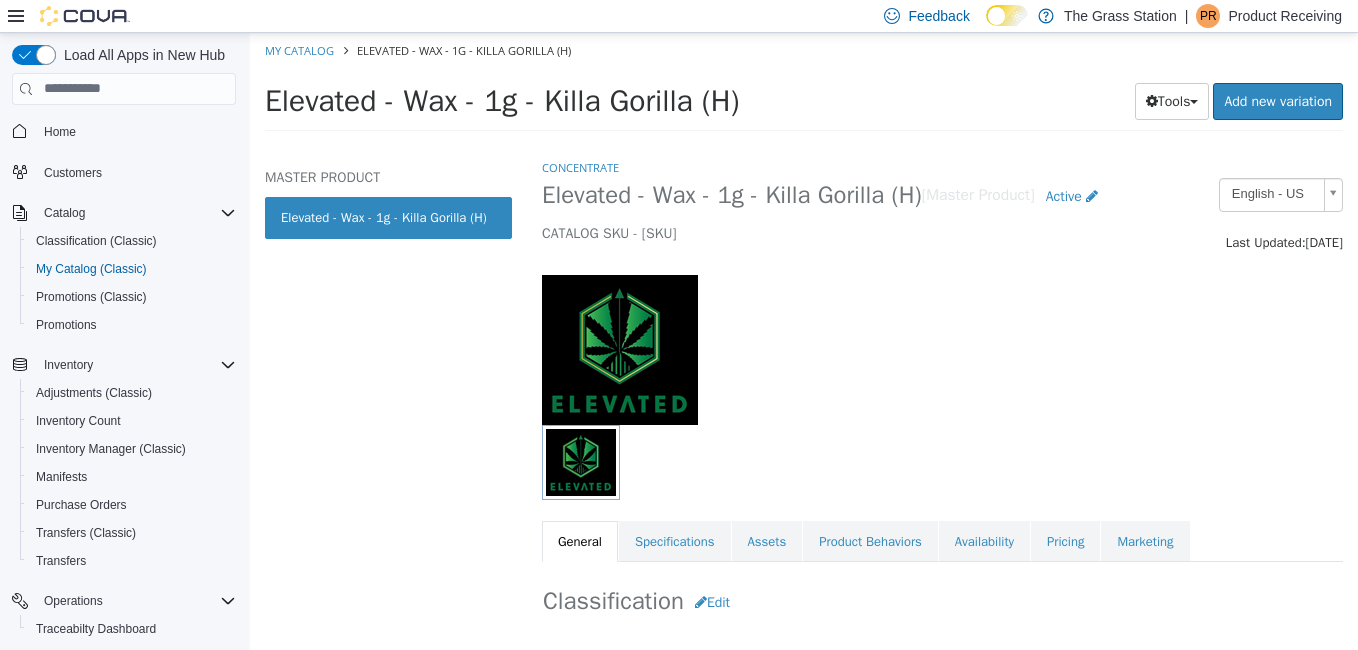 select on "**********" 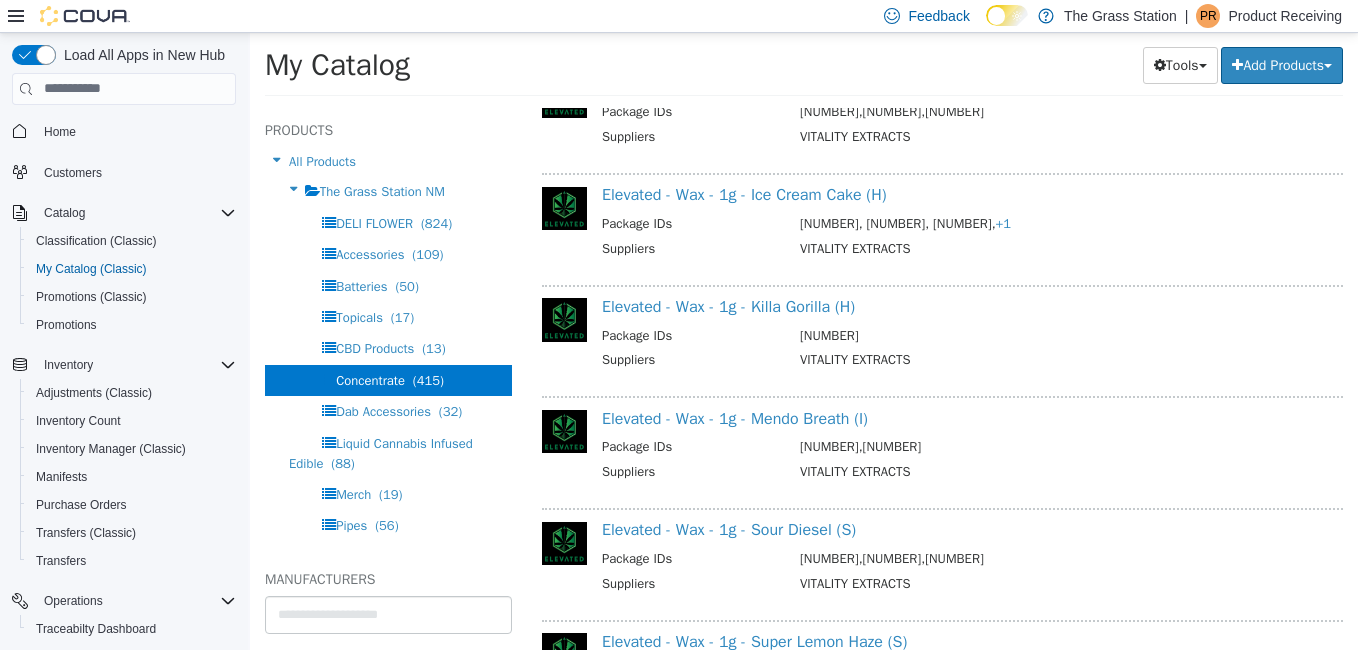 scroll, scrollTop: 1656, scrollLeft: 0, axis: vertical 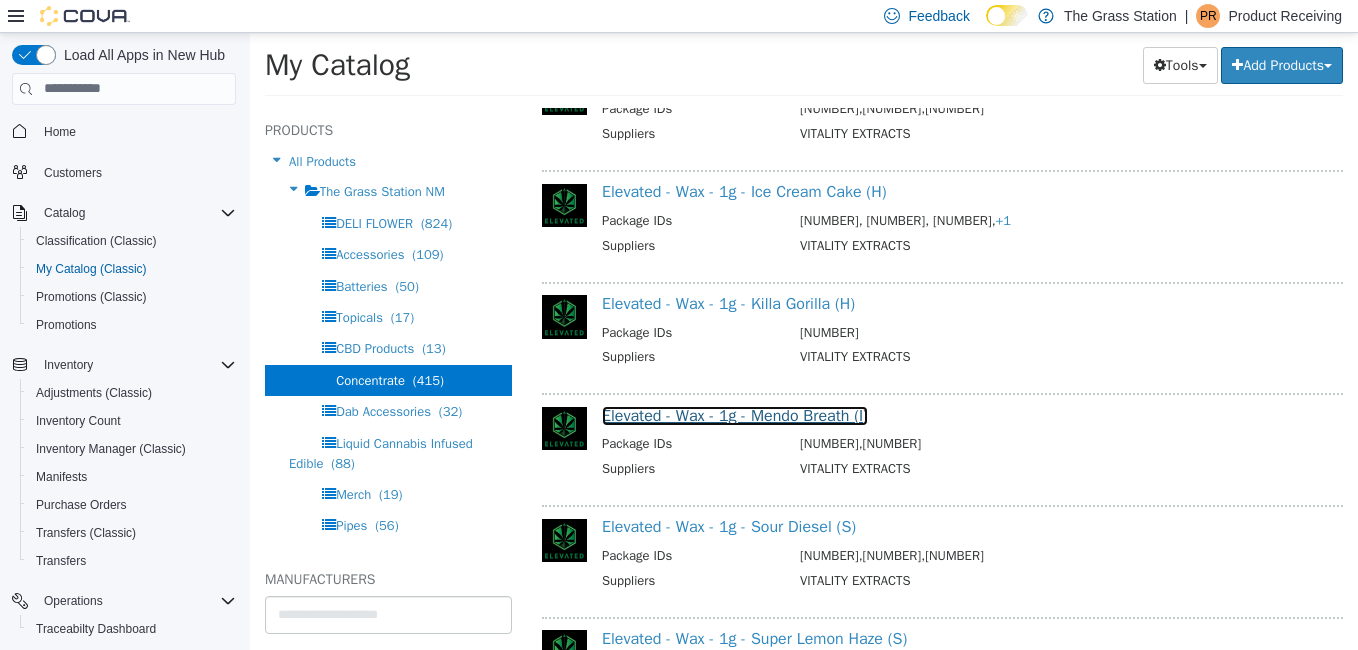 click on "Elevated - Wax - 1g - Mendo Breath (I)" at bounding box center (735, 415) 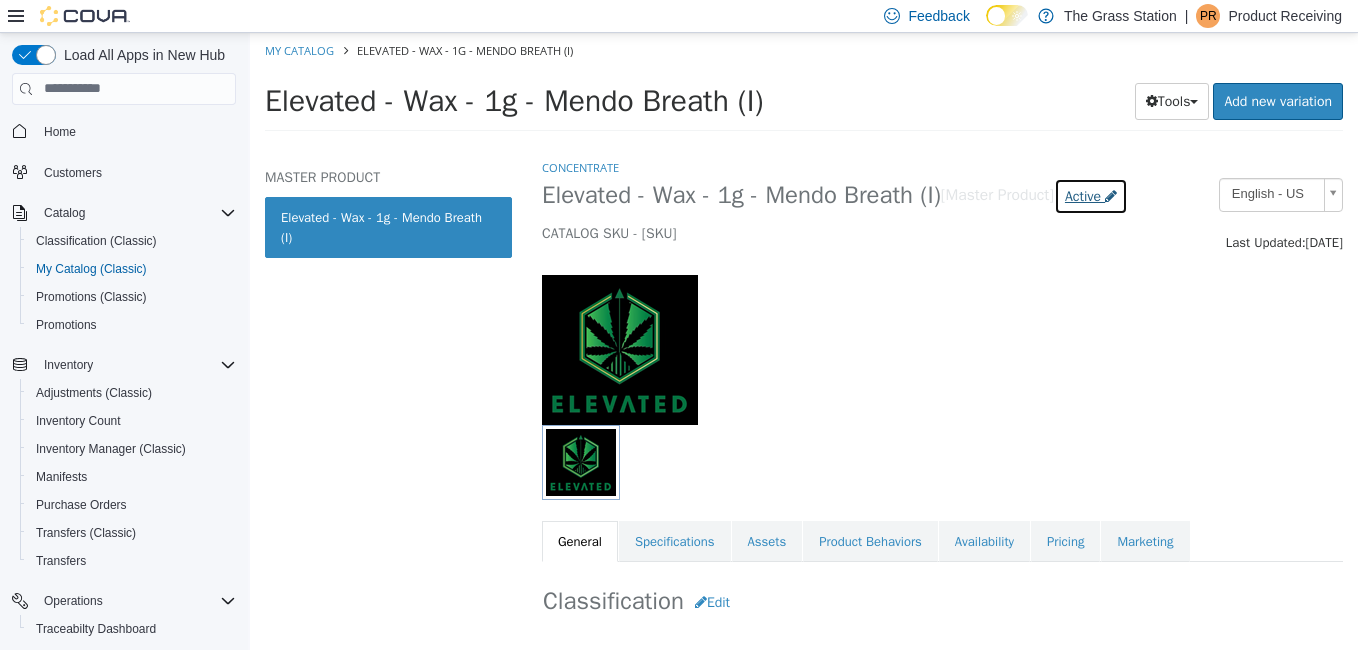 click on "Active" at bounding box center [1083, 195] 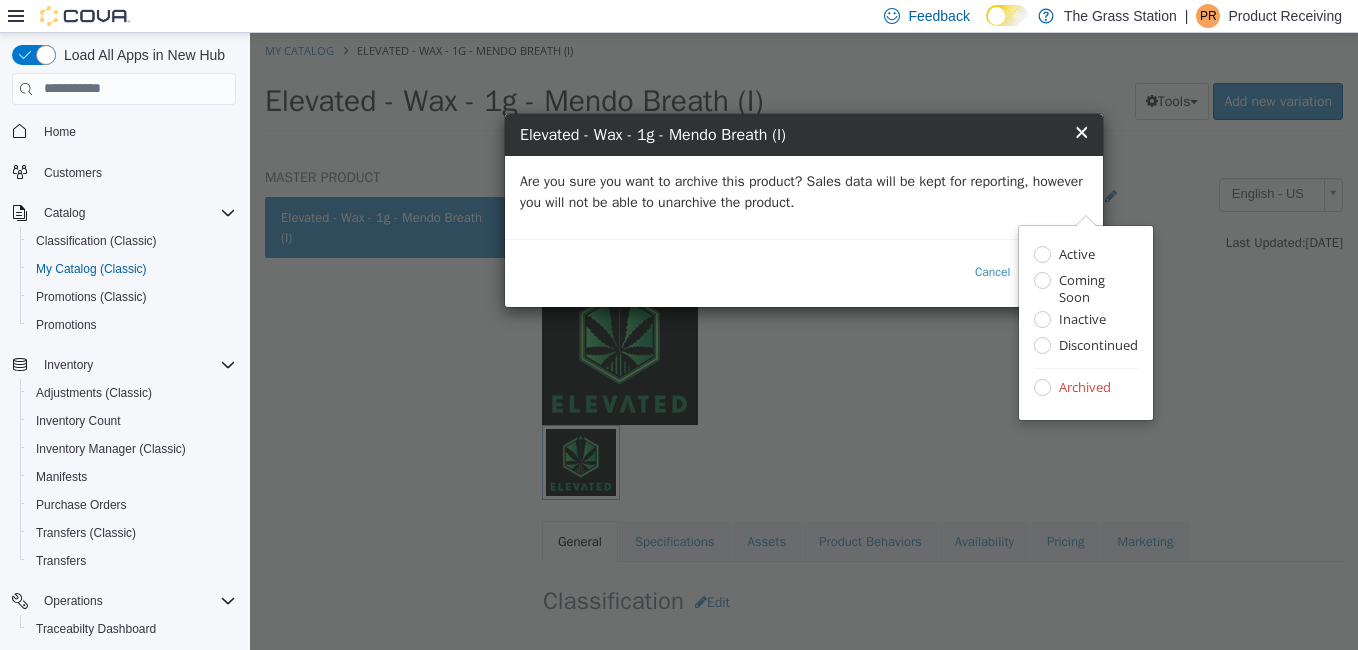 click on "Are you sure you want to archive this product? Sales data will be kept for reporting, however you will not be able to unarchive the product." at bounding box center [804, 191] 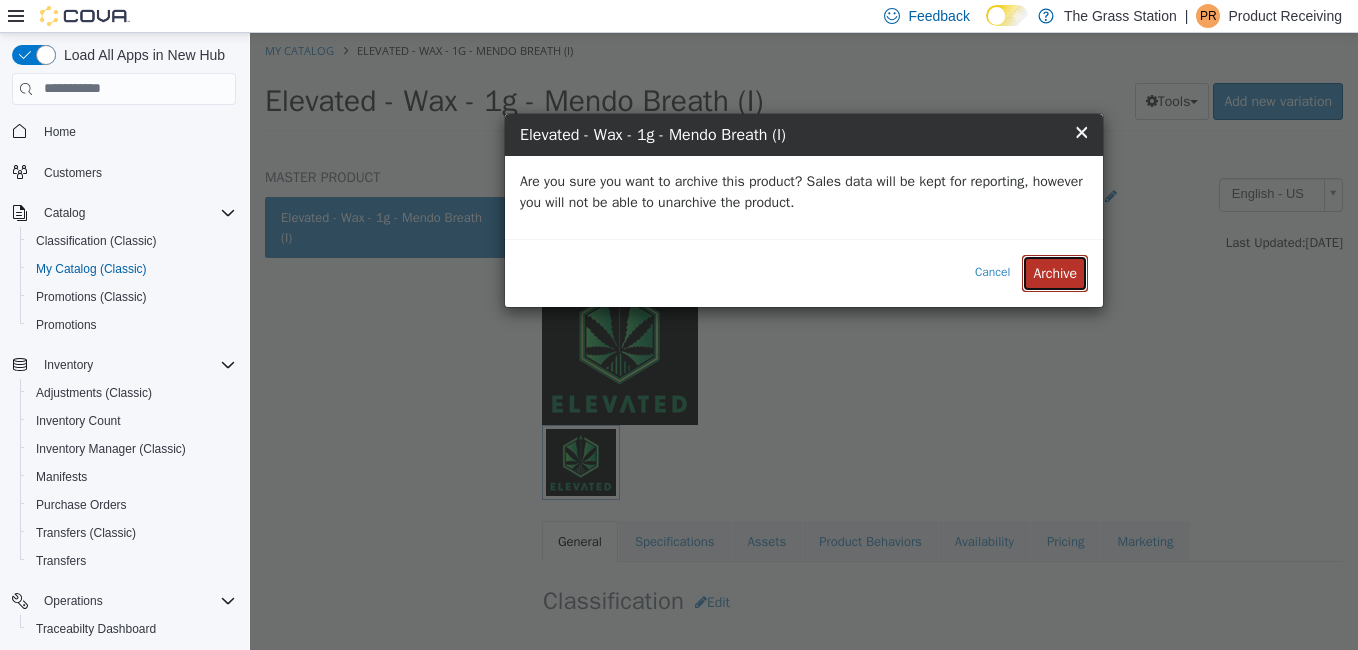click on "Archive" at bounding box center (1055, 272) 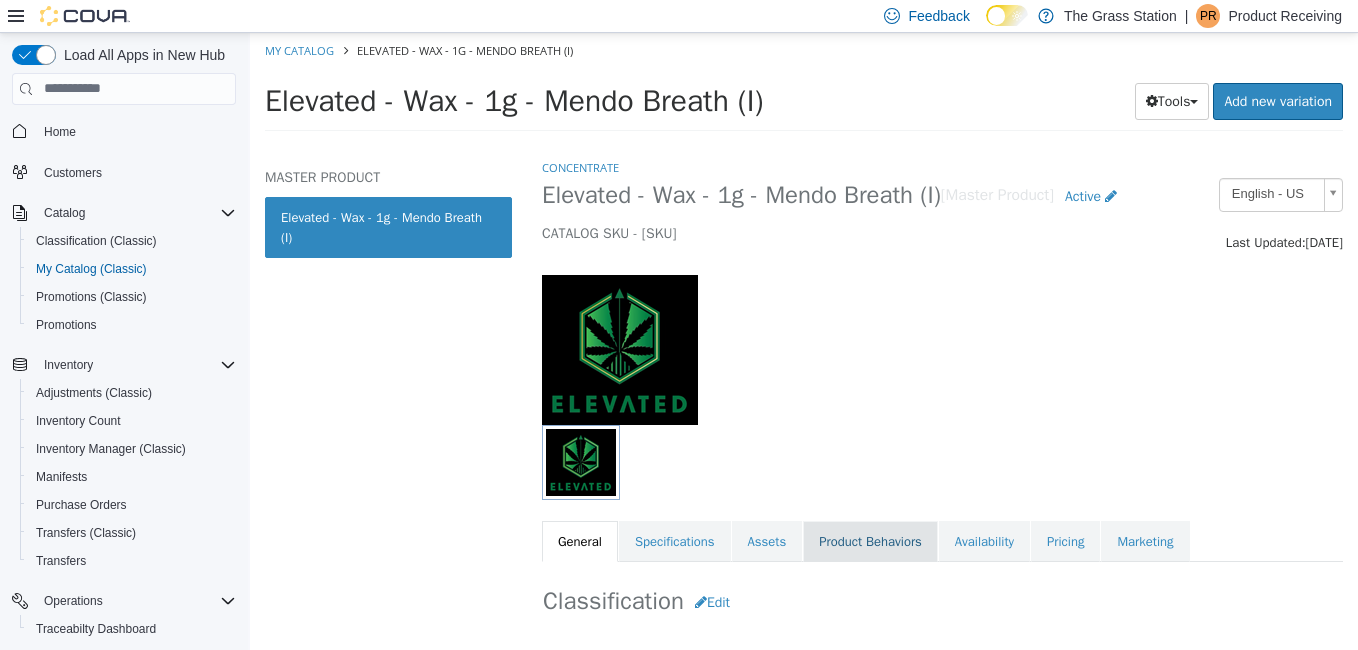 select on "**********" 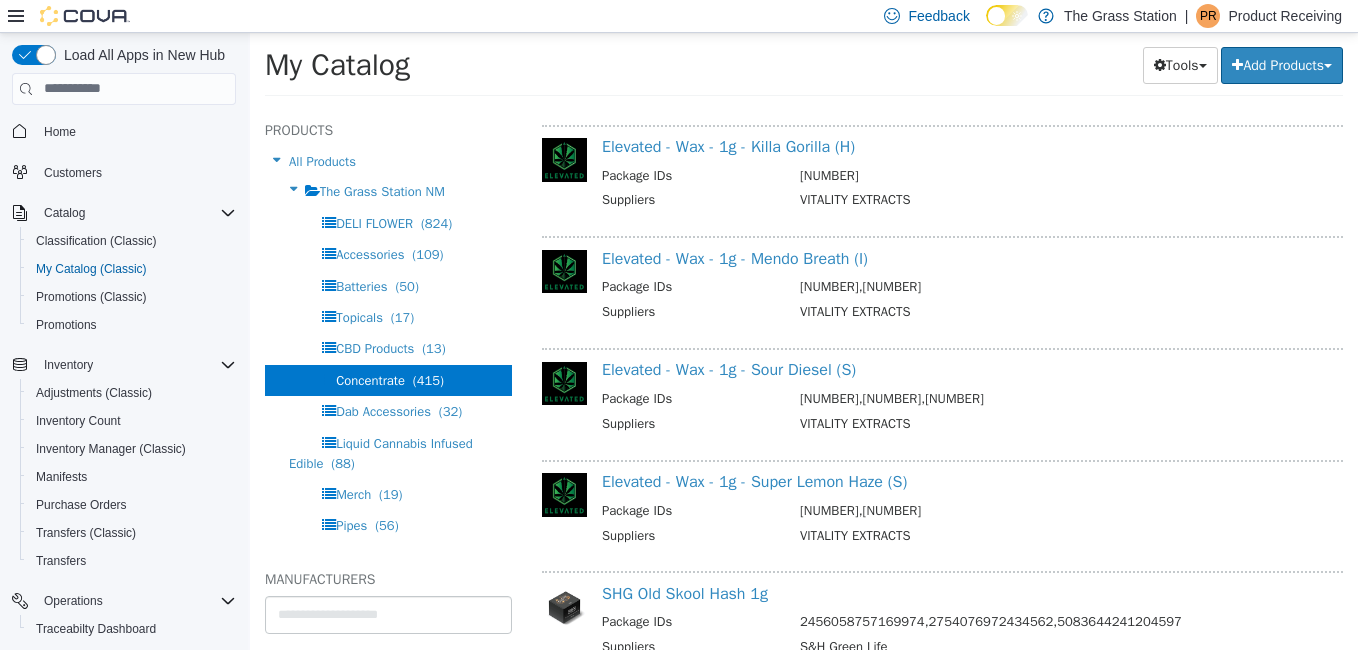 scroll, scrollTop: 1819, scrollLeft: 0, axis: vertical 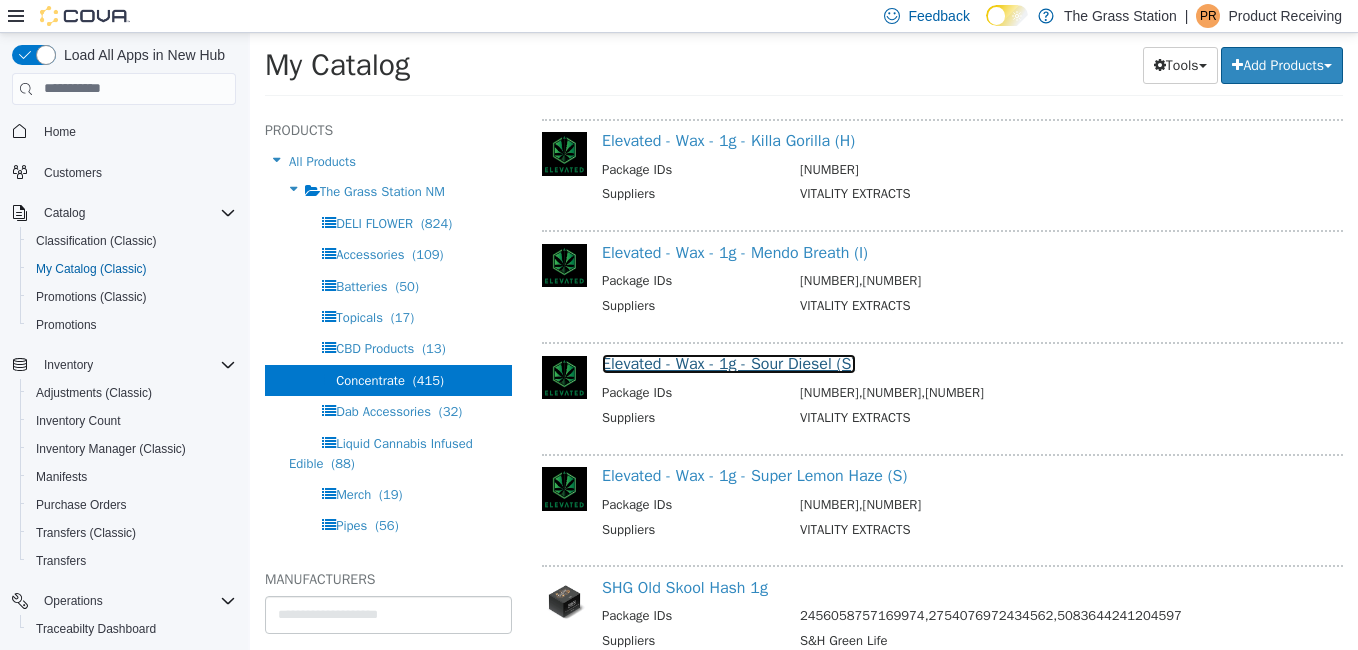 click on "Elevated - Wax - 1g - Sour Diesel (S)" at bounding box center (729, 363) 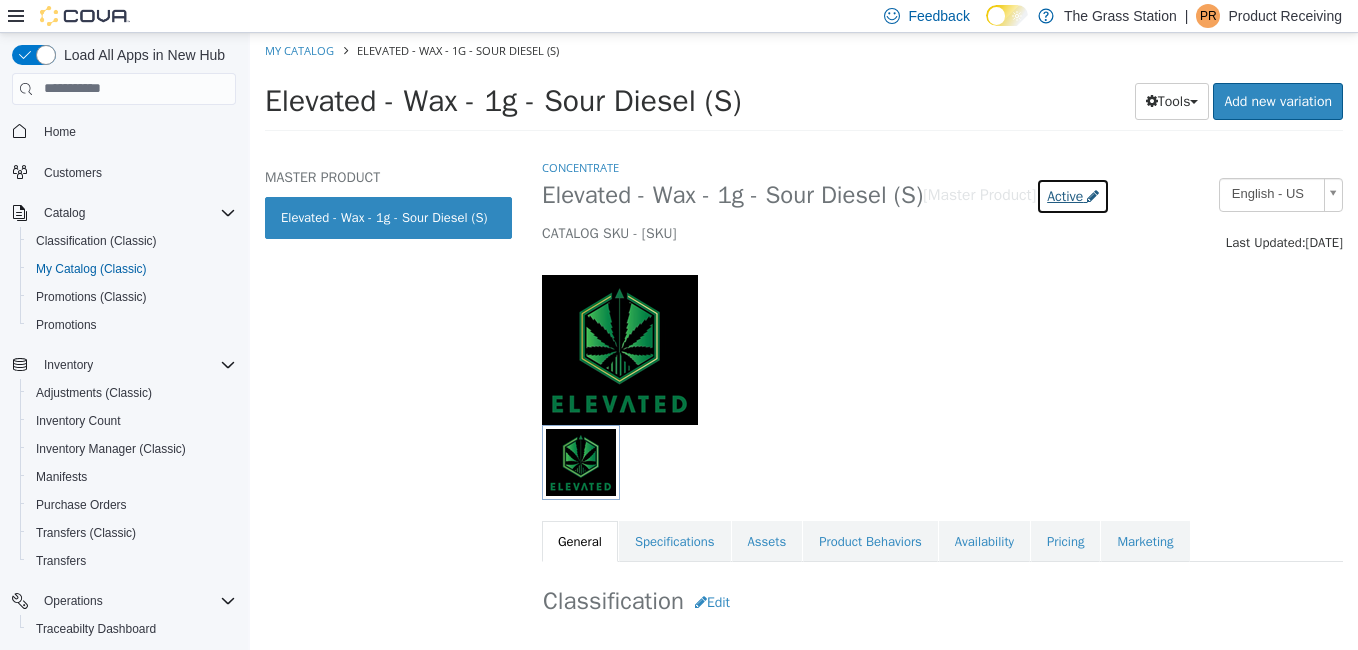 click on "Active" at bounding box center (1065, 195) 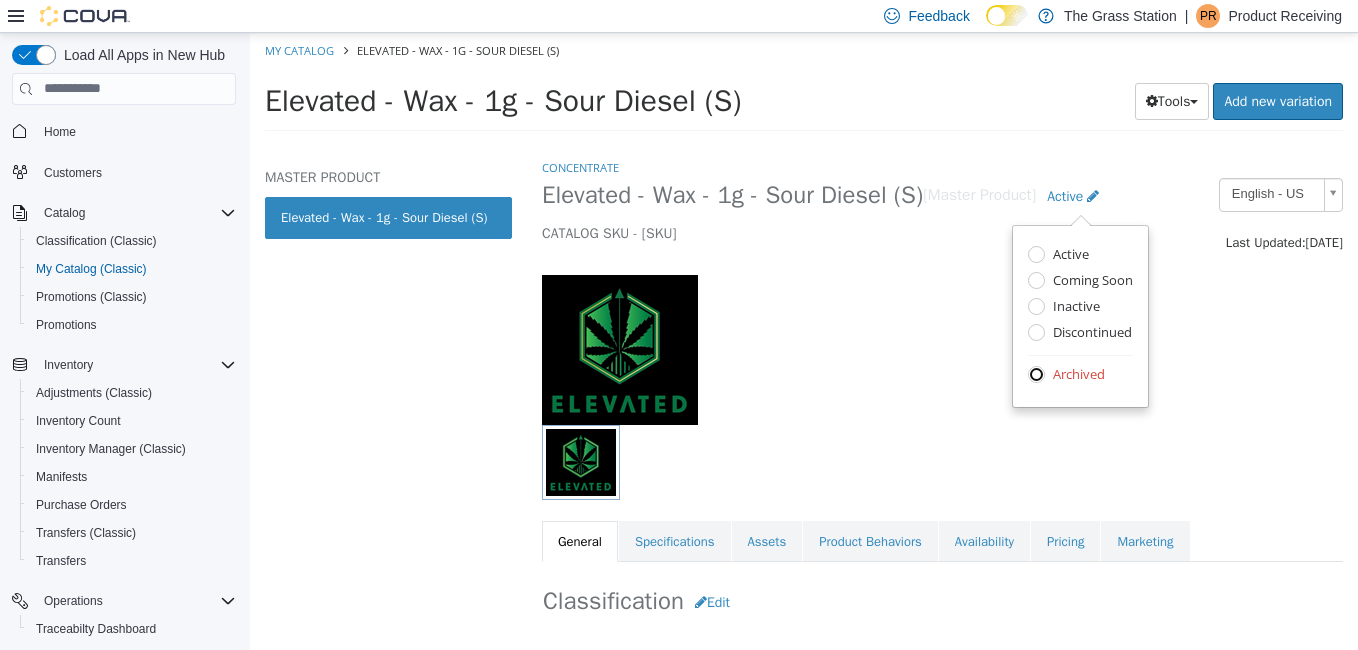 click on "Archived" at bounding box center [1080, 375] 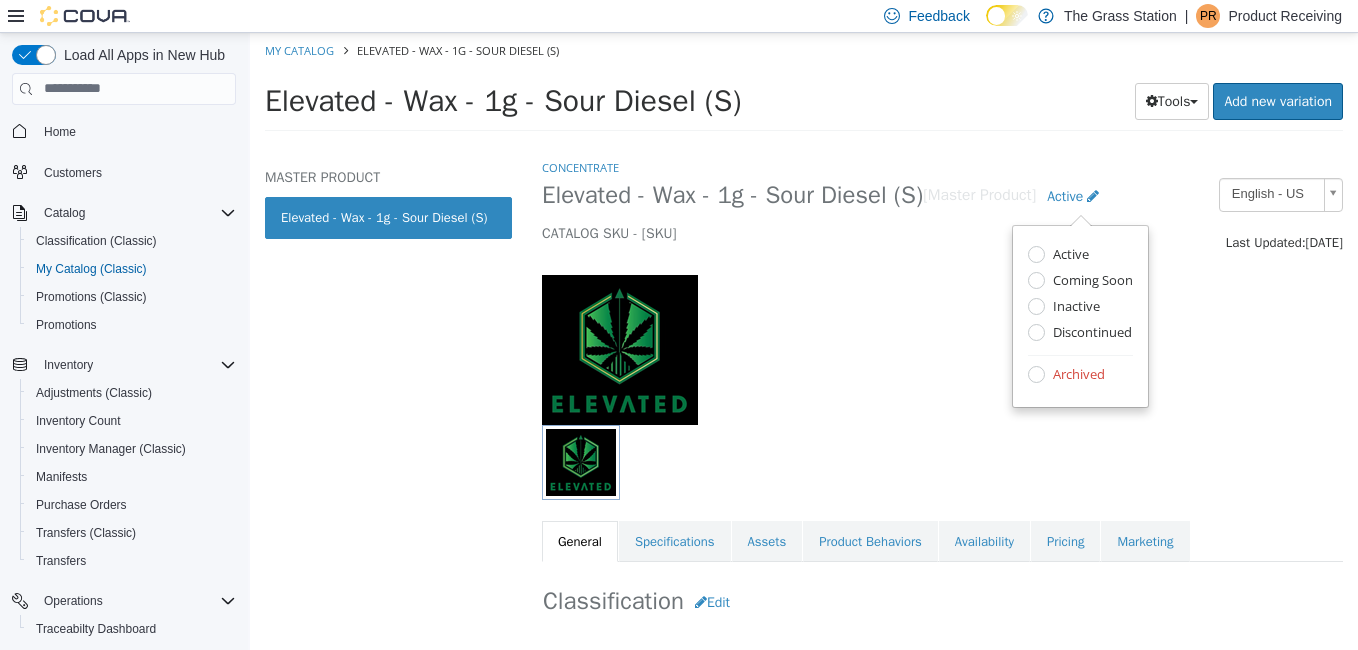 click on "Archived" at bounding box center (1076, 375) 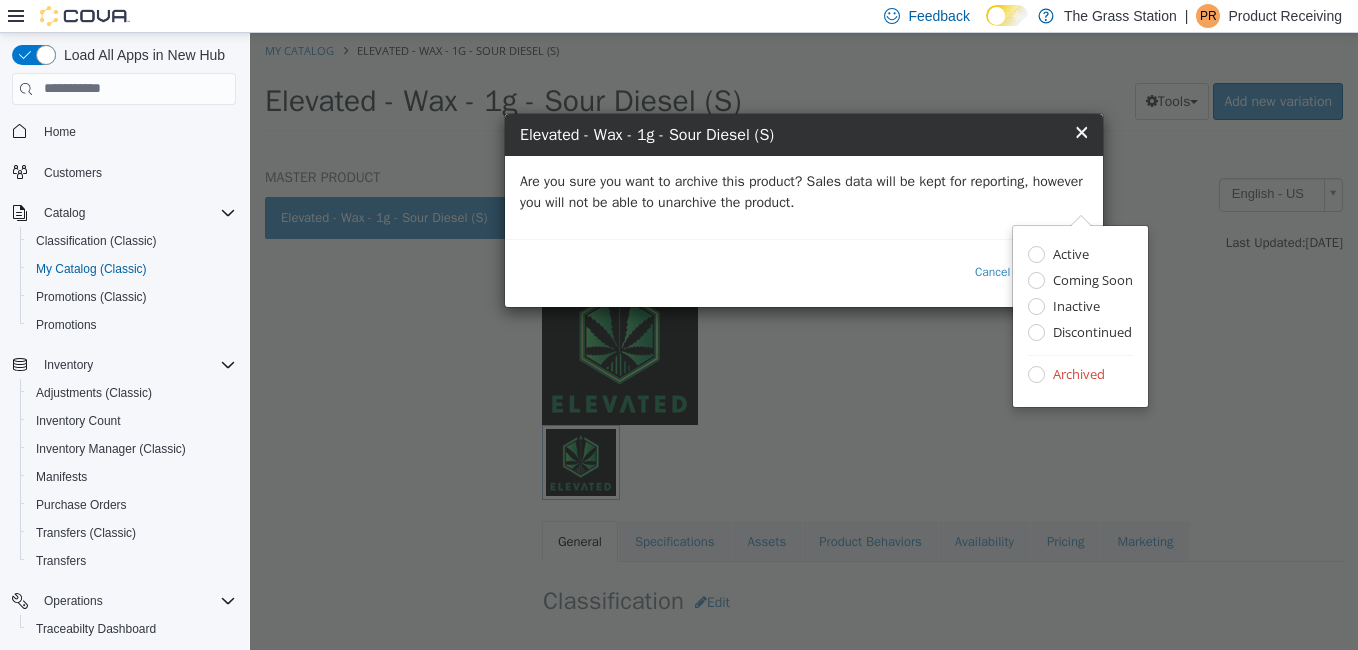 click on "Are you sure you want to archive this product? Sales data will be kept for reporting, however you will not be able to unarchive the product." at bounding box center (804, 191) 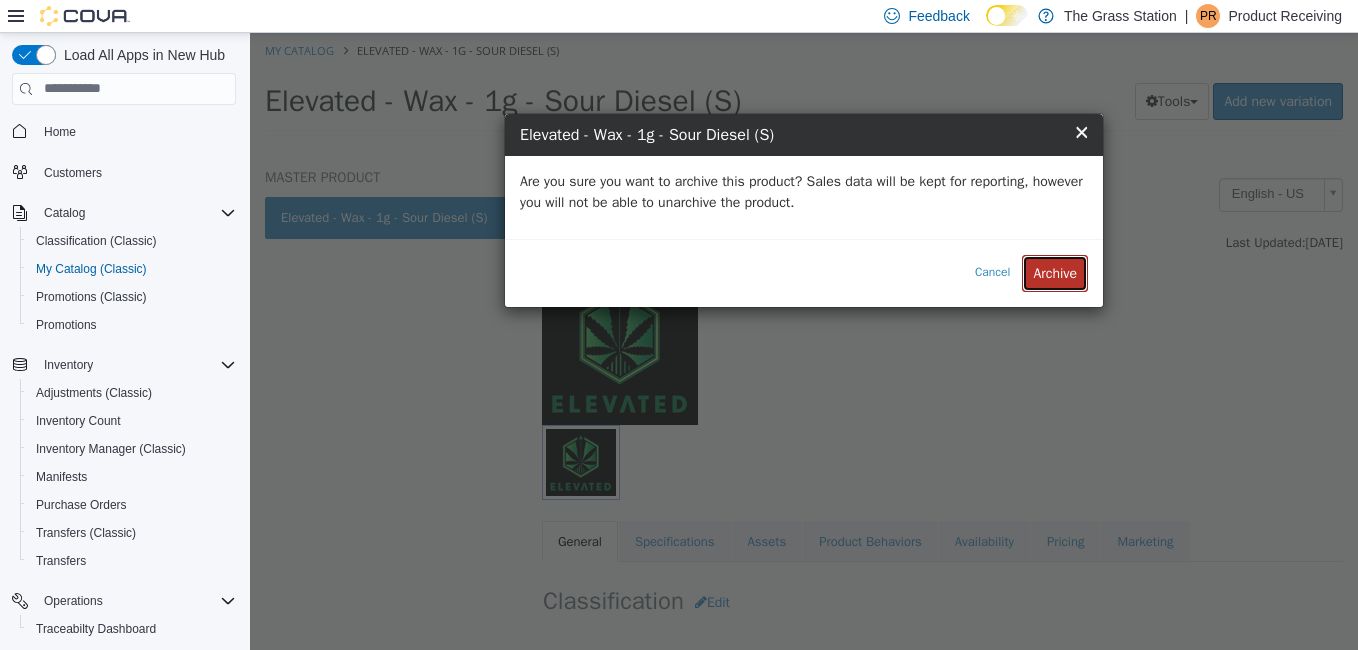 click on "Archive" at bounding box center (1055, 272) 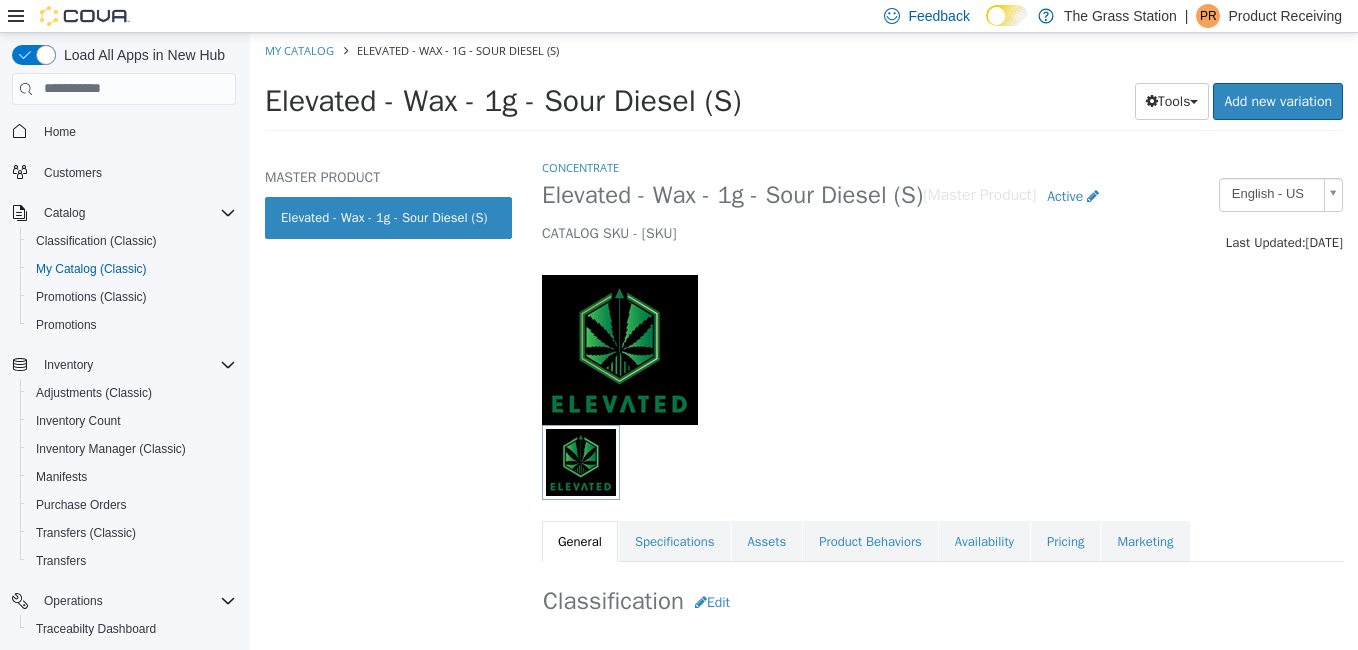 select on "**********" 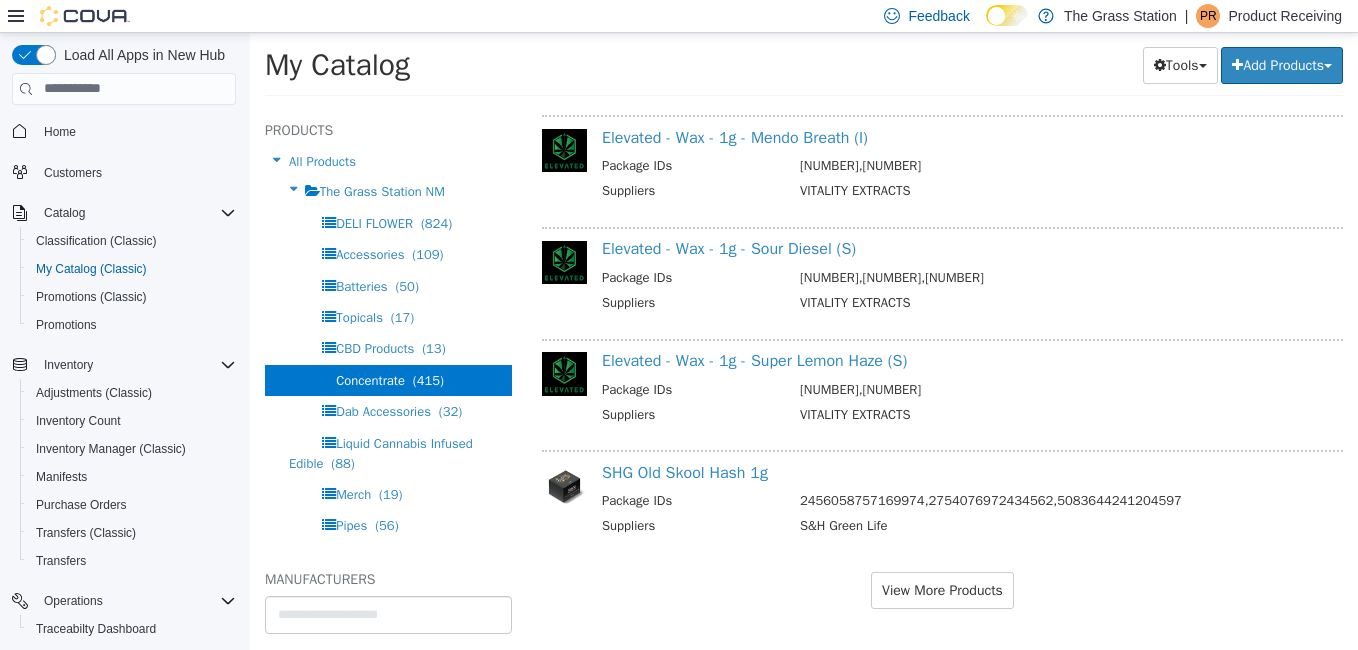 scroll, scrollTop: 1939, scrollLeft: 0, axis: vertical 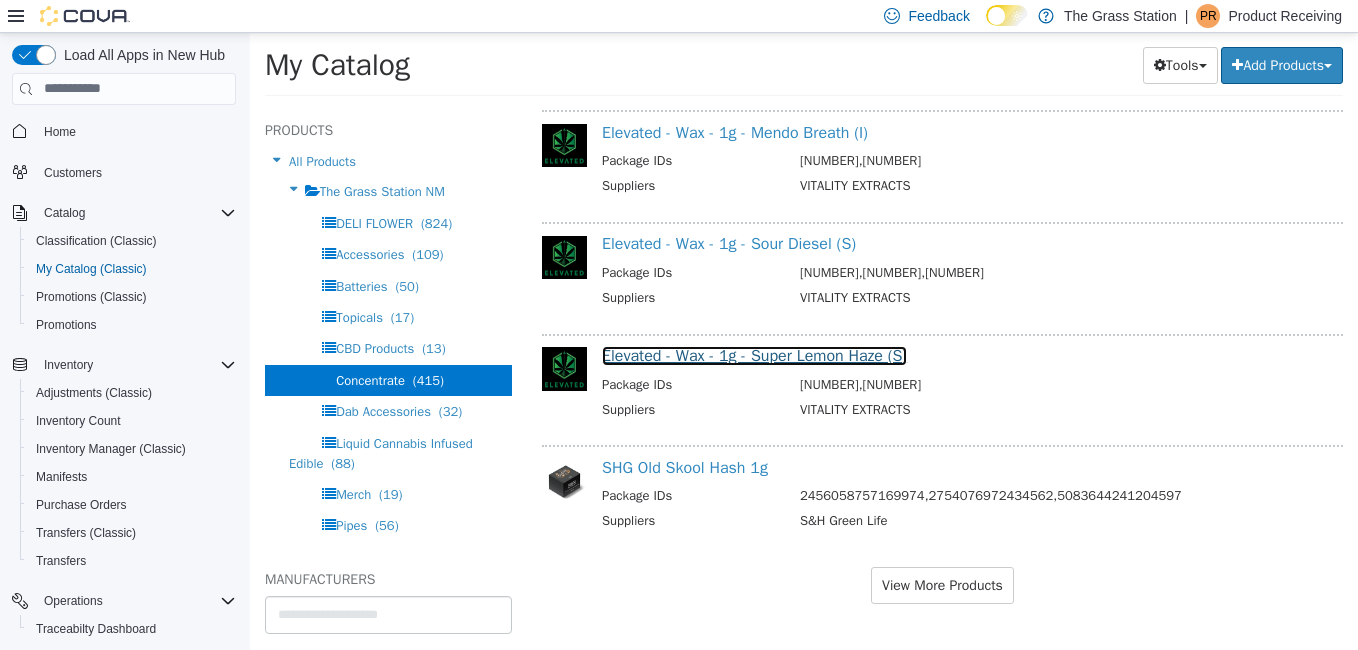 click on "Elevated - Wax - 1g - Super Lemon Haze (S)" at bounding box center (754, 355) 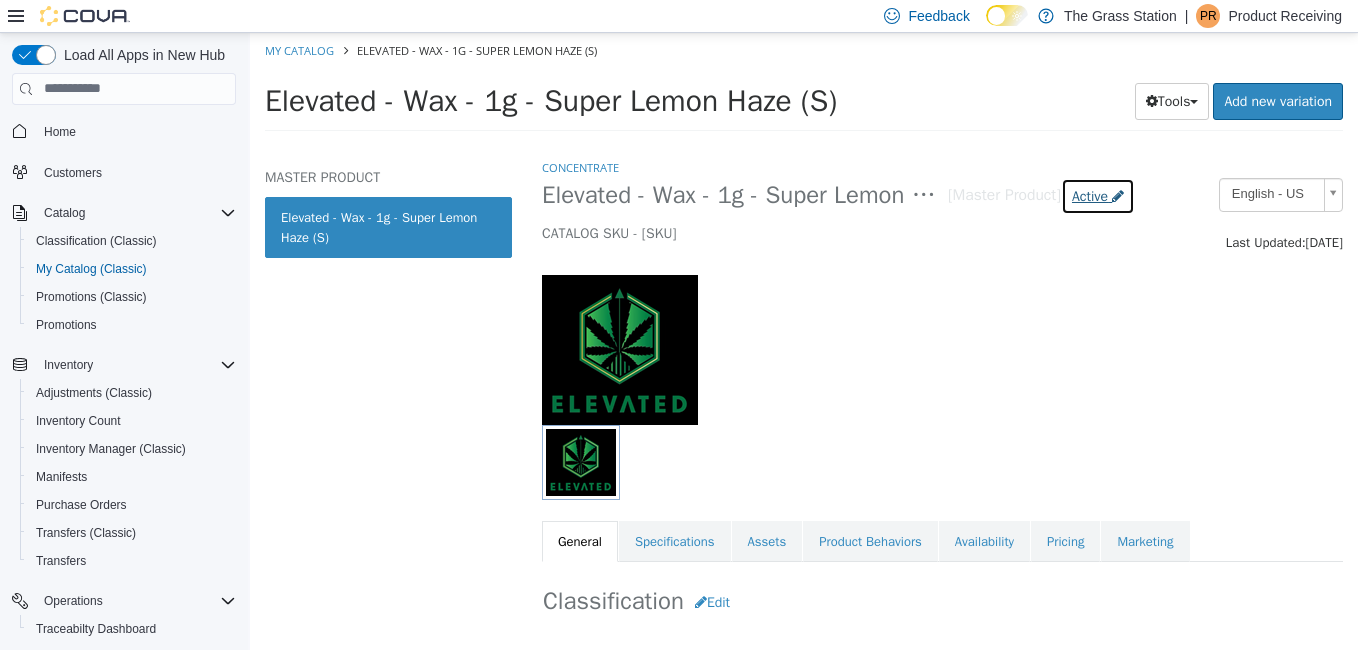 click on "Active" at bounding box center (1090, 195) 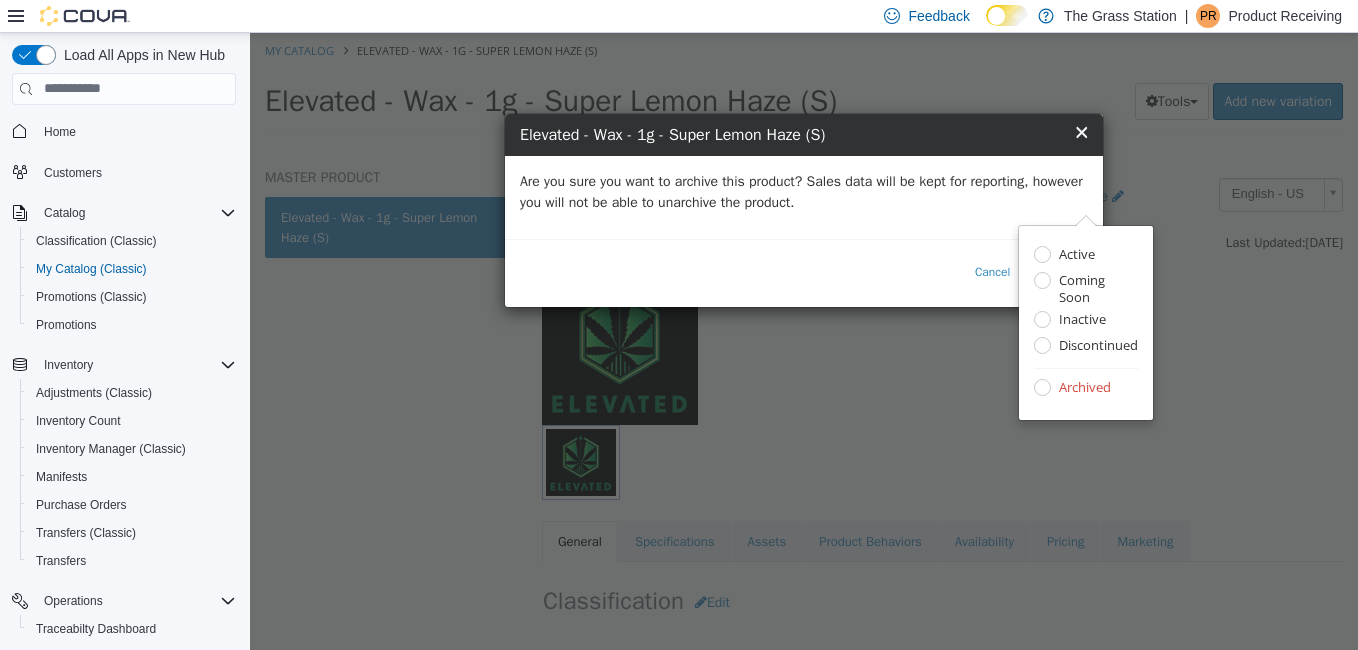 drag, startPoint x: 994, startPoint y: 233, endPoint x: 1039, endPoint y: 198, distance: 57.00877 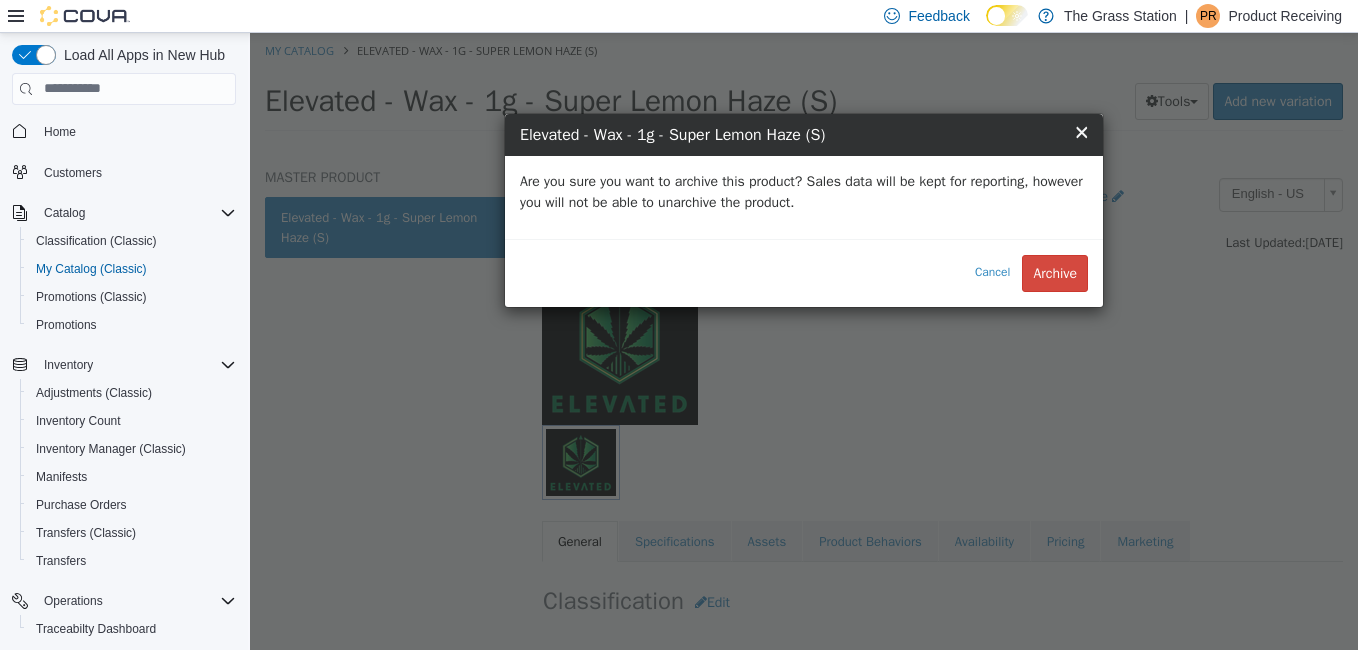 click on "Are you sure you want to archive this product? Sales data will be kept for reporting, however you will not be able to unarchive the product." at bounding box center [804, 191] 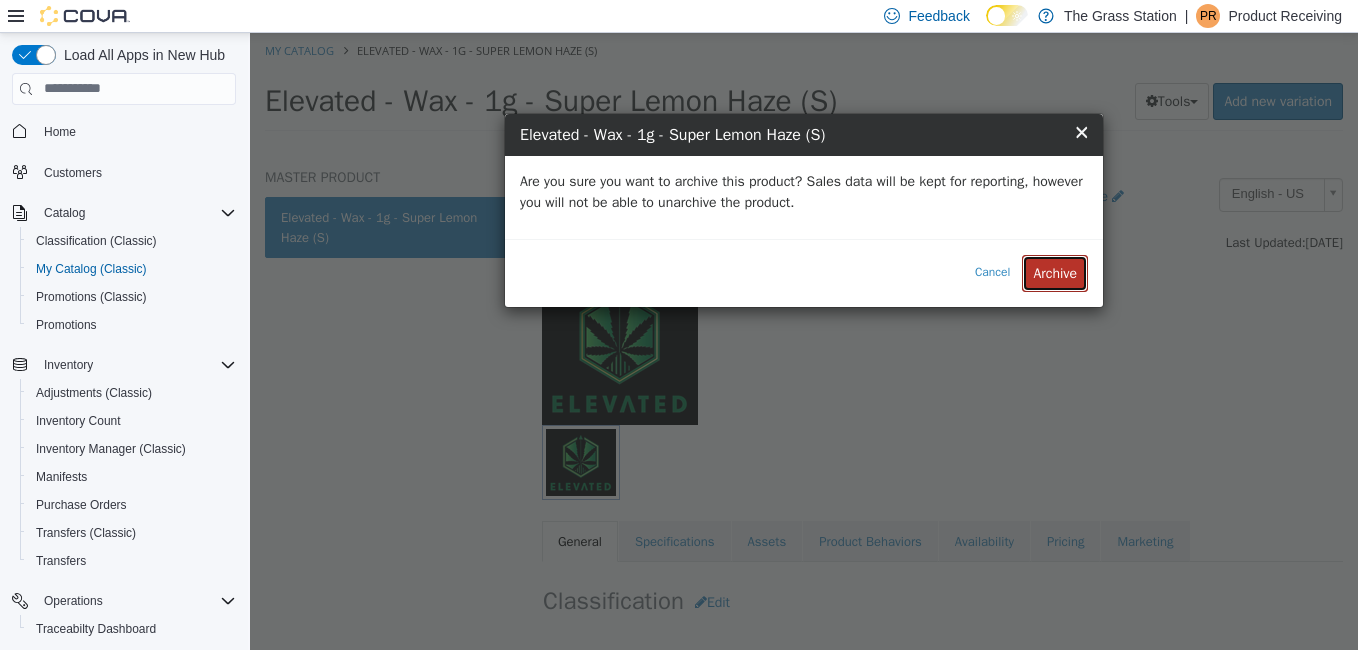 click on "Archive" at bounding box center (1055, 272) 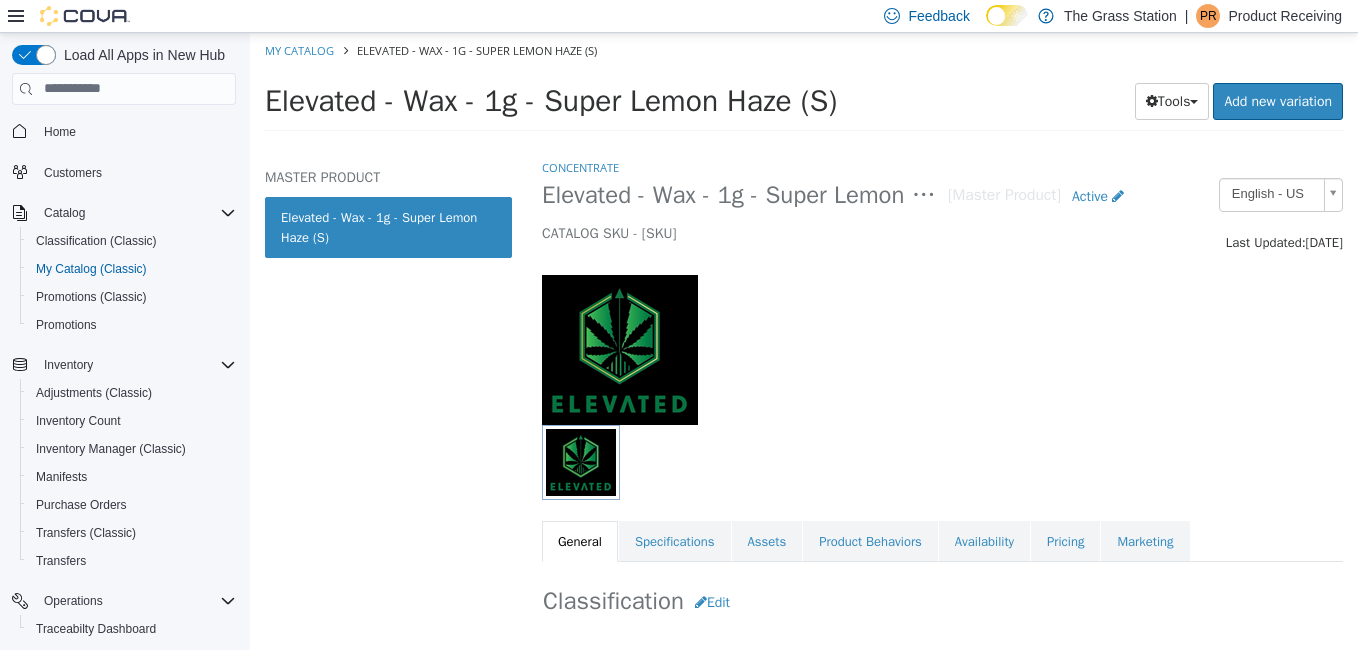 select on "**********" 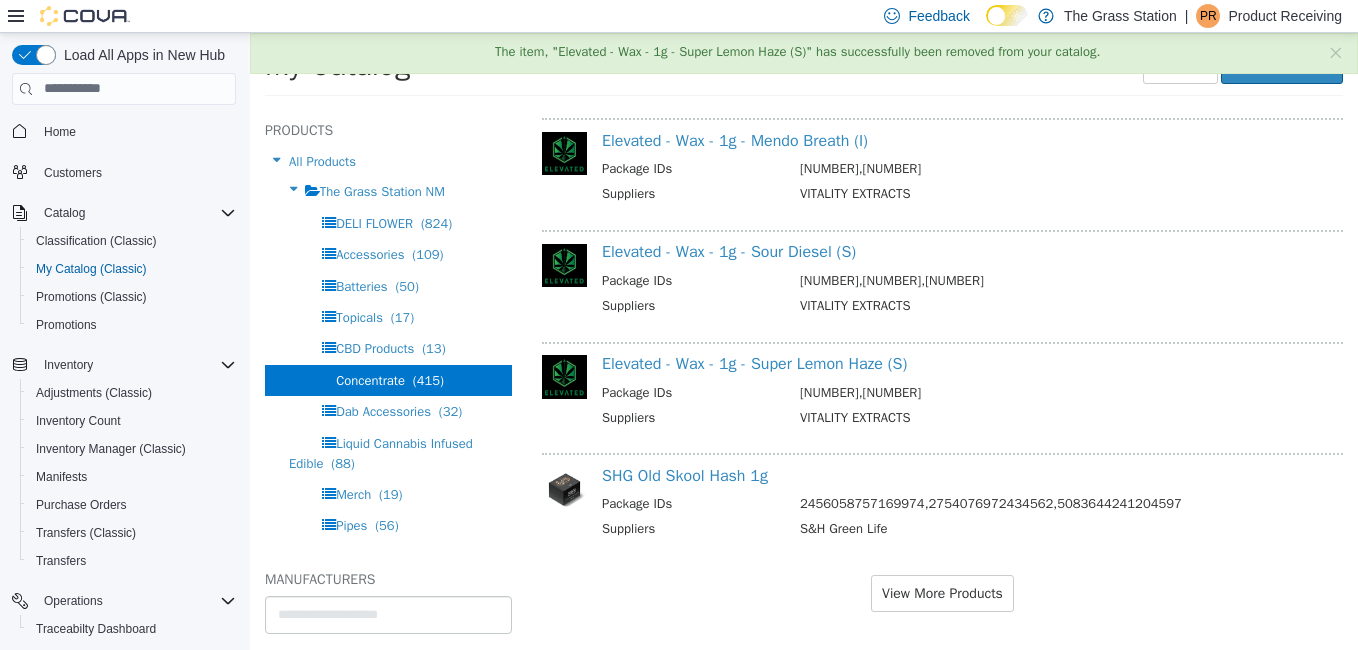 scroll, scrollTop: 1939, scrollLeft: 0, axis: vertical 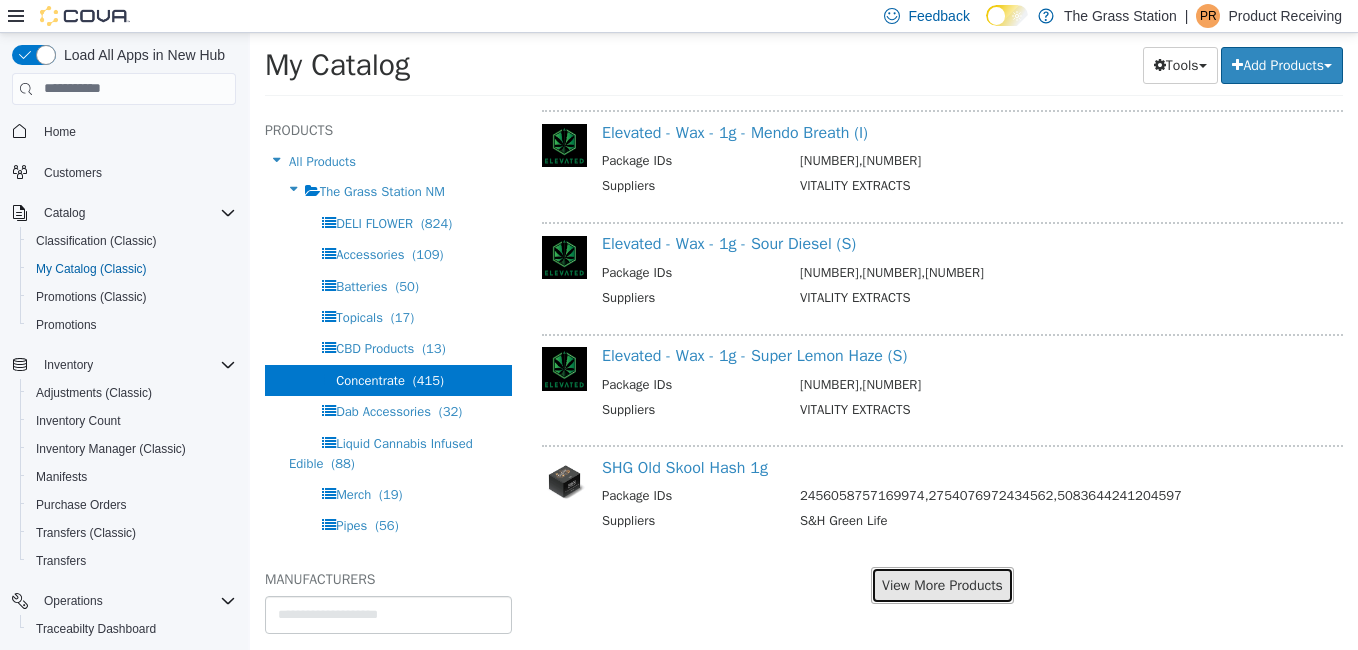click on "View More Products" at bounding box center [942, 584] 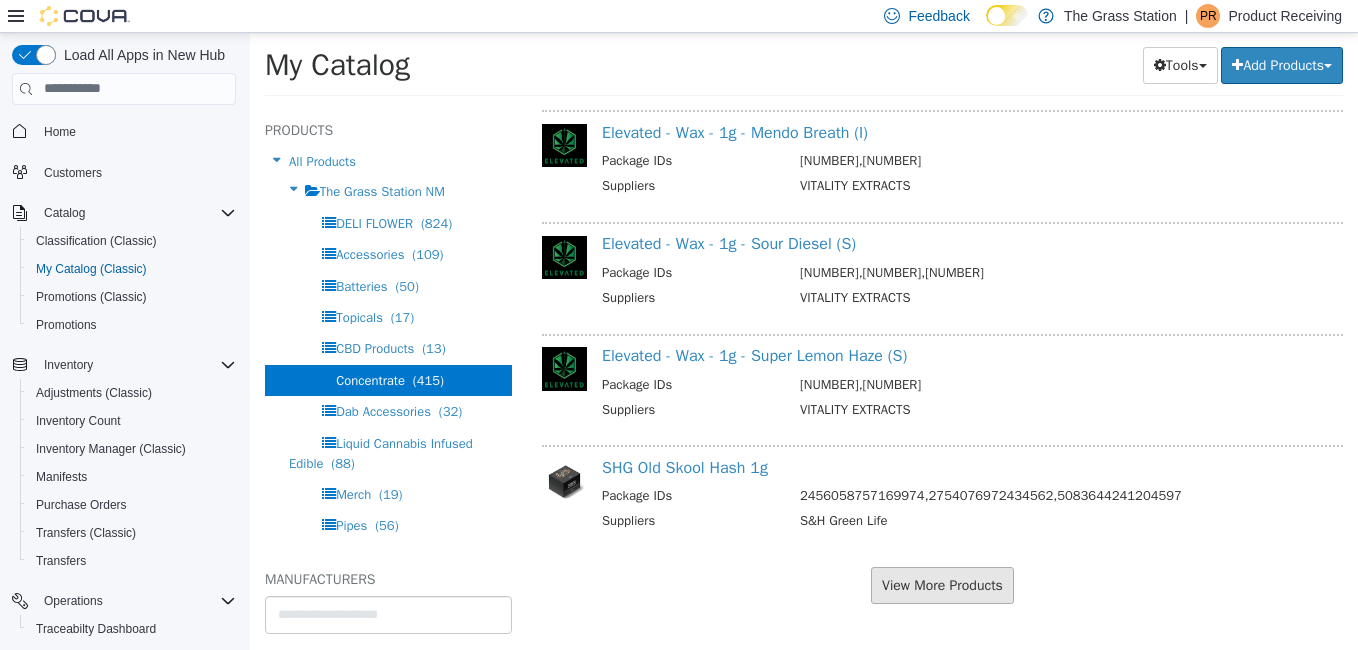 scroll, scrollTop: 1887, scrollLeft: 0, axis: vertical 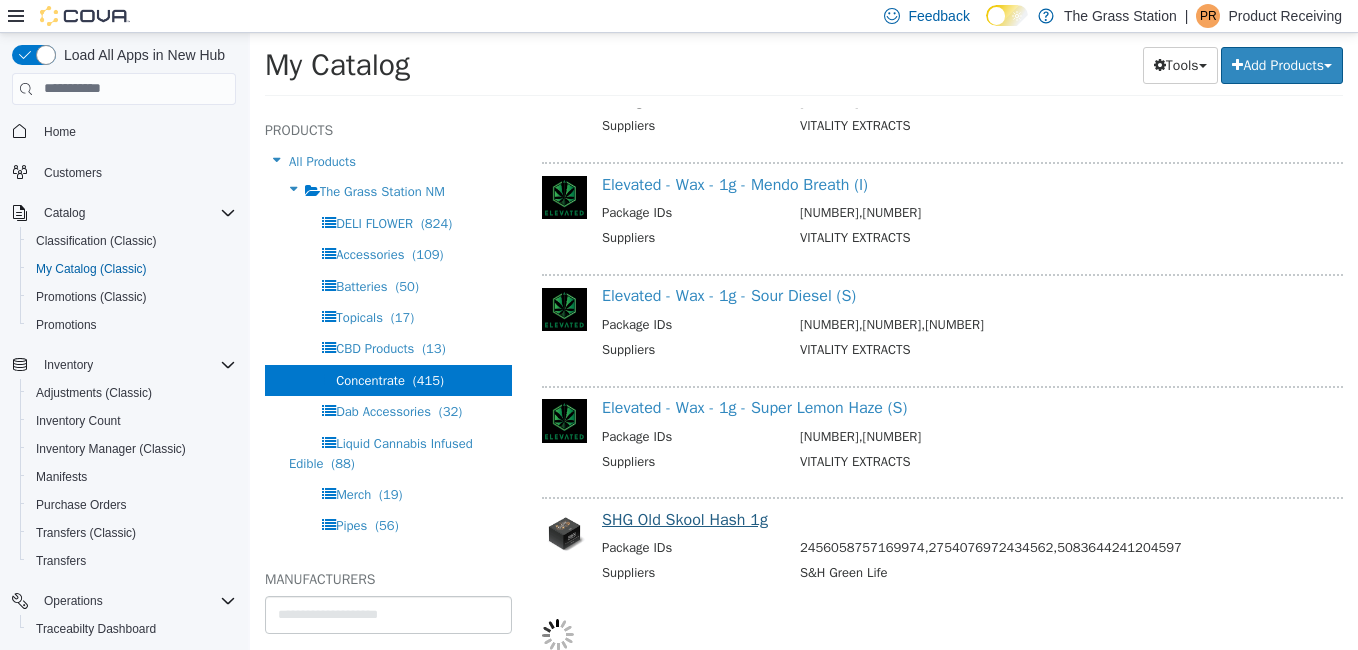 select on "**********" 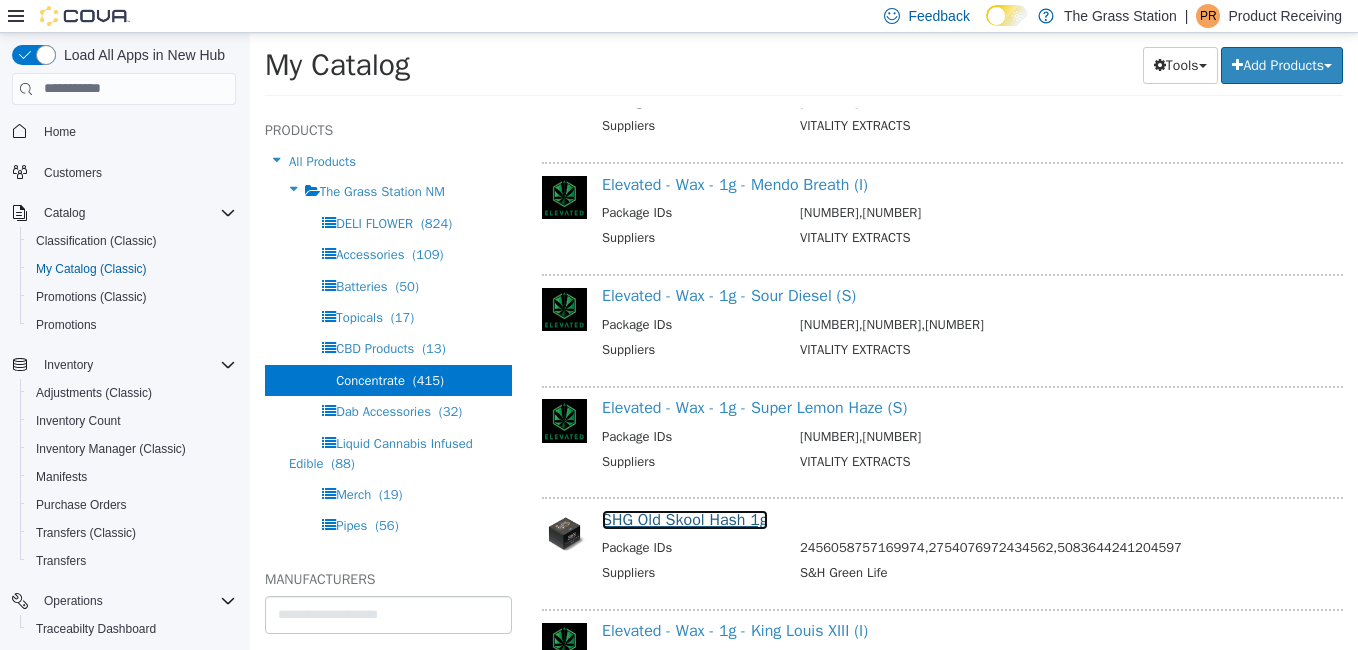 click on "SHG Old Skool Hash 1g" at bounding box center [685, 519] 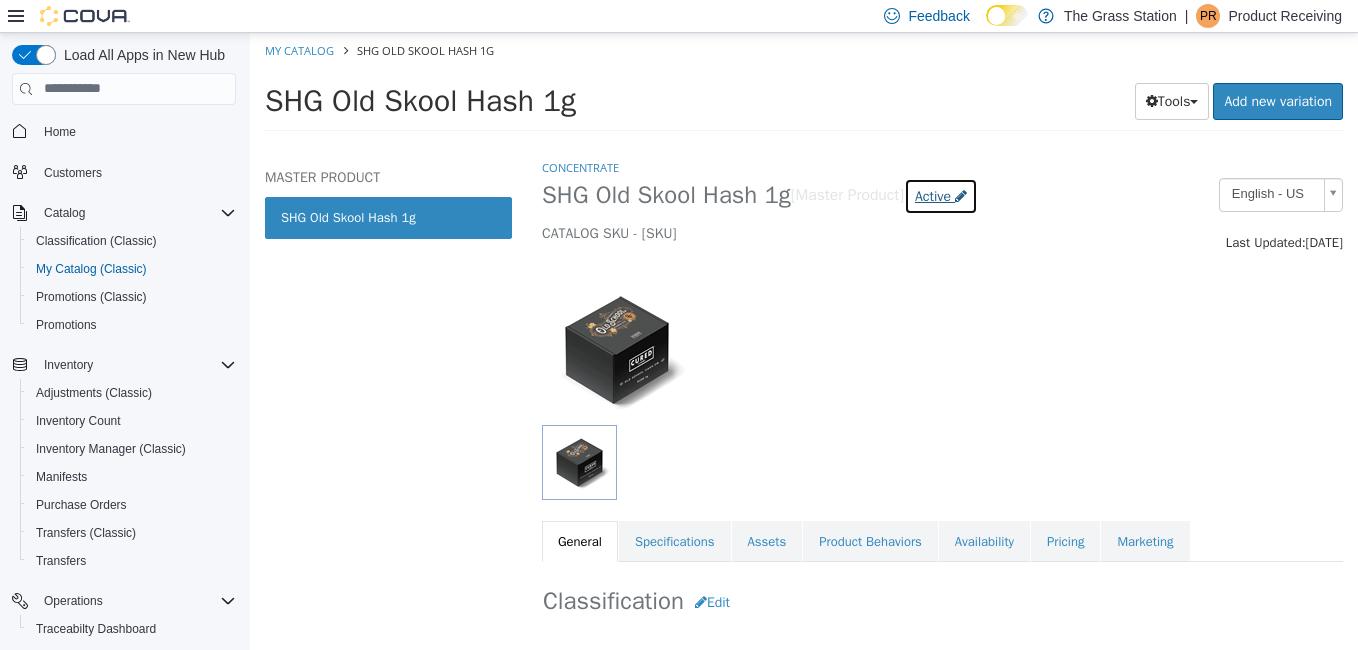 click on "Active" at bounding box center (933, 195) 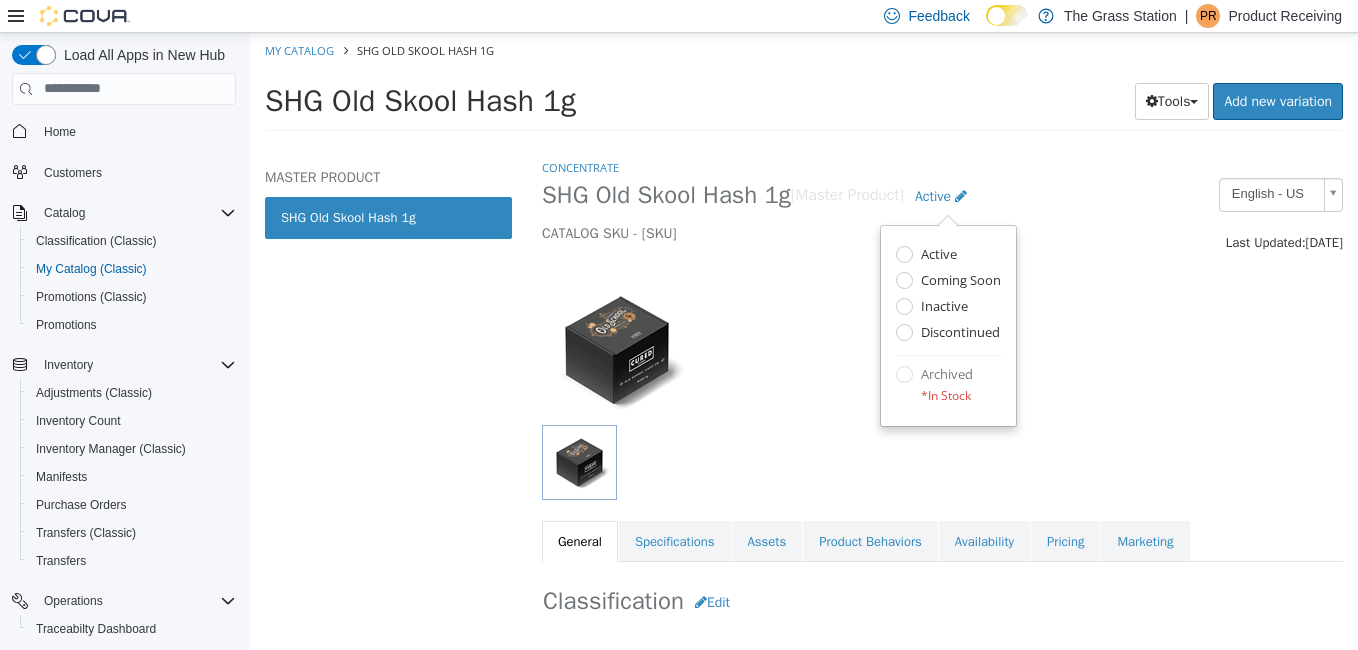 click at bounding box center [942, 338] 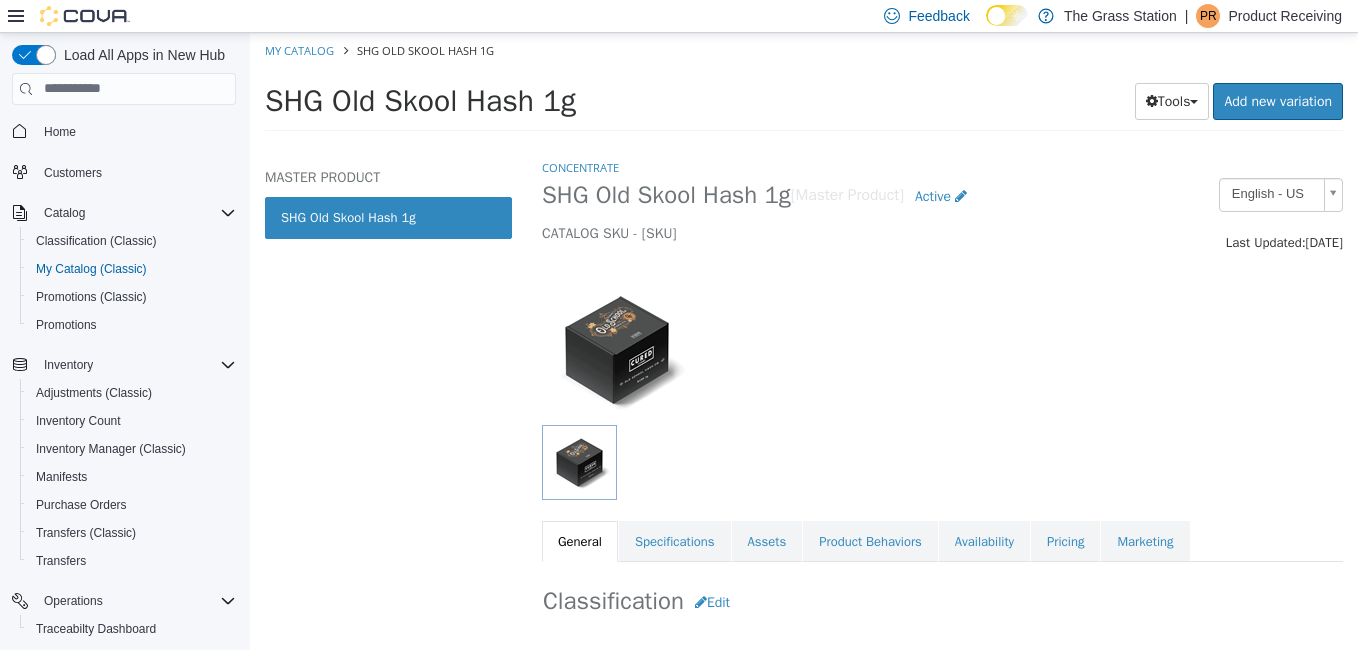 select on "**********" 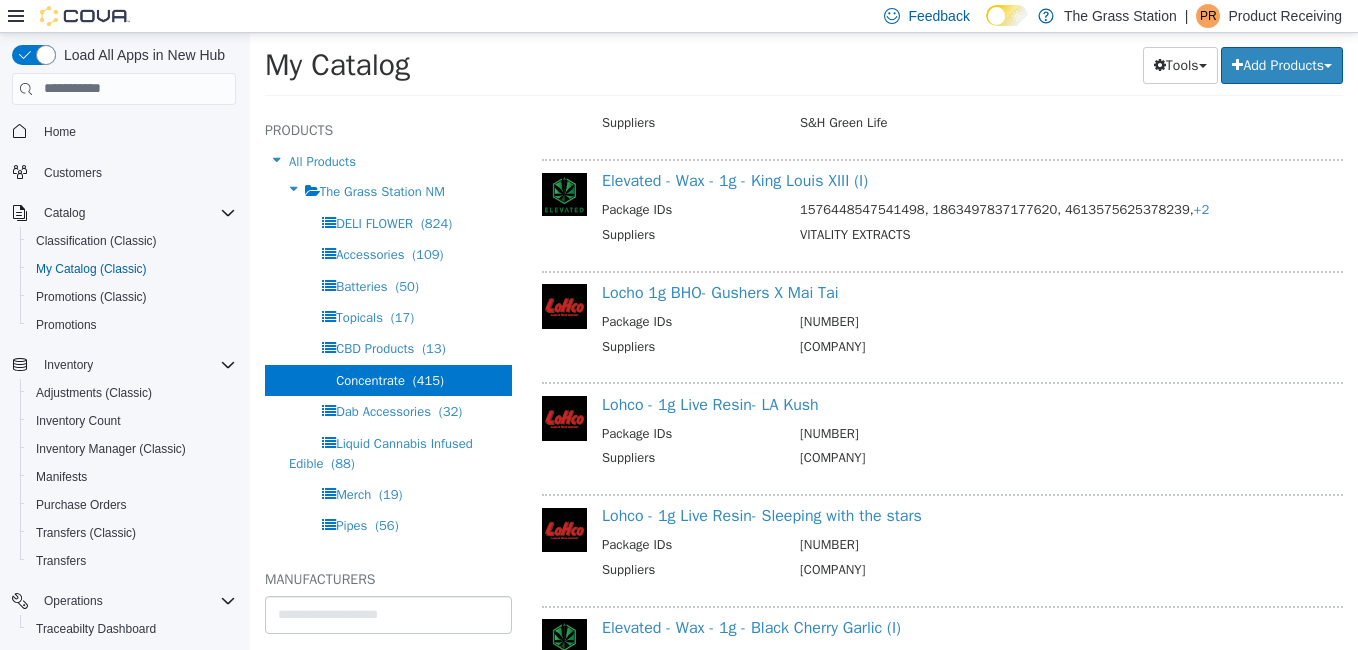 scroll, scrollTop: 2334, scrollLeft: 0, axis: vertical 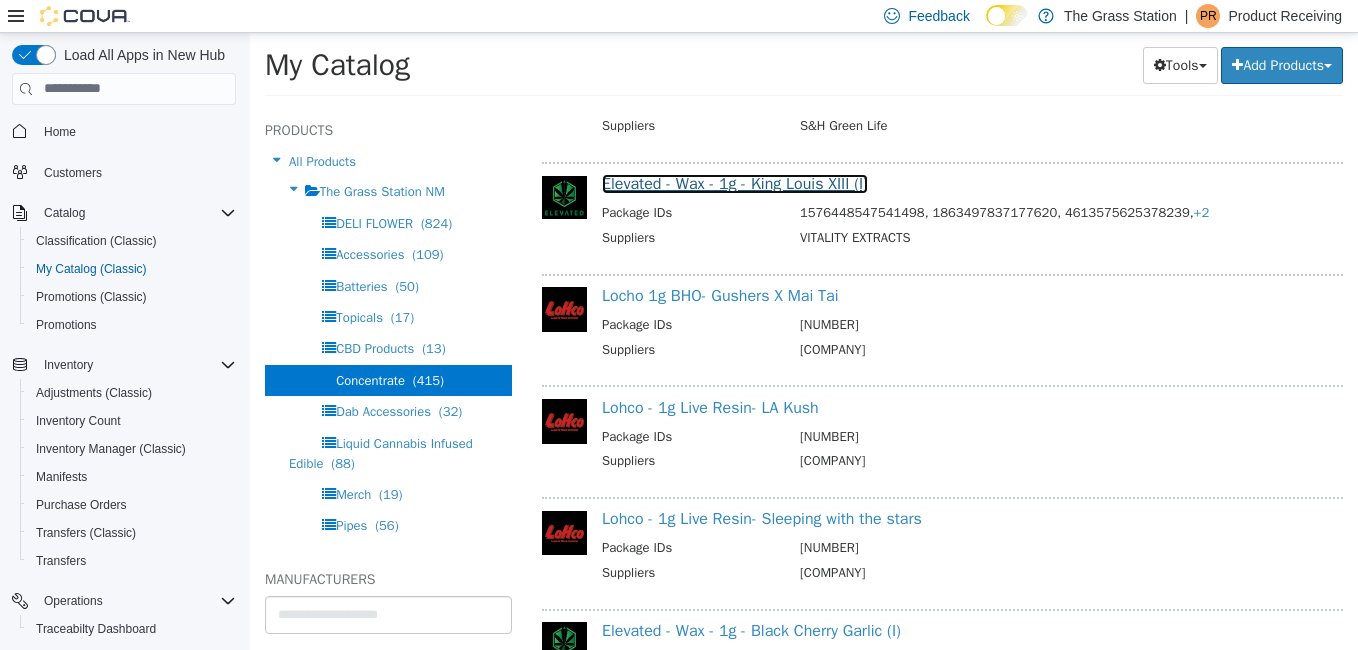 click on "Elevated - Wax - 1g - King Louis XIII (I)" at bounding box center [735, 183] 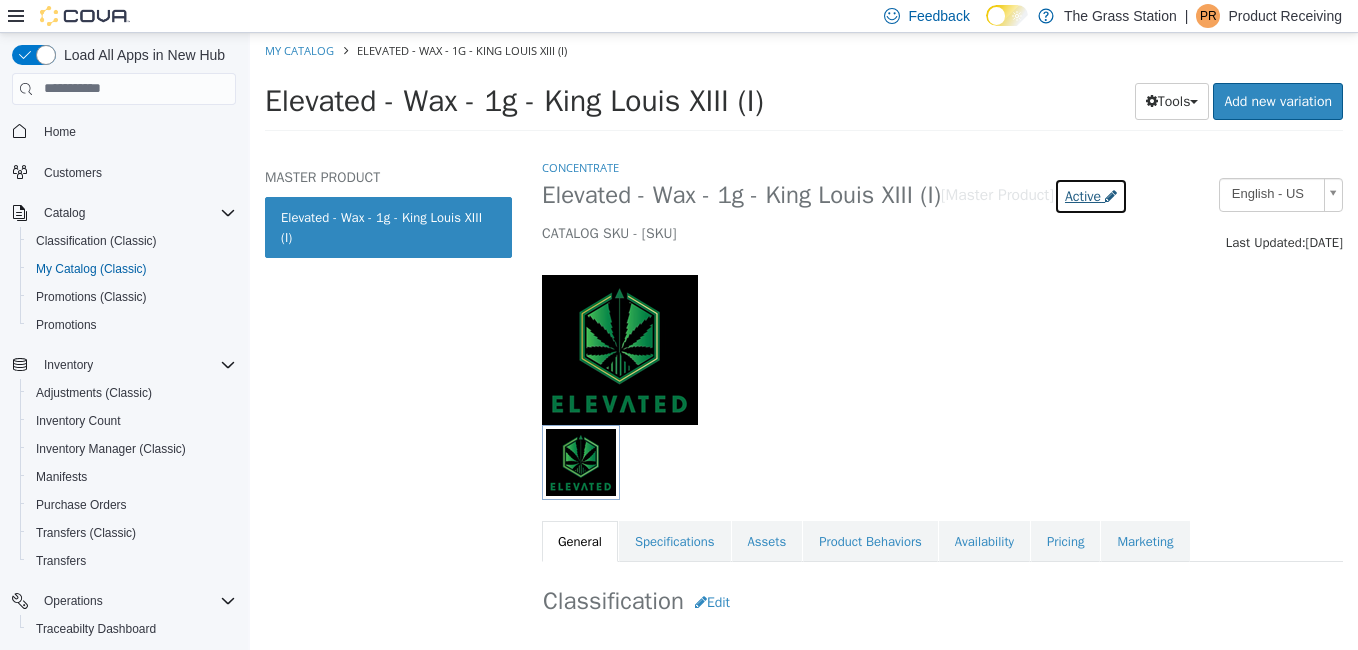 click on "Active" at bounding box center [1083, 195] 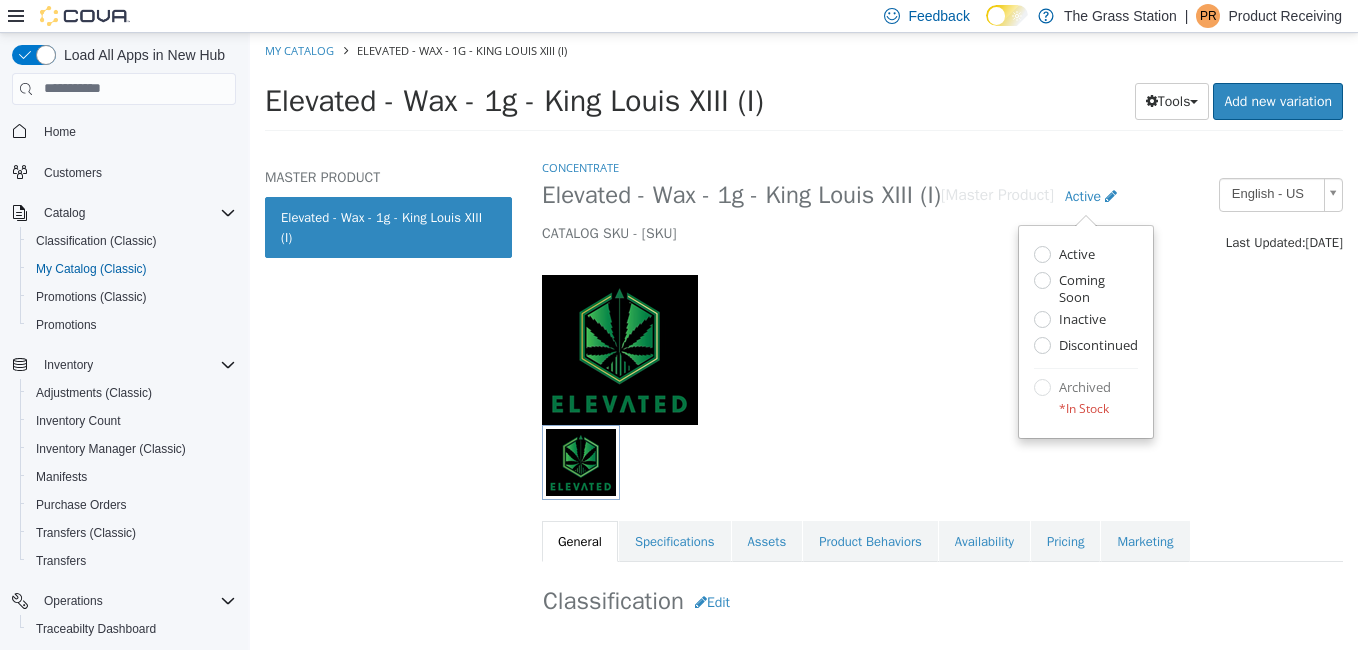 click at bounding box center (942, 338) 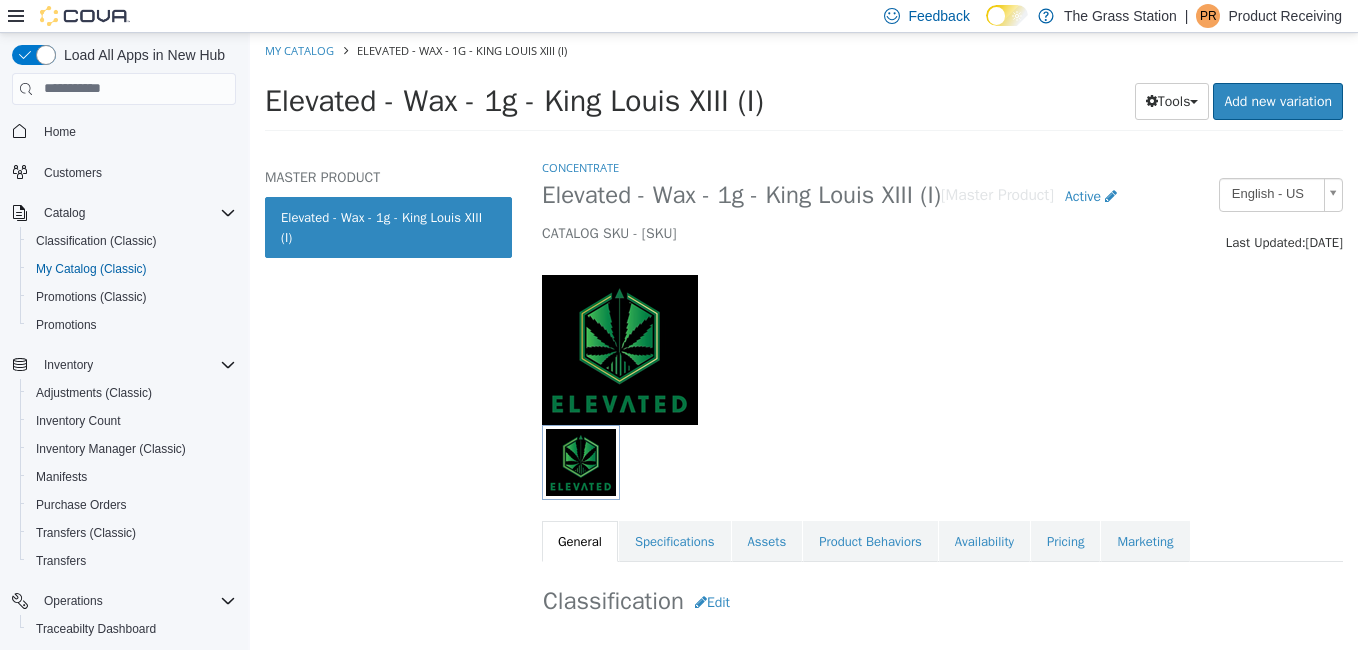select on "**********" 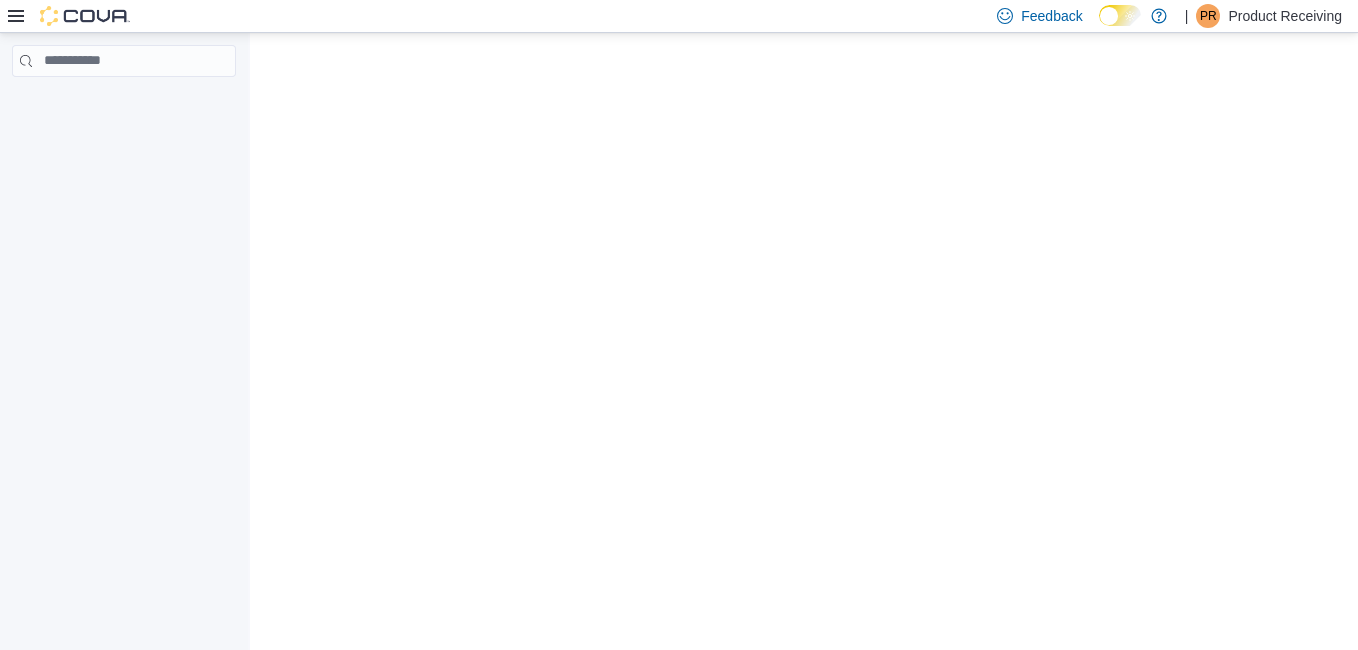 scroll, scrollTop: 0, scrollLeft: 0, axis: both 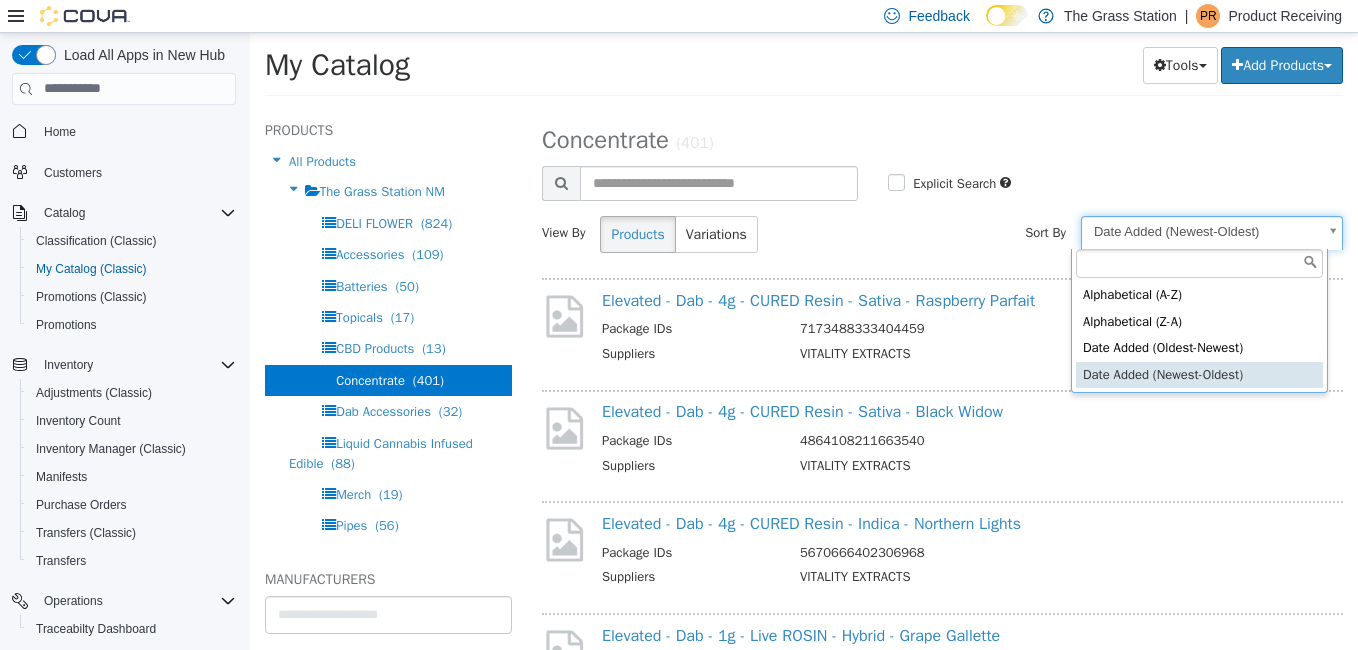 click on "**********" at bounding box center (804, 70) 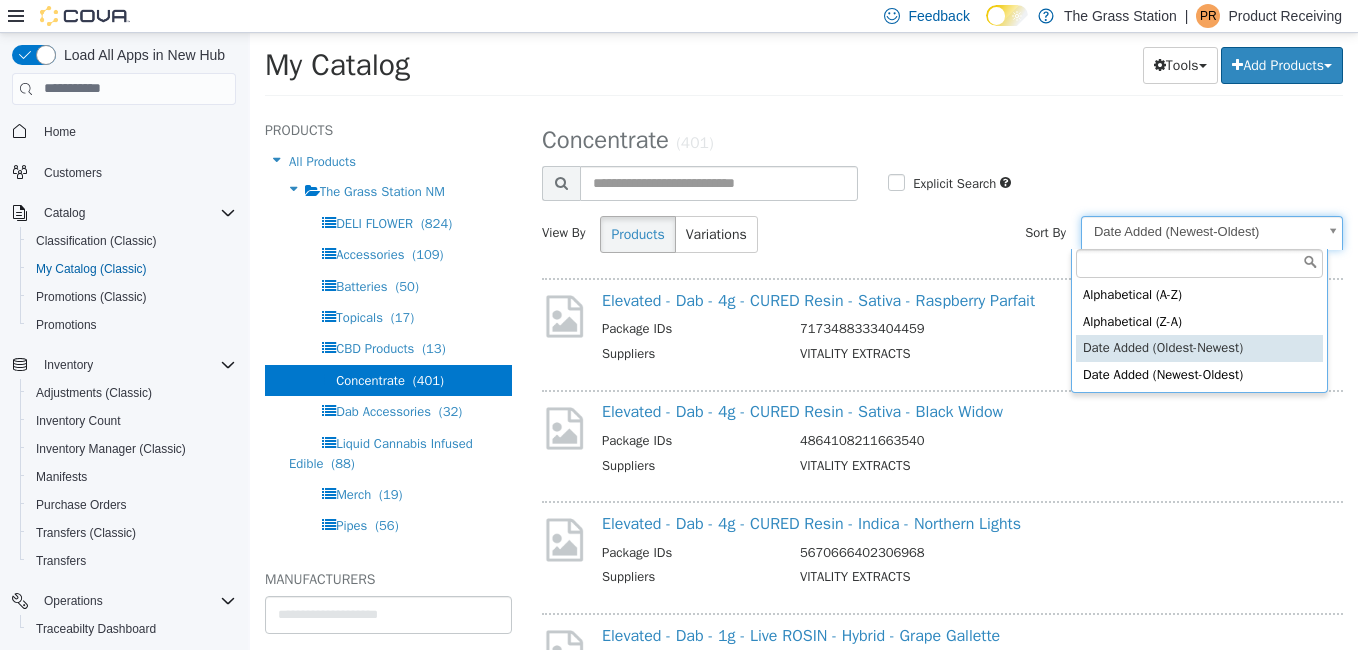 select on "**********" 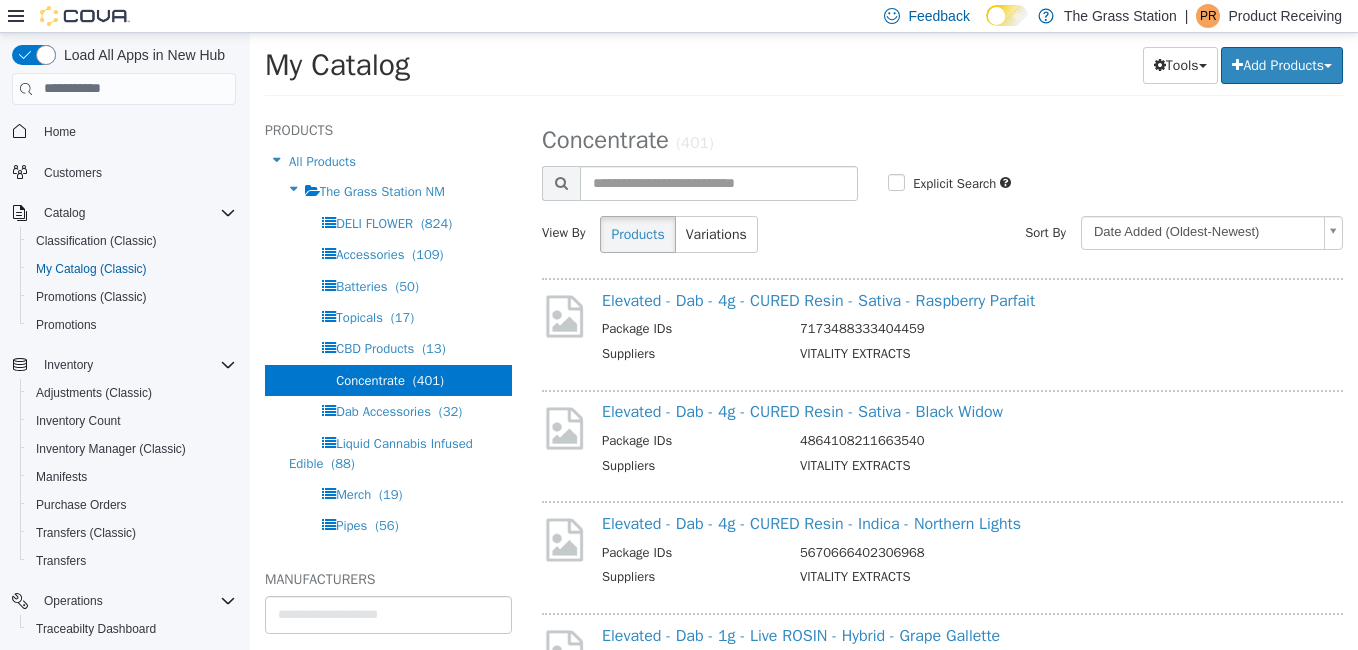 select on "**********" 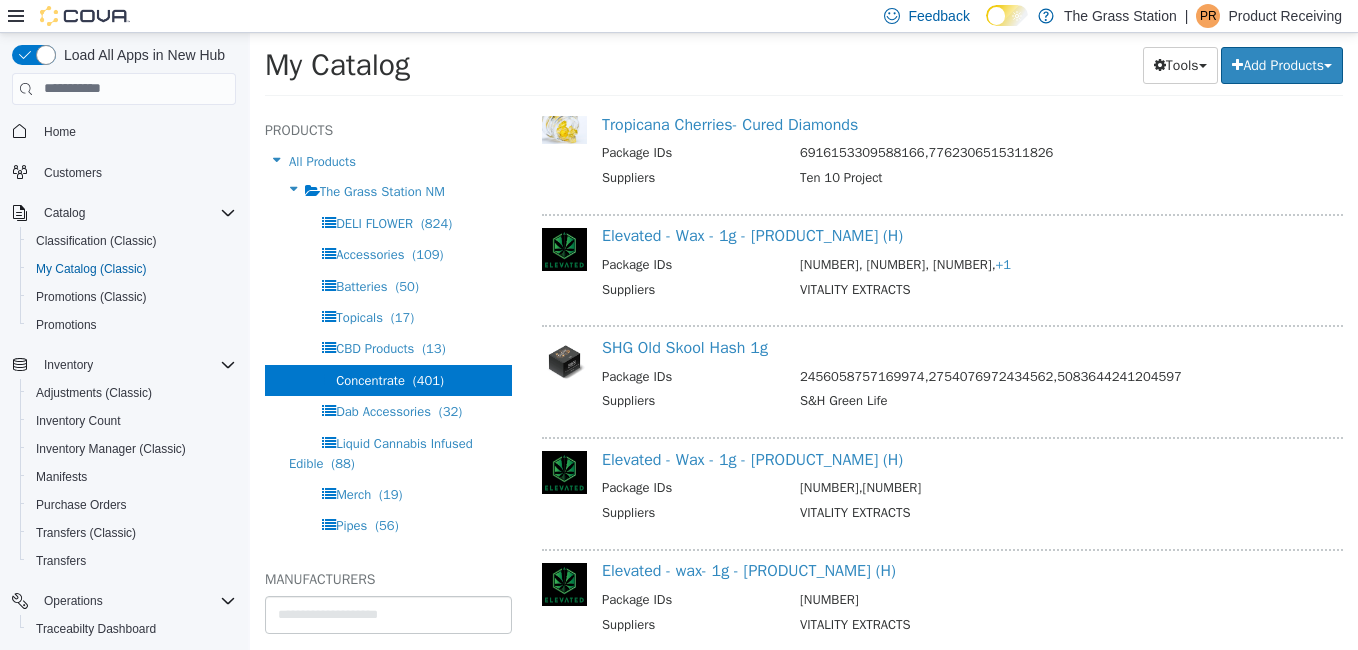 scroll, scrollTop: 512, scrollLeft: 0, axis: vertical 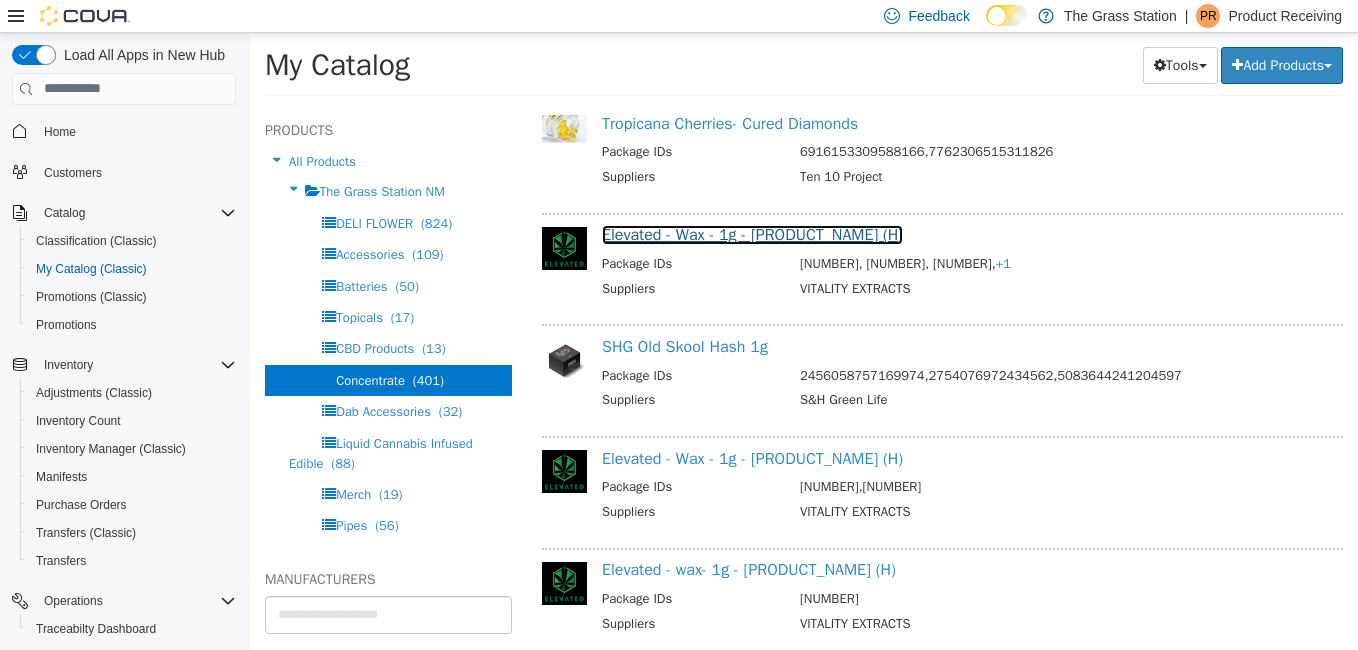 click on "Elevated - Wax - 1g - Ice Cream Cake (H)" at bounding box center (752, 234) 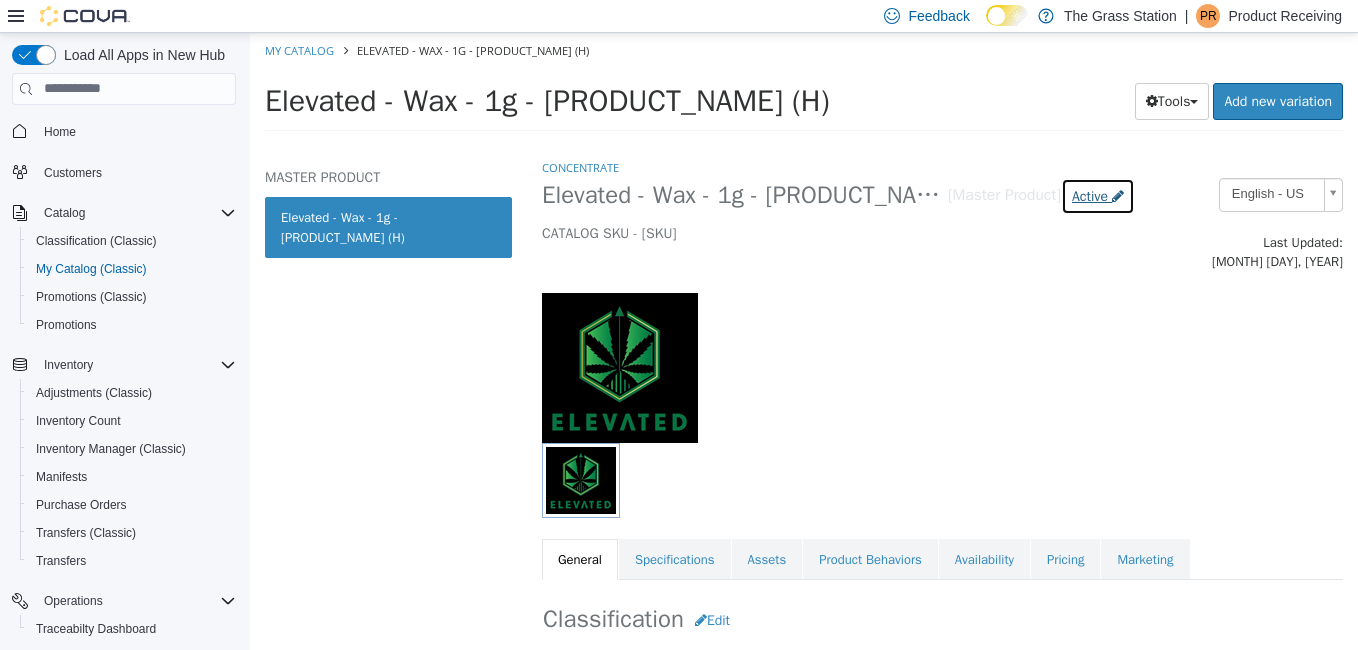 click on "Active" at bounding box center (1090, 195) 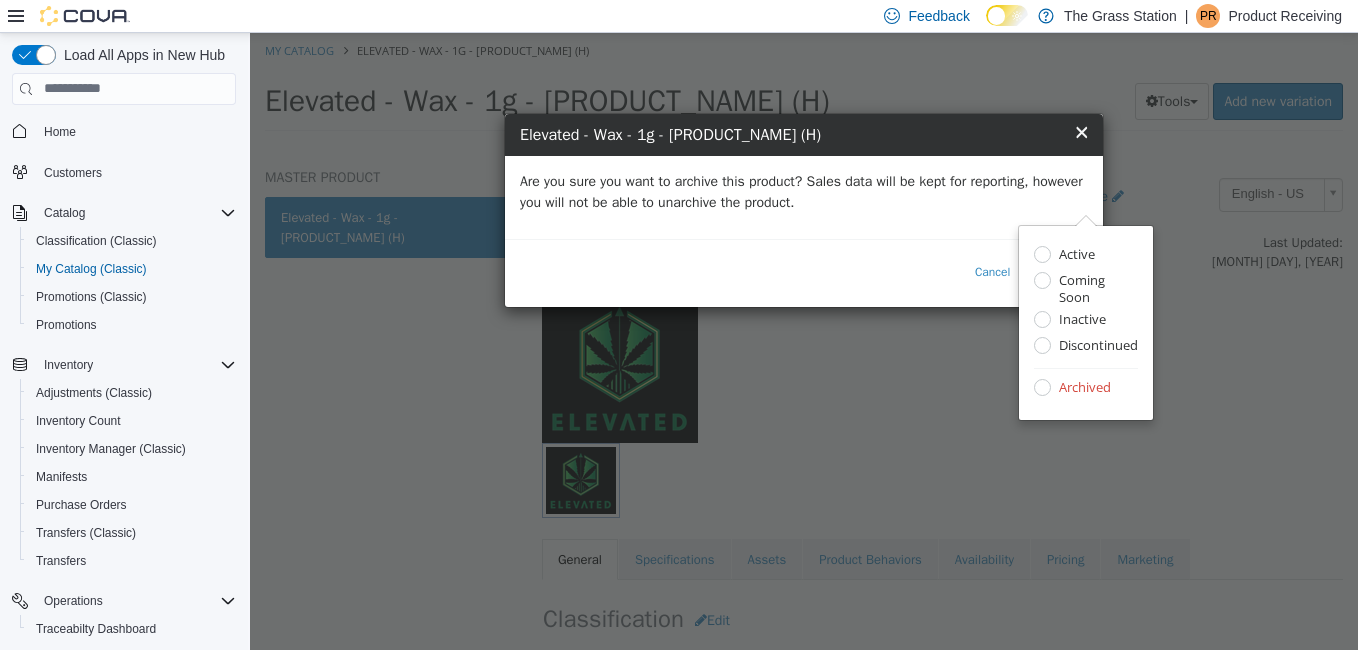 click on "Are you sure you want to archive this product? Sales data will be kept for reporting, however you will not be able to unarchive the product." at bounding box center [804, 191] 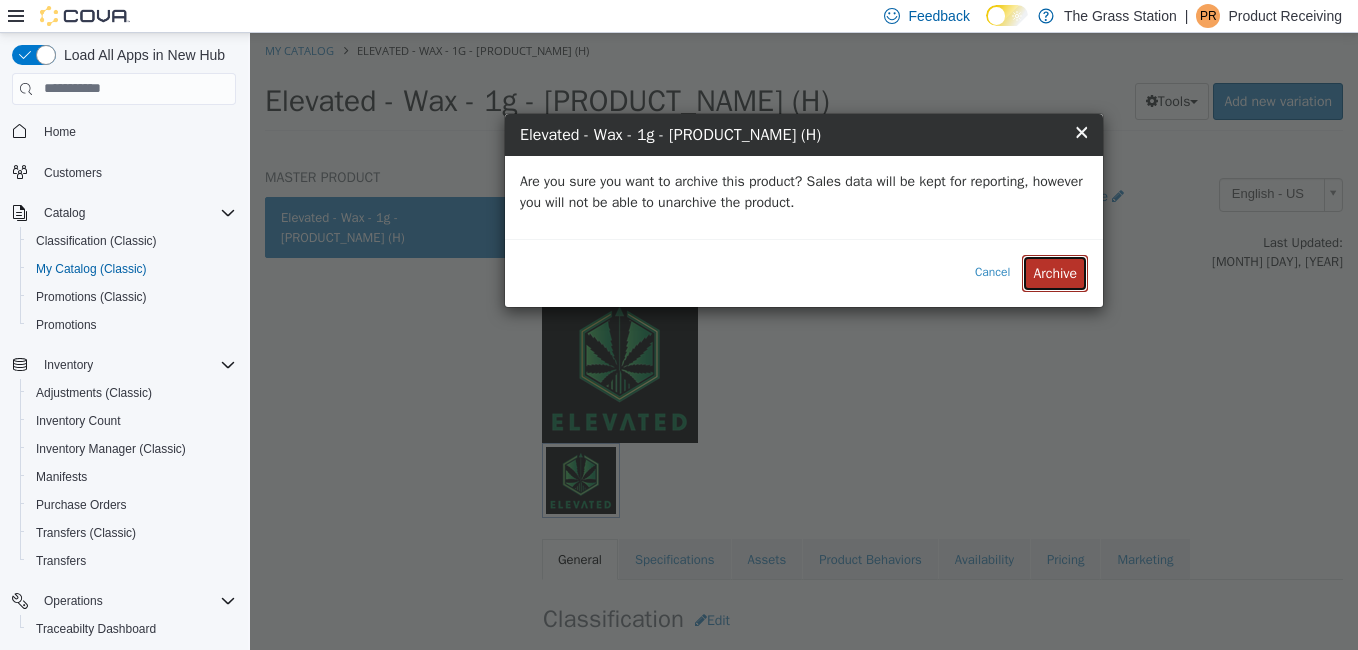 click on "Archive" at bounding box center (1055, 272) 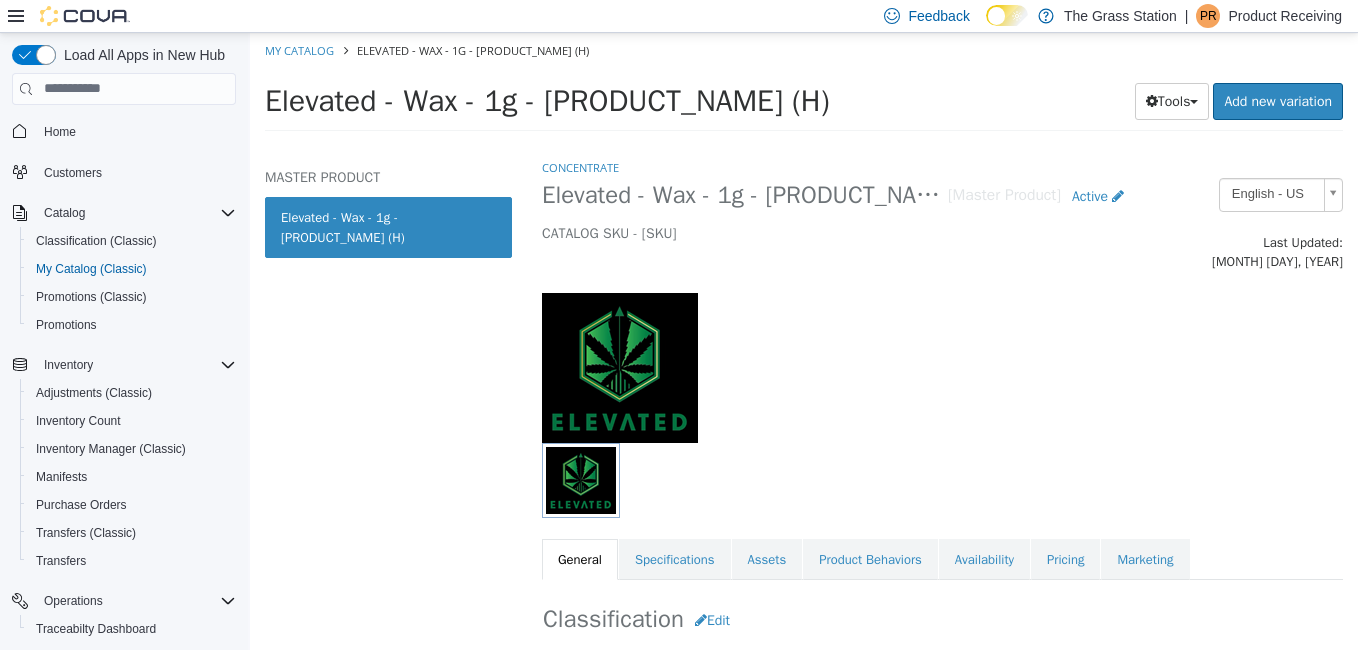 select on "**********" 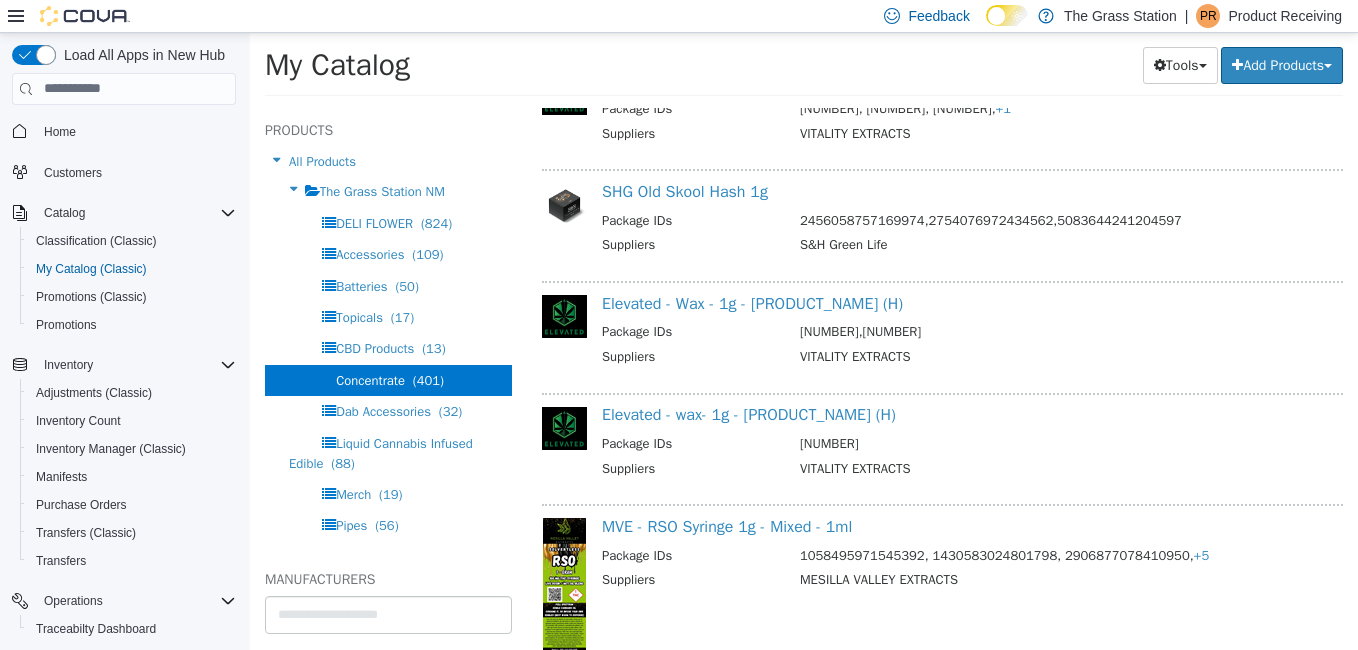 scroll, scrollTop: 668, scrollLeft: 0, axis: vertical 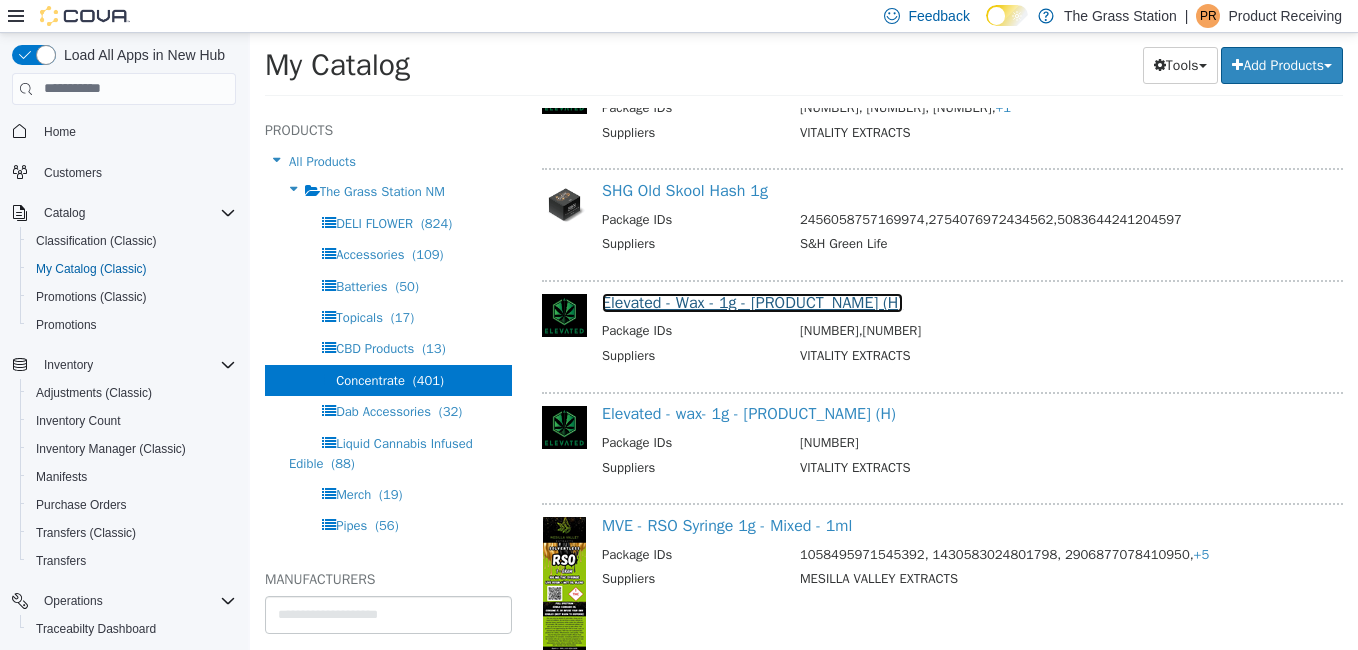 click on "Elevated - Wax - 1g - Jealousy (H)" at bounding box center (752, 302) 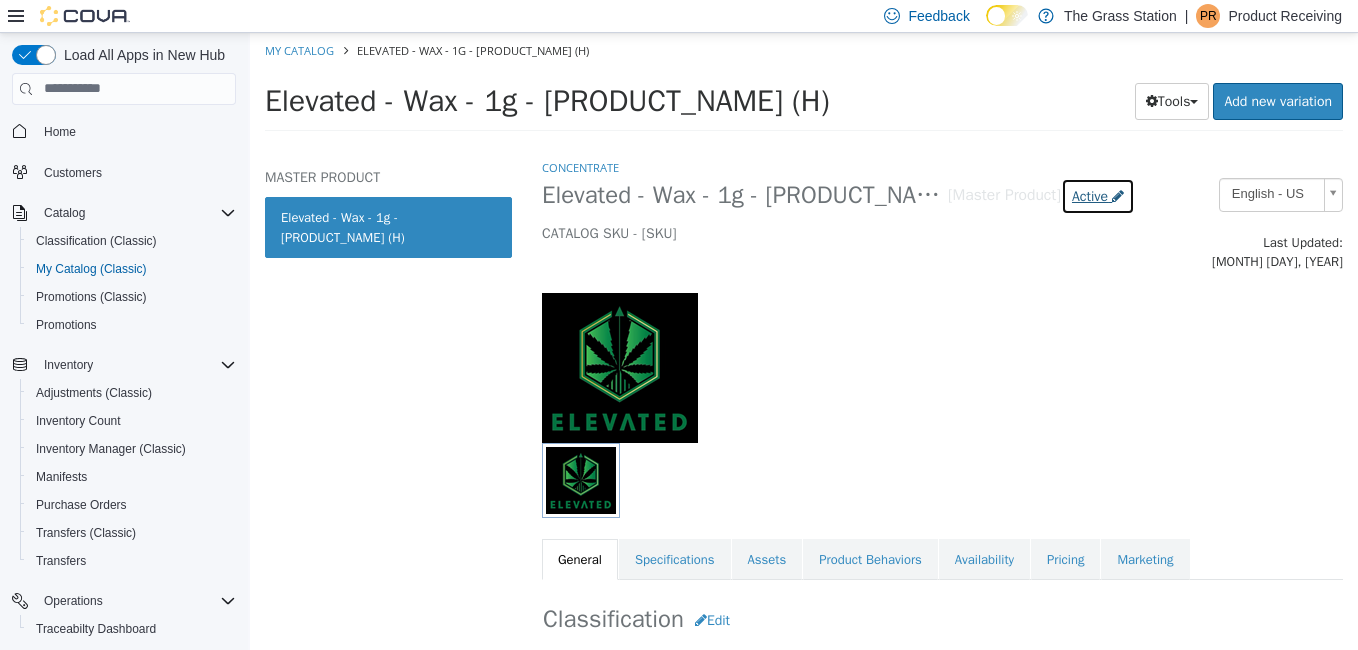 click on "Active" at bounding box center (1090, 195) 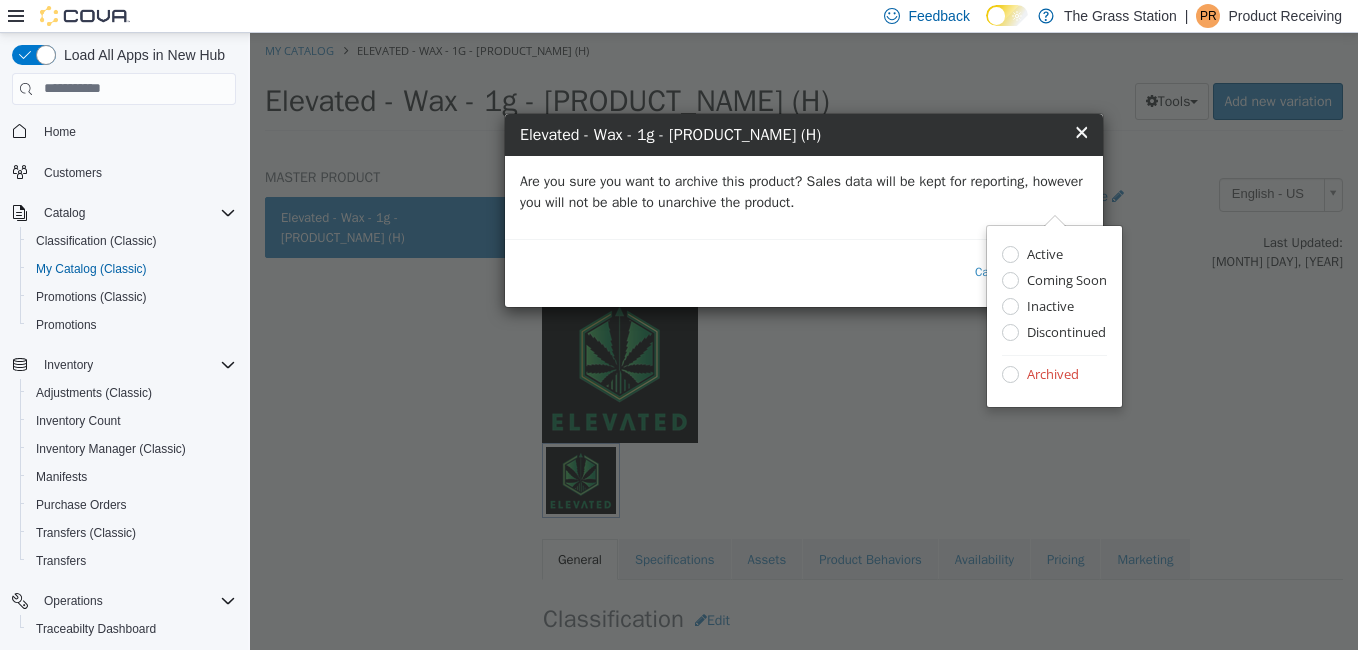 click on "Are you sure you want to archive this product? Sales data will be kept for reporting, however you will not be able to unarchive the product." at bounding box center (804, 191) 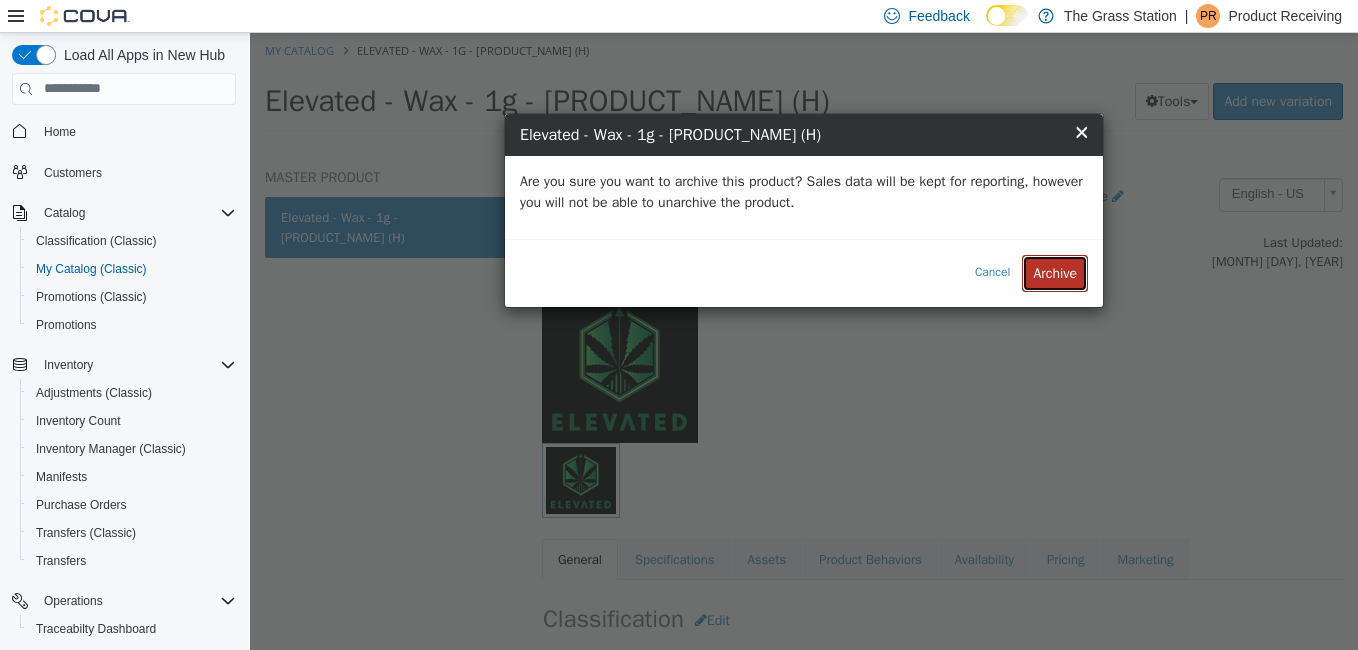 click on "Archive" at bounding box center [1055, 272] 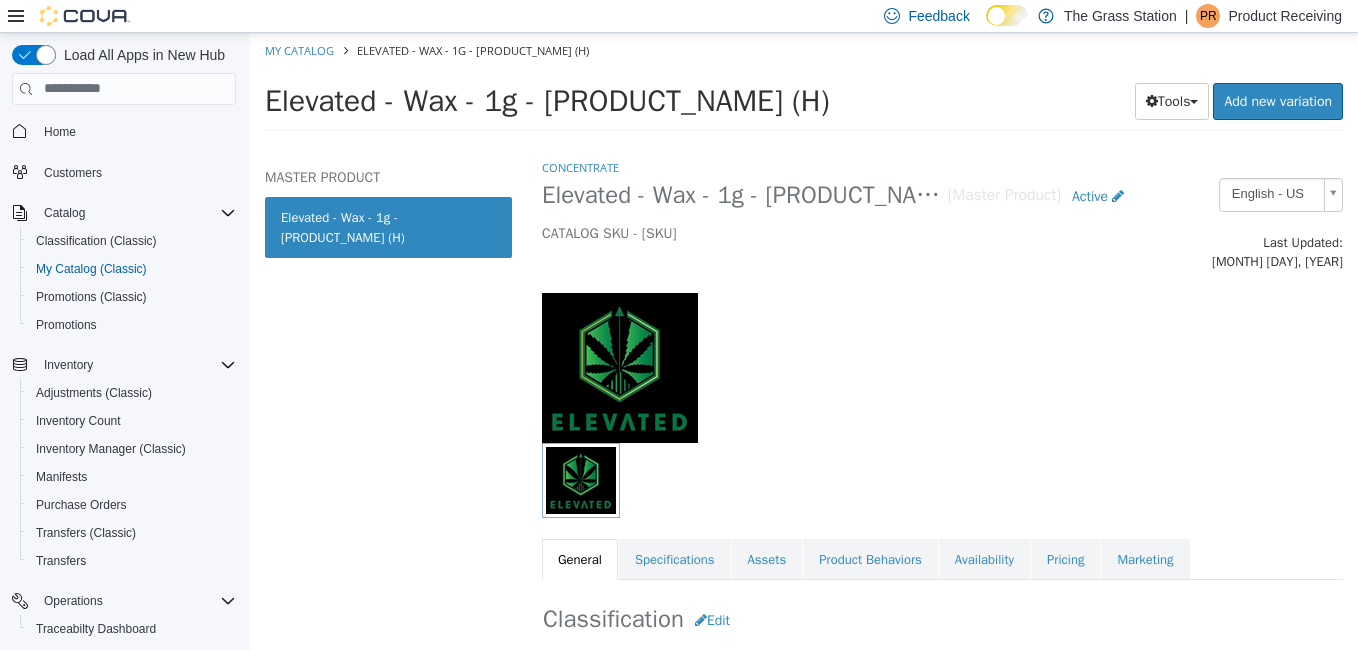select on "**********" 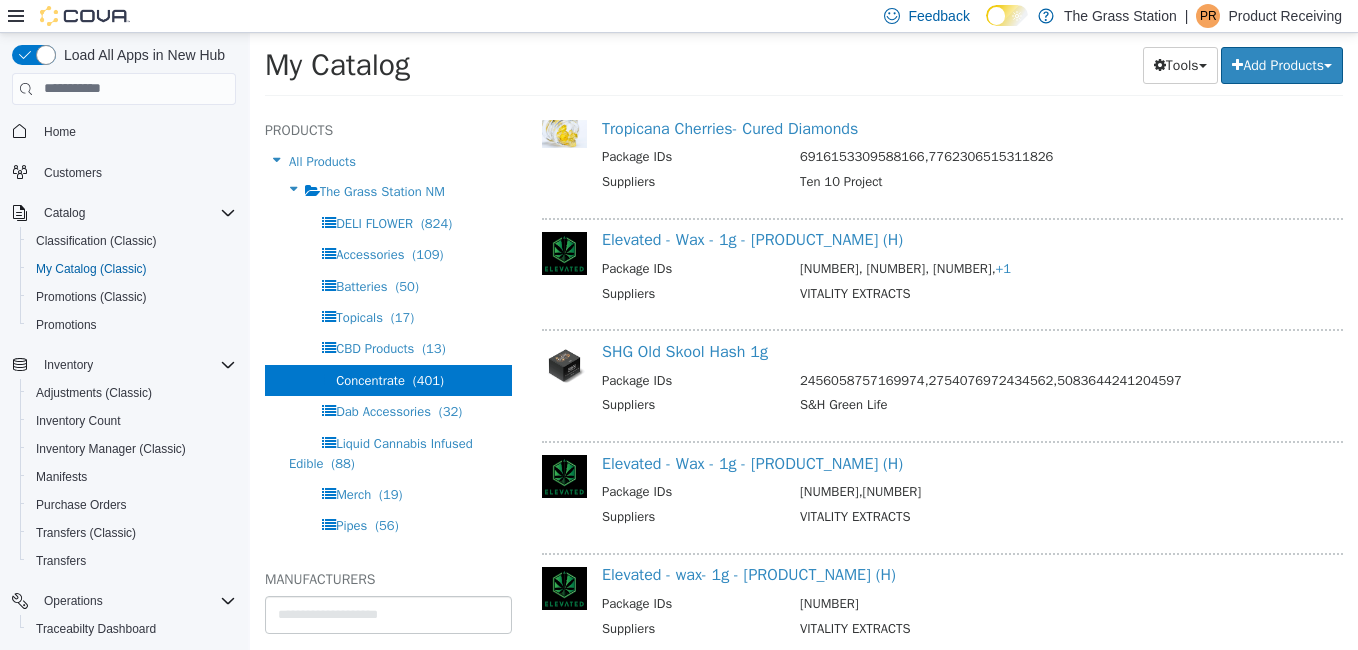 scroll, scrollTop: 508, scrollLeft: 0, axis: vertical 